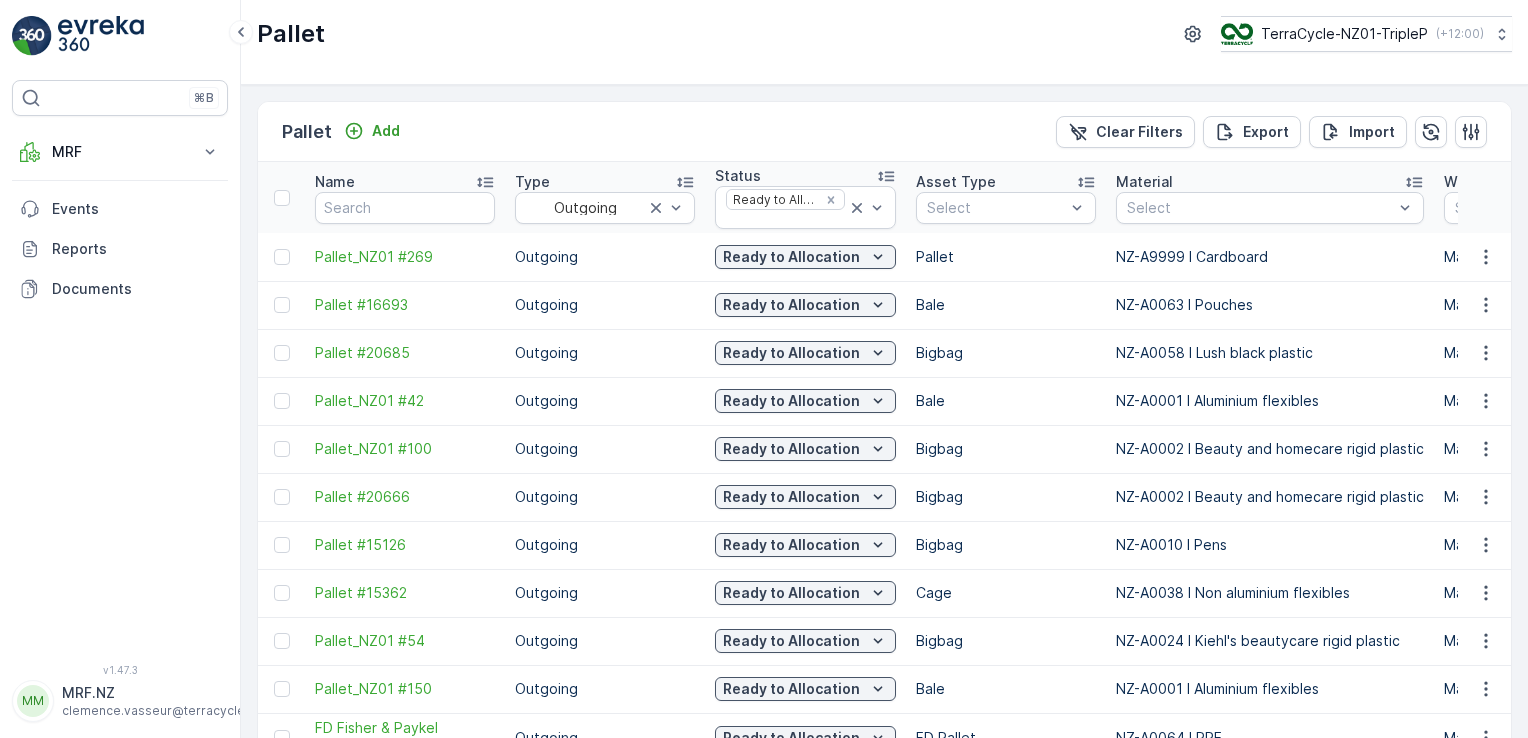 scroll, scrollTop: 0, scrollLeft: 0, axis: both 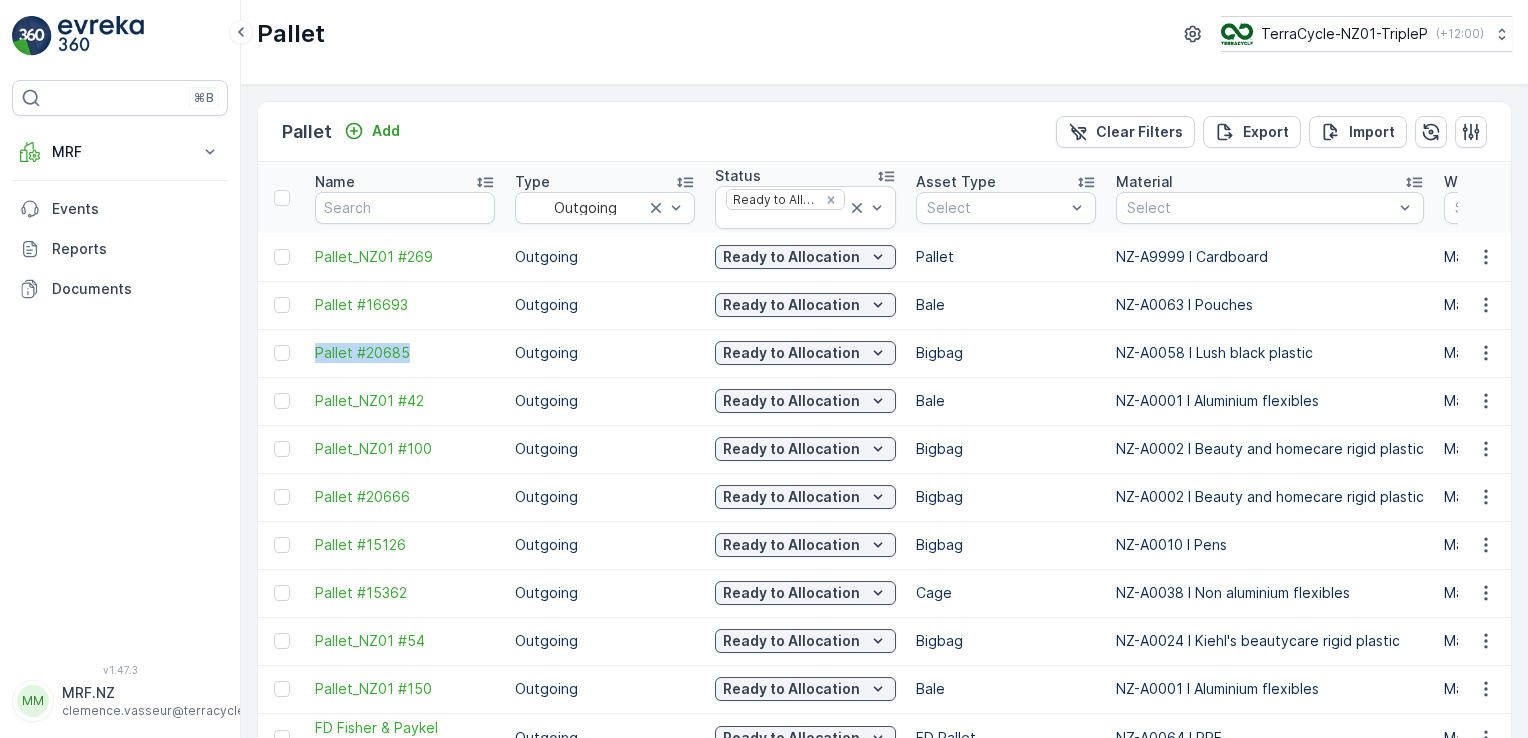 drag, startPoint x: 308, startPoint y: 345, endPoint x: 448, endPoint y: 339, distance: 140.12851 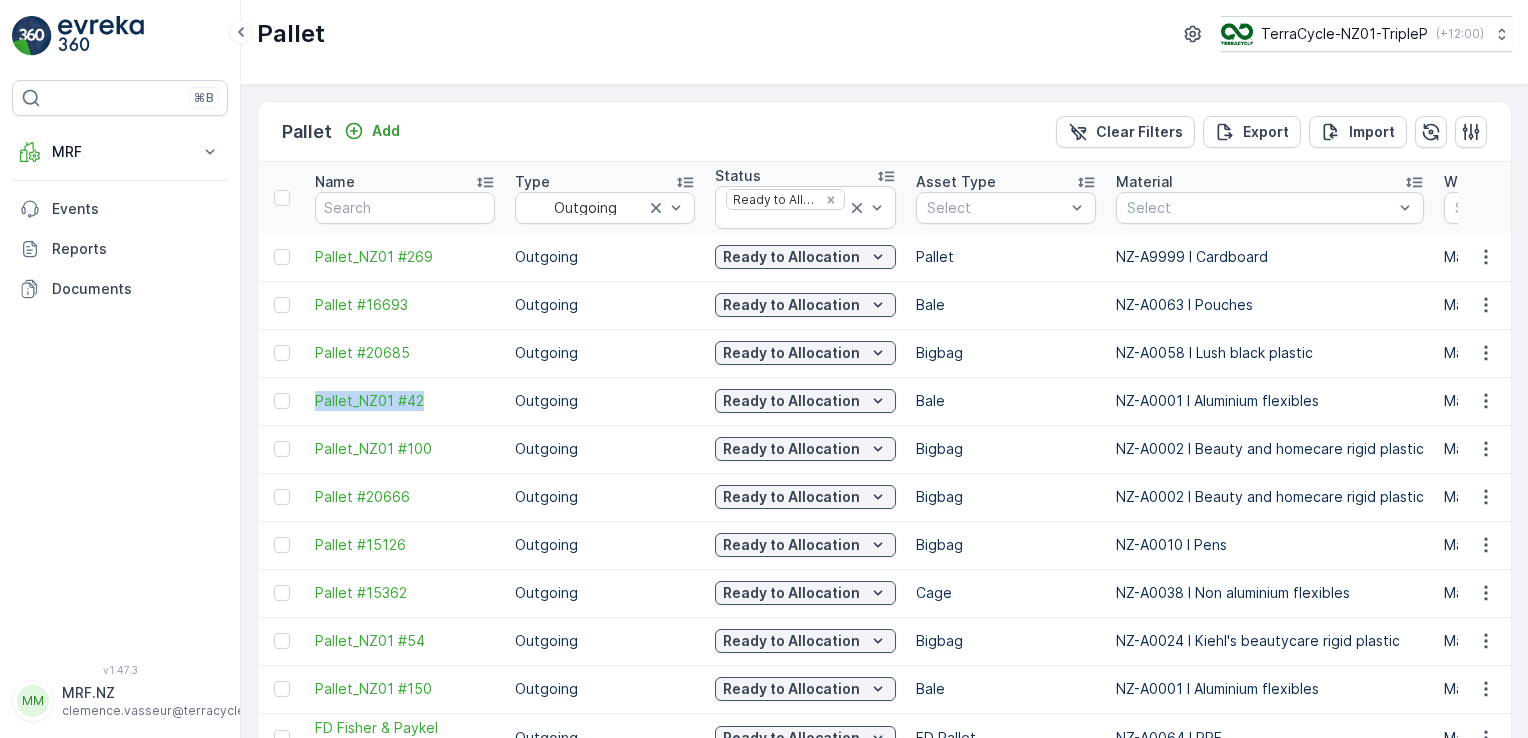 drag, startPoint x: 312, startPoint y: 393, endPoint x: 458, endPoint y: 420, distance: 148.47559 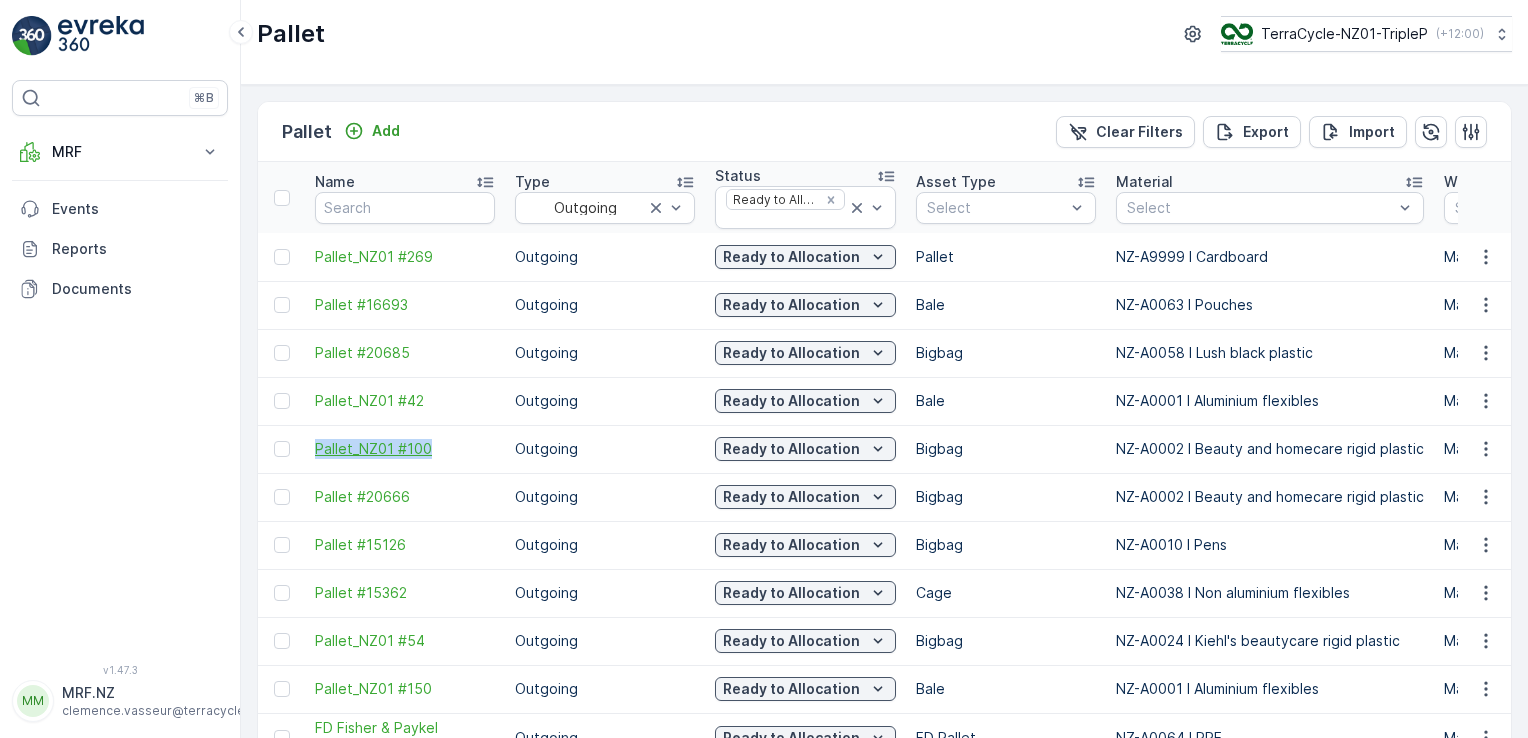 drag, startPoint x: 309, startPoint y: 438, endPoint x: 461, endPoint y: 446, distance: 152.21039 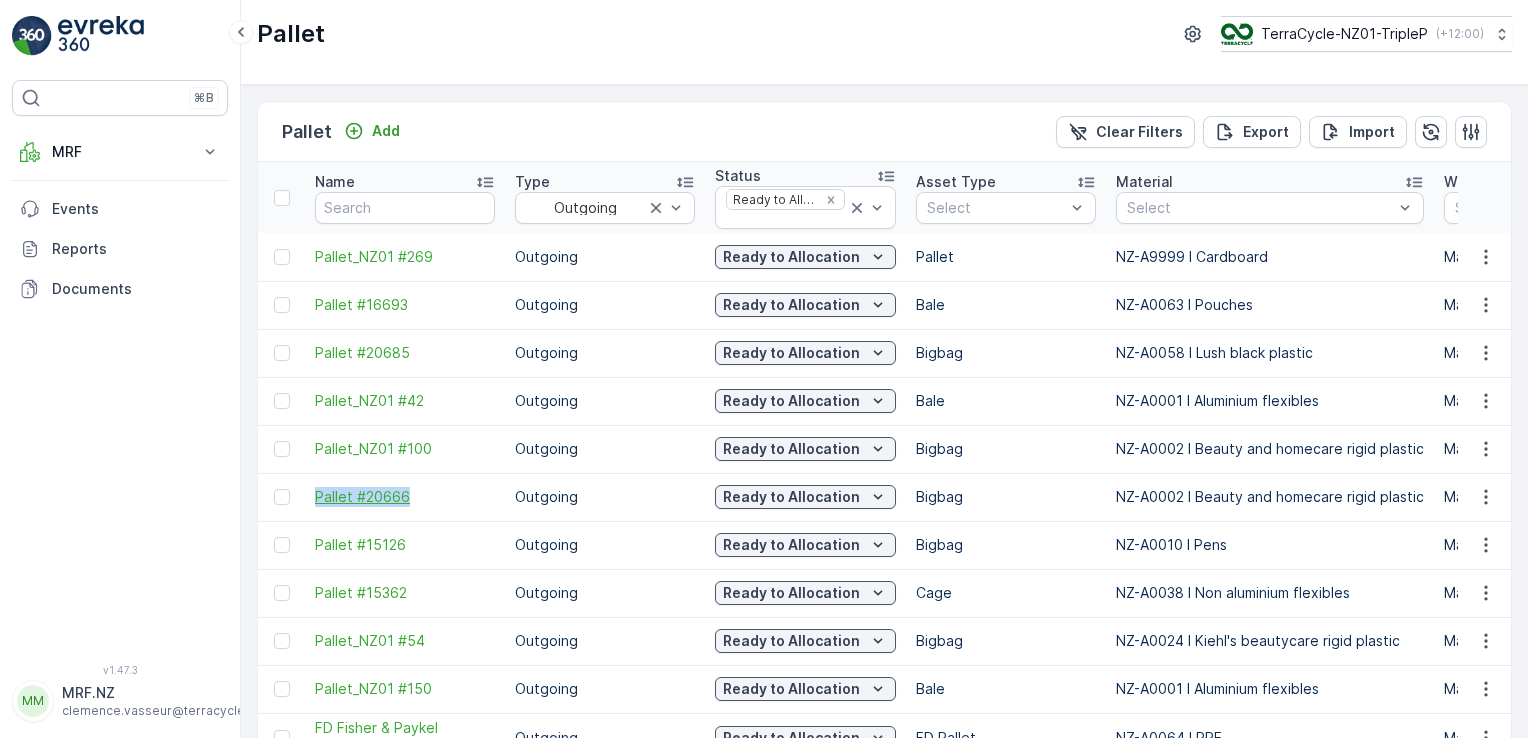 drag, startPoint x: 311, startPoint y: 492, endPoint x: 420, endPoint y: 492, distance: 109 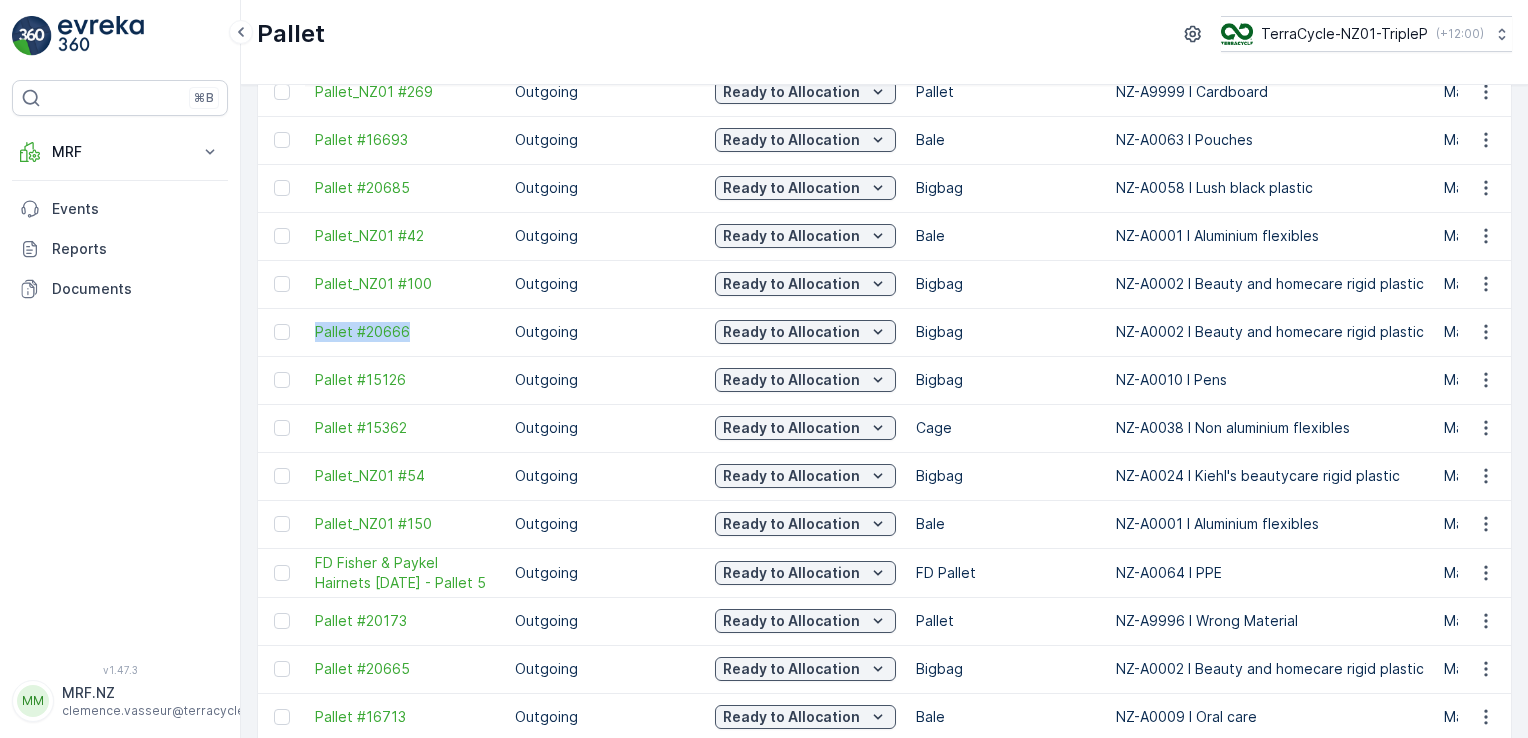 scroll, scrollTop: 200, scrollLeft: 0, axis: vertical 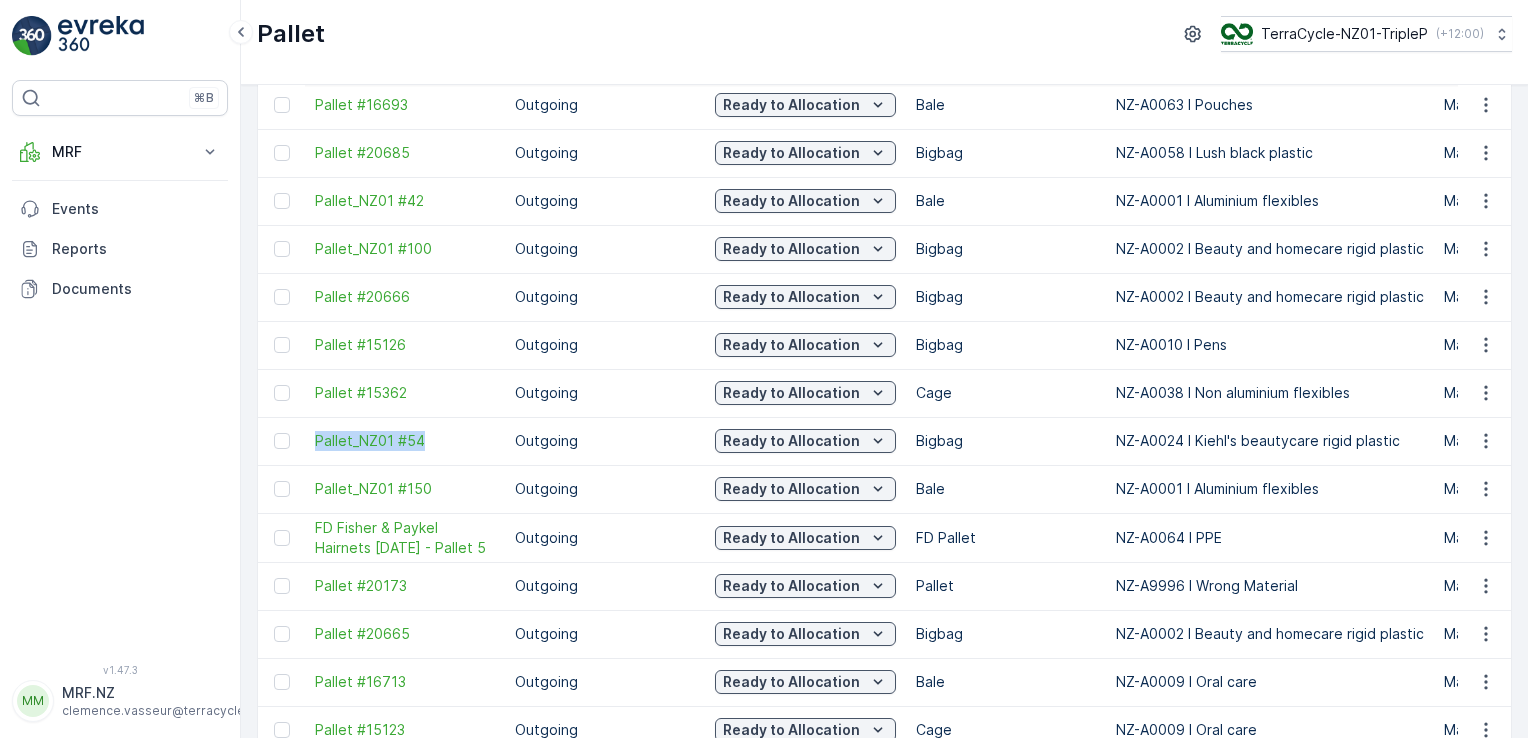 drag, startPoint x: 310, startPoint y: 434, endPoint x: 491, endPoint y: 419, distance: 181.62048 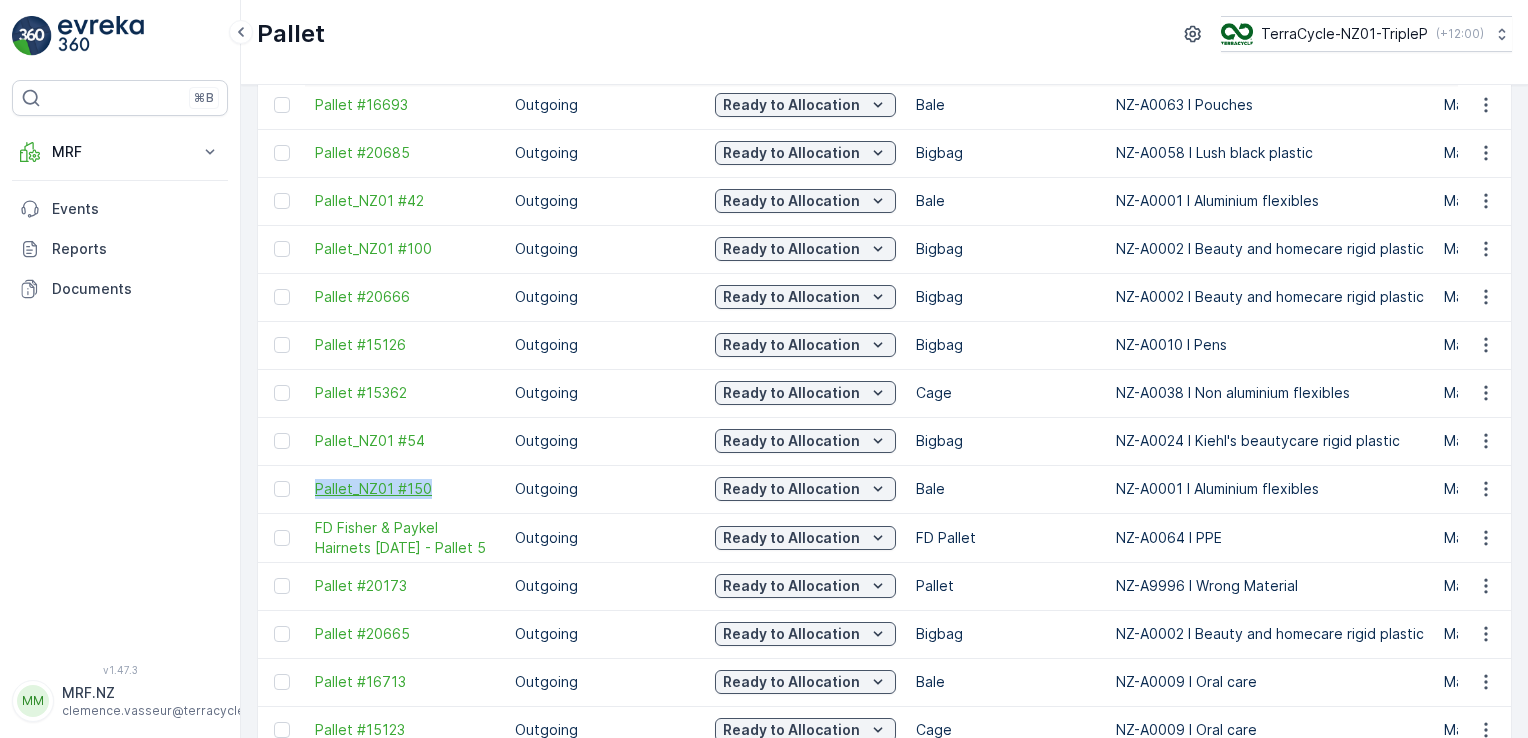 drag, startPoint x: 307, startPoint y: 487, endPoint x: 480, endPoint y: 486, distance: 173.00288 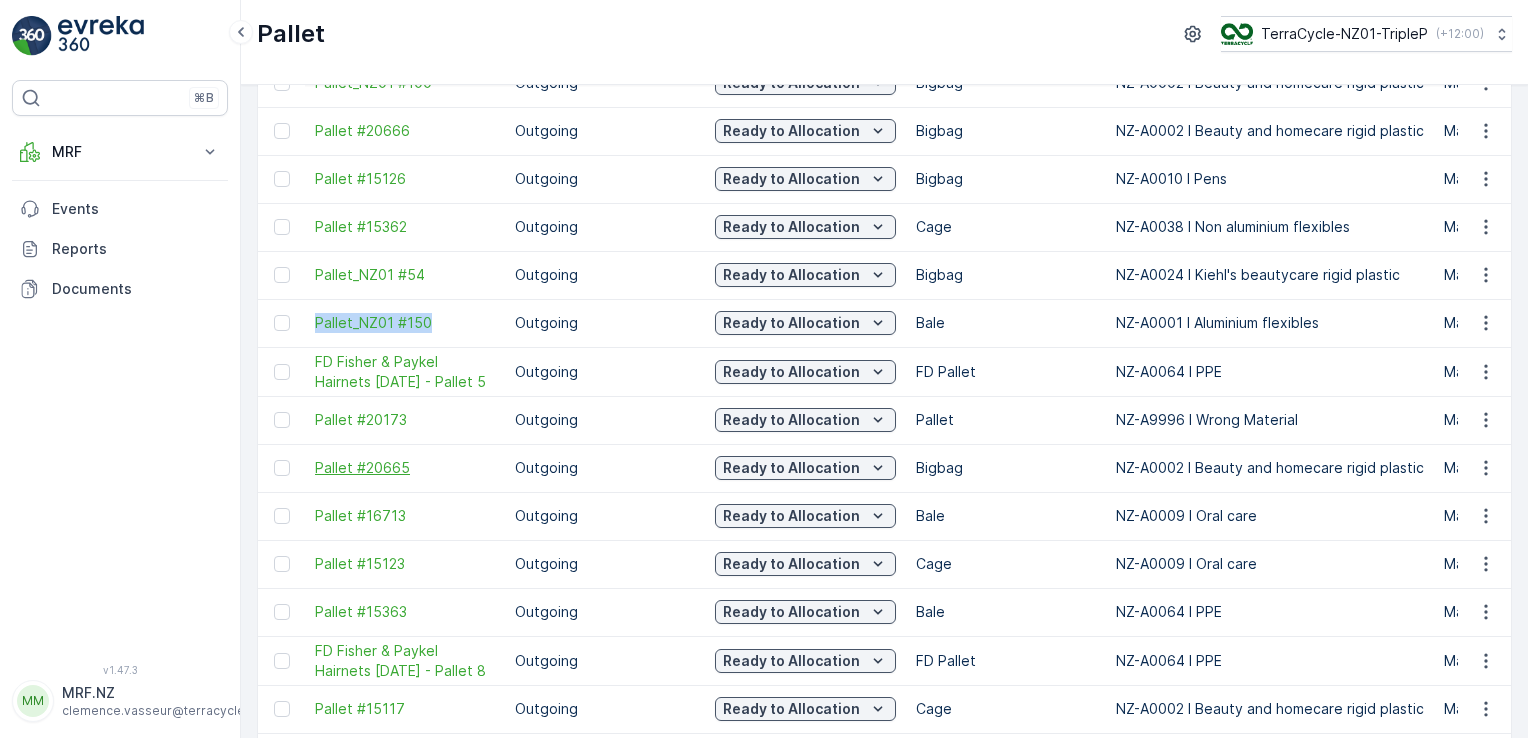 scroll, scrollTop: 400, scrollLeft: 0, axis: vertical 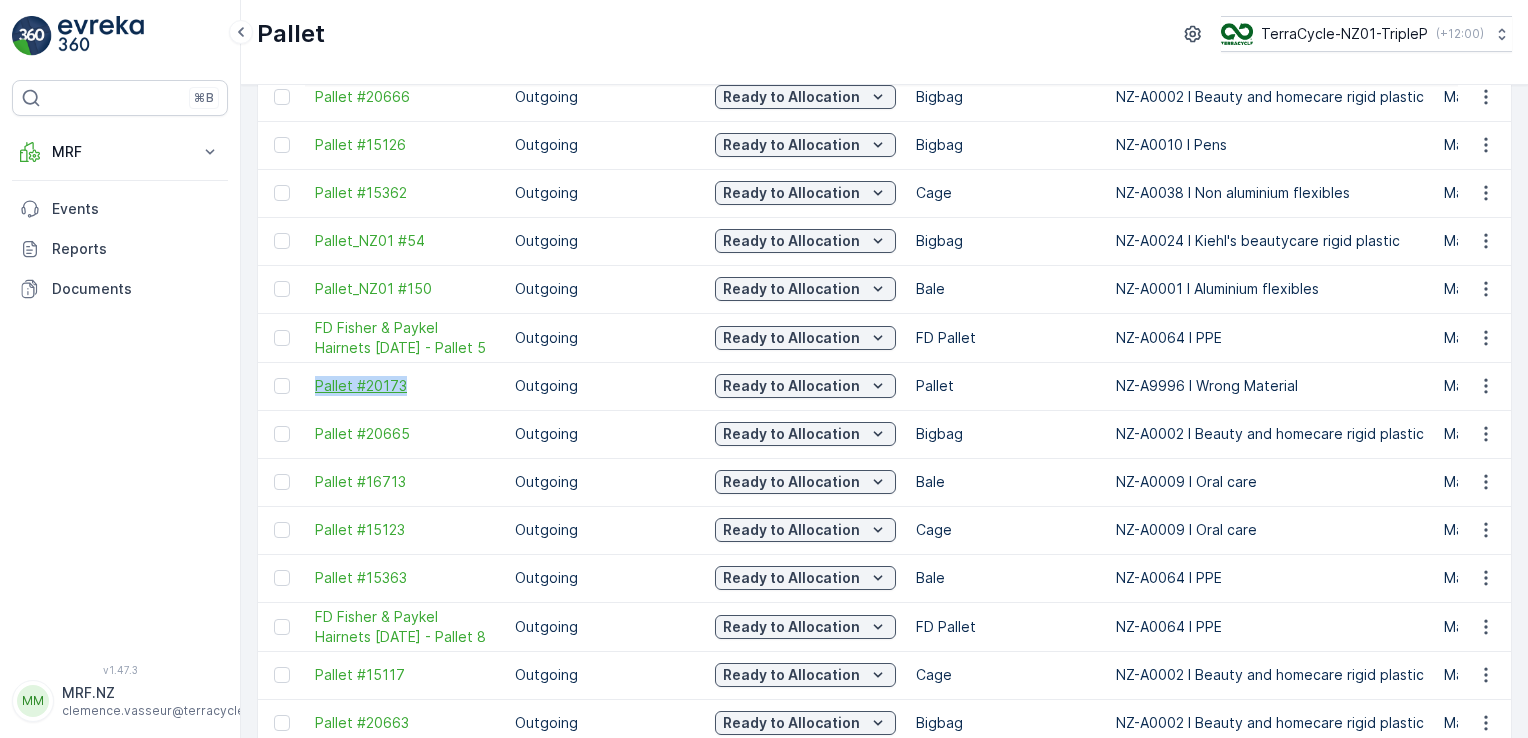 drag, startPoint x: 299, startPoint y: 380, endPoint x: 432, endPoint y: 377, distance: 133.03383 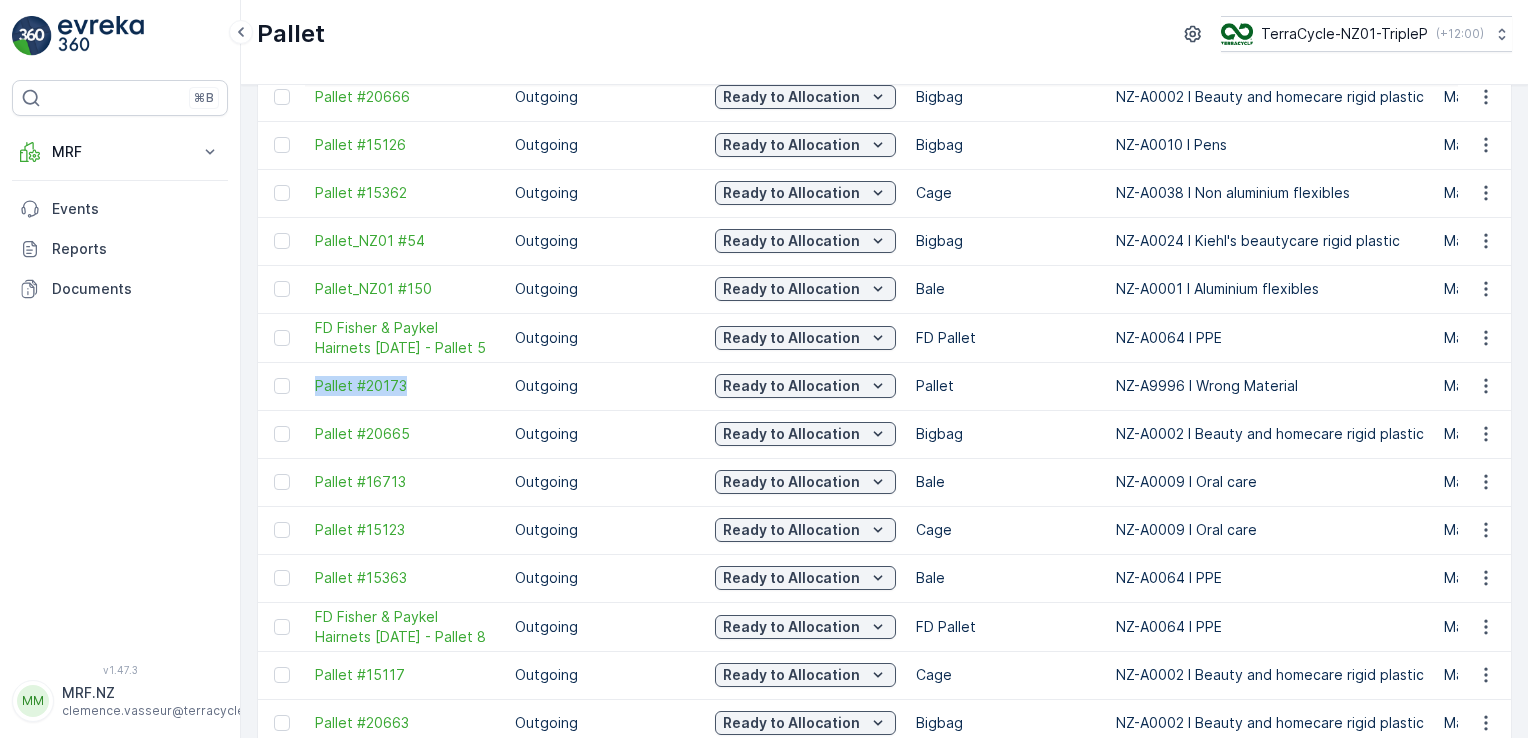 copy on "Pallet #20173" 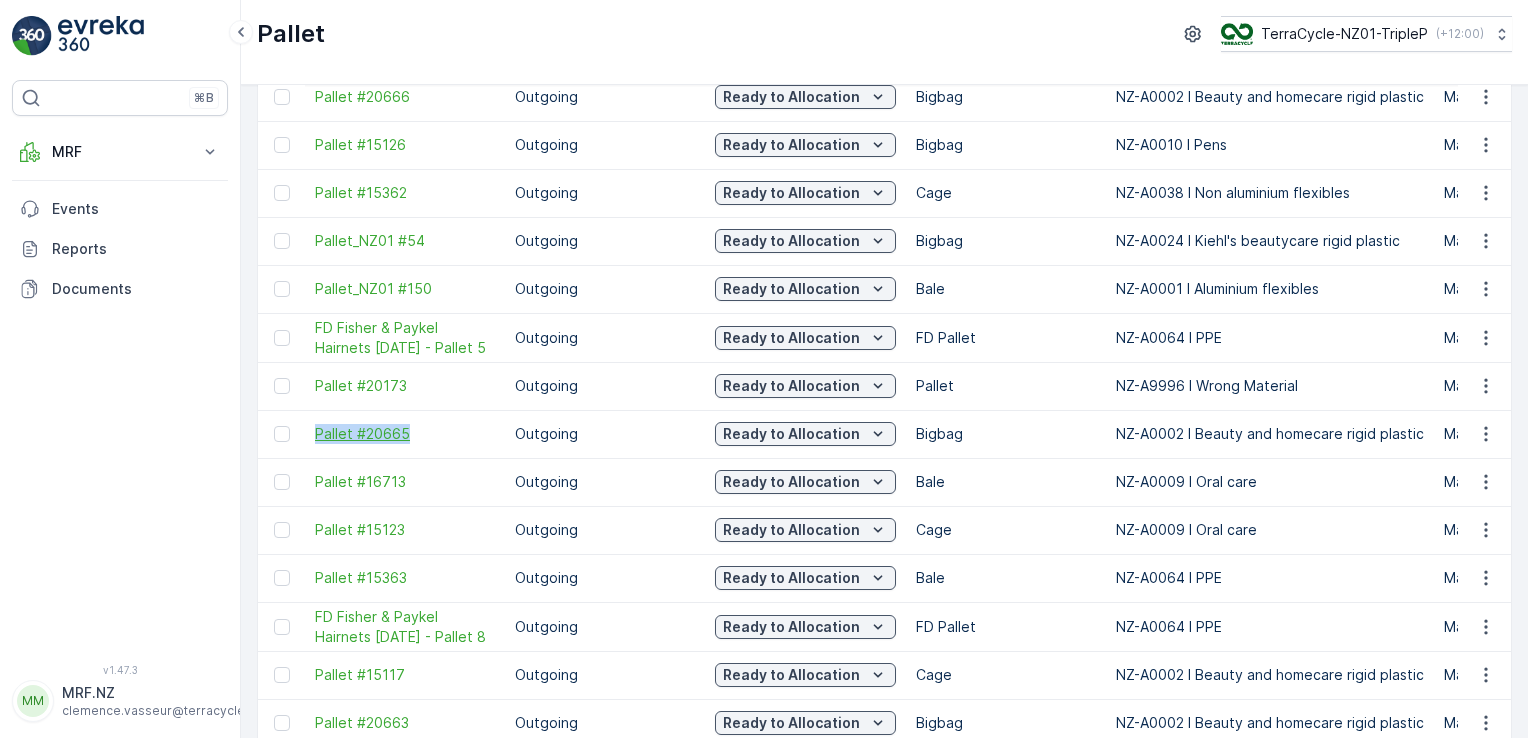 drag, startPoint x: 306, startPoint y: 430, endPoint x: 452, endPoint y: 438, distance: 146.21901 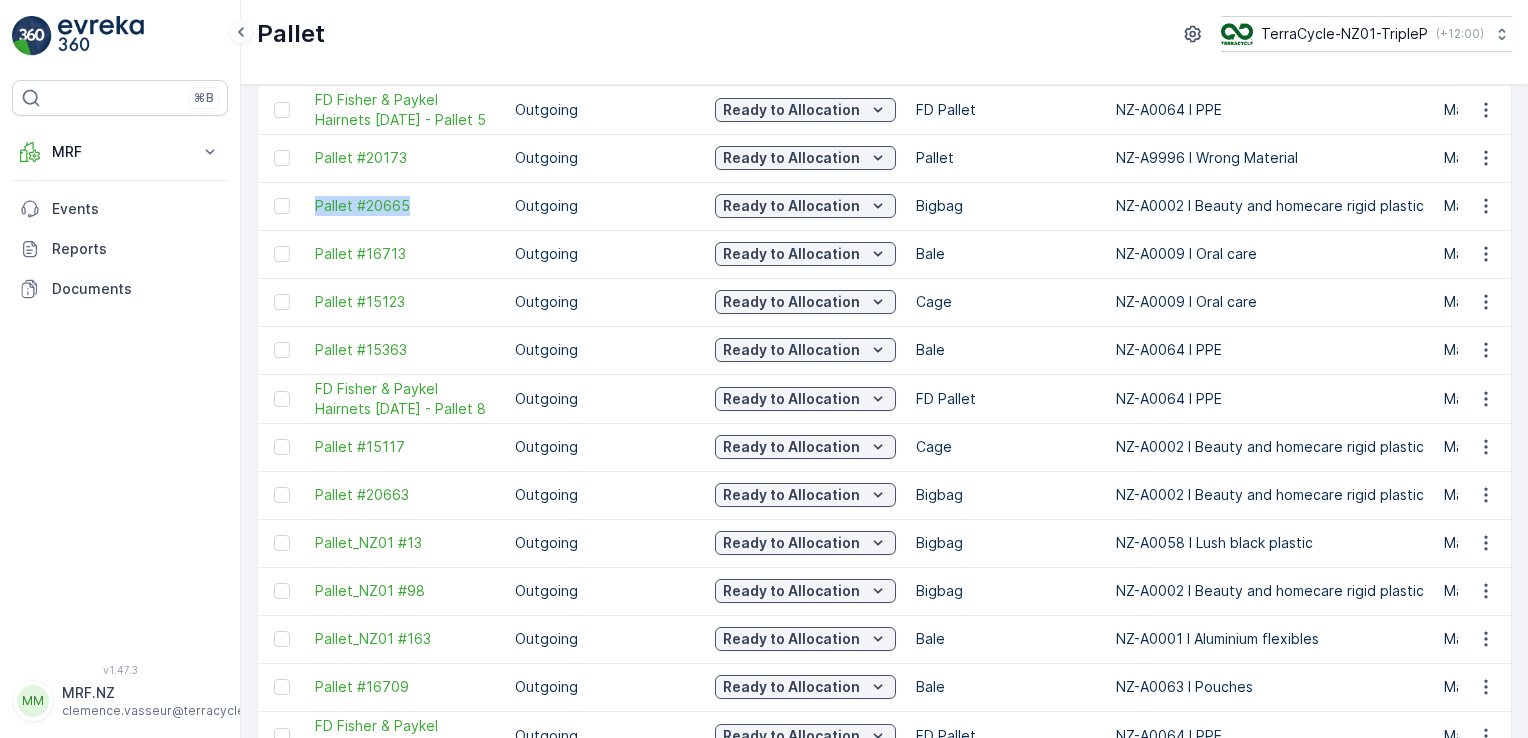 scroll, scrollTop: 700, scrollLeft: 0, axis: vertical 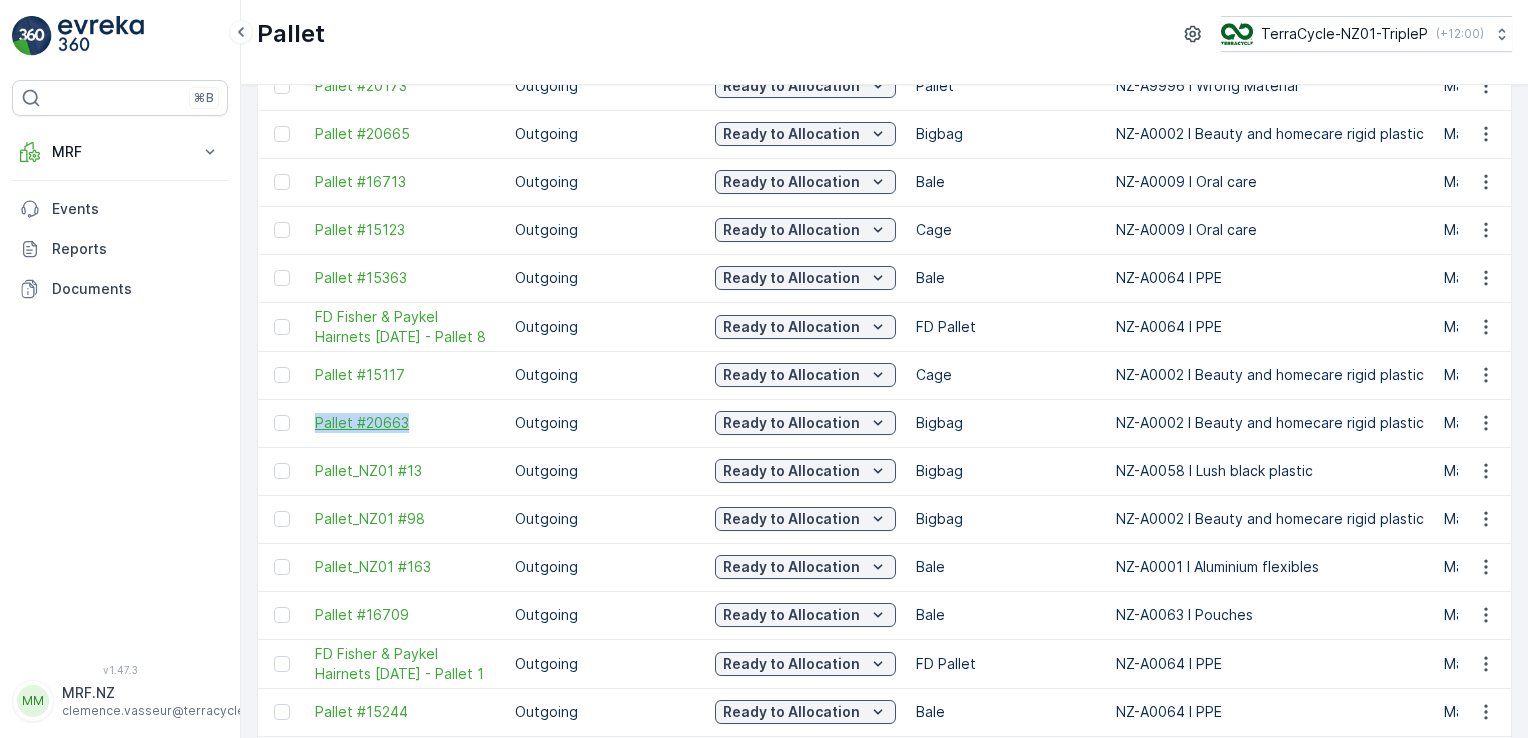 drag, startPoint x: 297, startPoint y: 414, endPoint x: 448, endPoint y: 416, distance: 151.01324 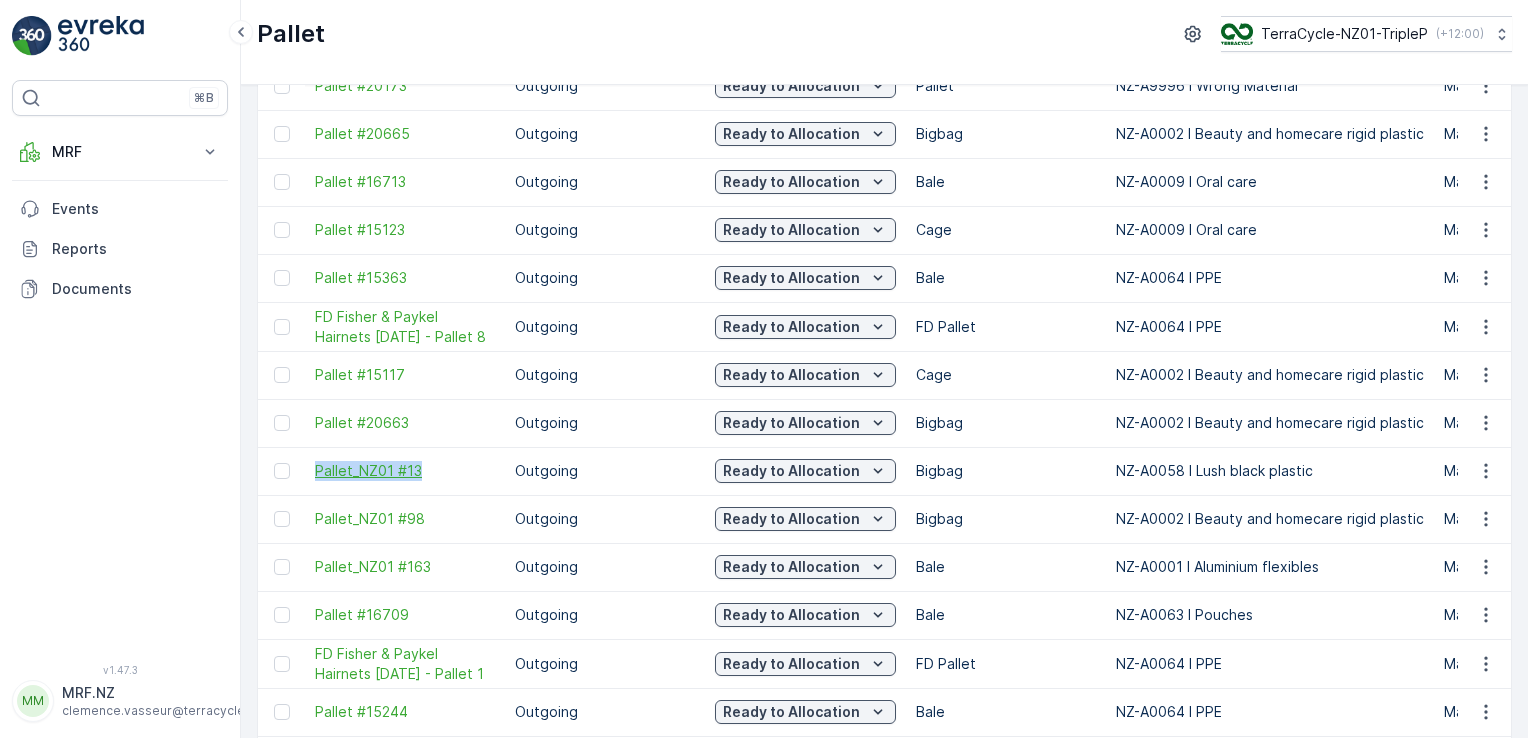 drag, startPoint x: 307, startPoint y: 471, endPoint x: 436, endPoint y: 474, distance: 129.03488 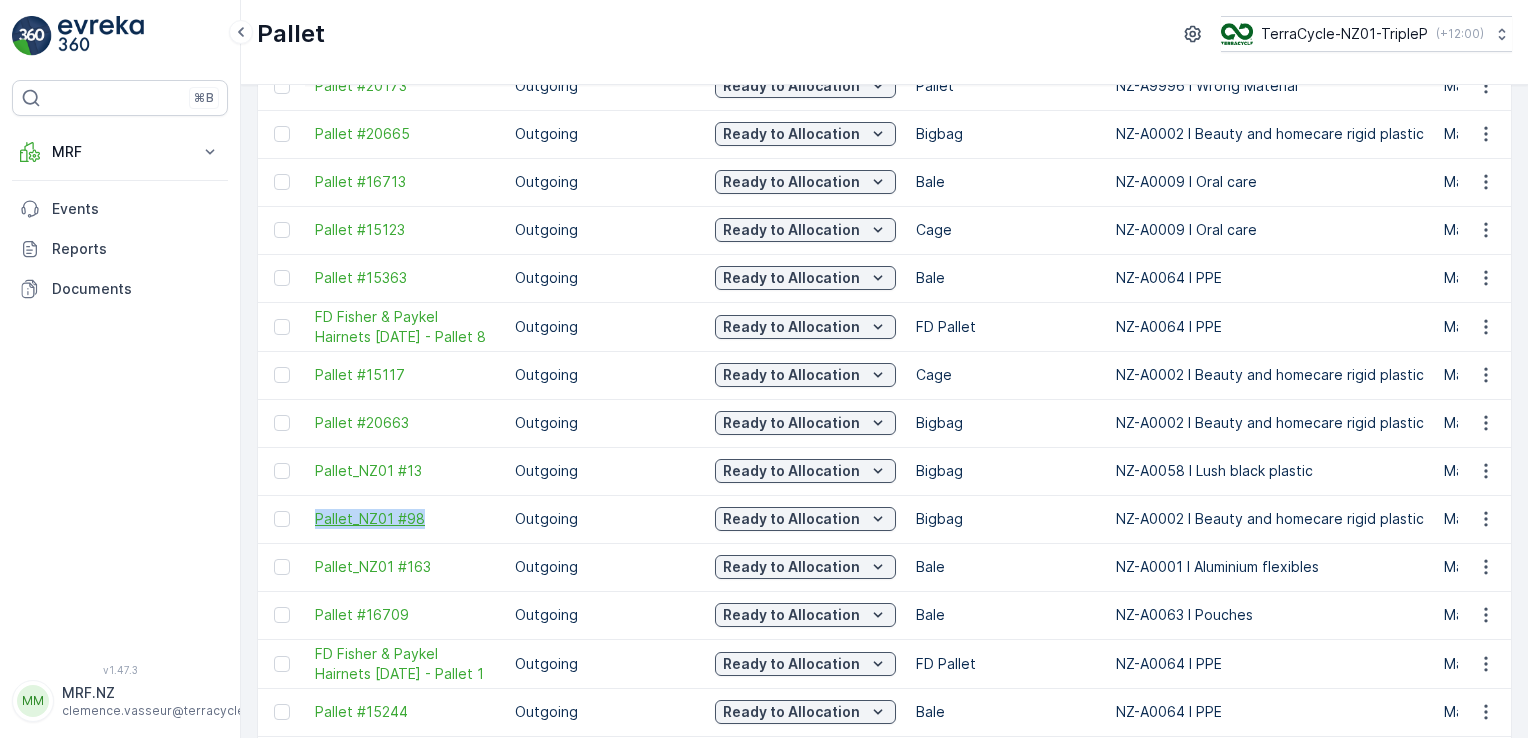 drag, startPoint x: 302, startPoint y: 514, endPoint x: 438, endPoint y: 518, distance: 136.0588 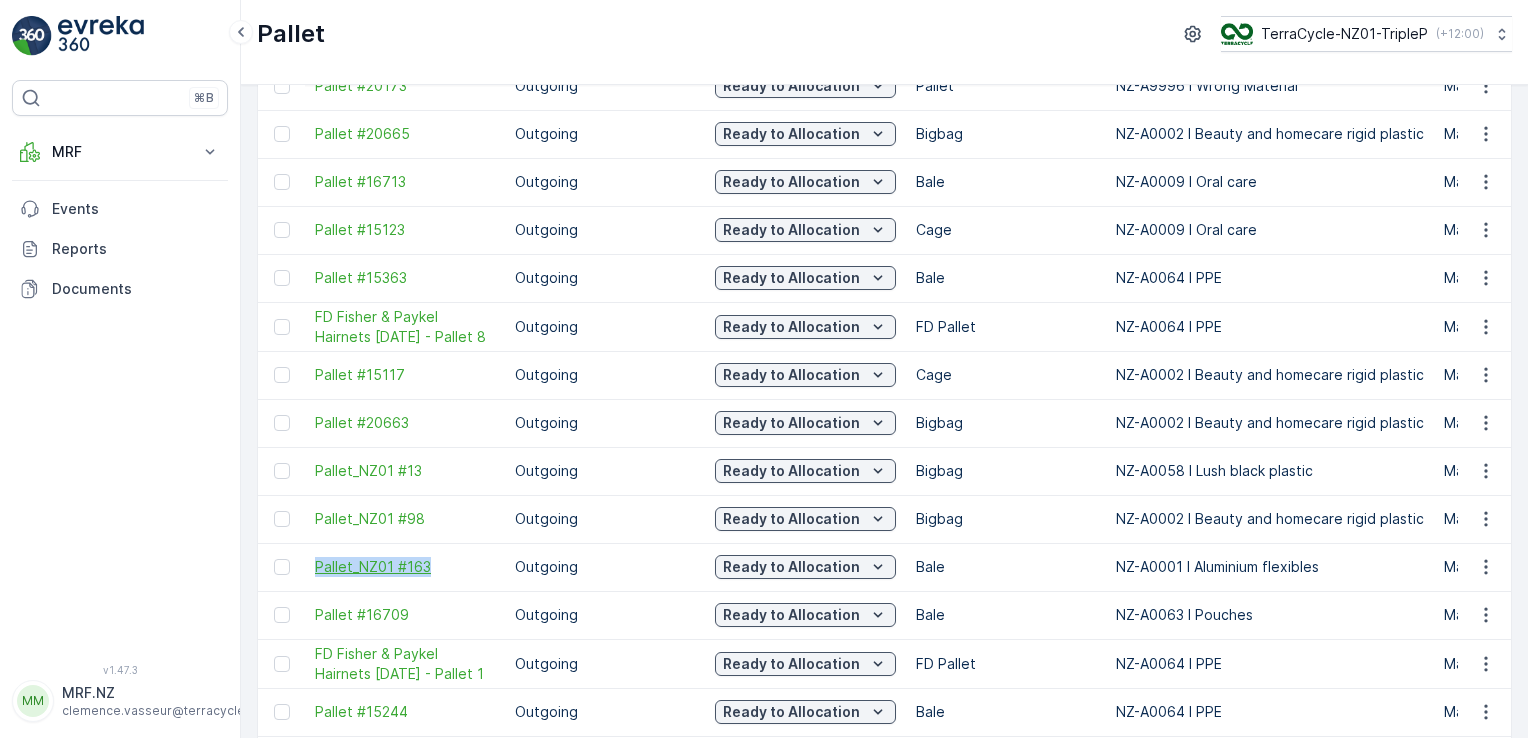drag, startPoint x: 312, startPoint y: 549, endPoint x: 464, endPoint y: 570, distance: 153.4438 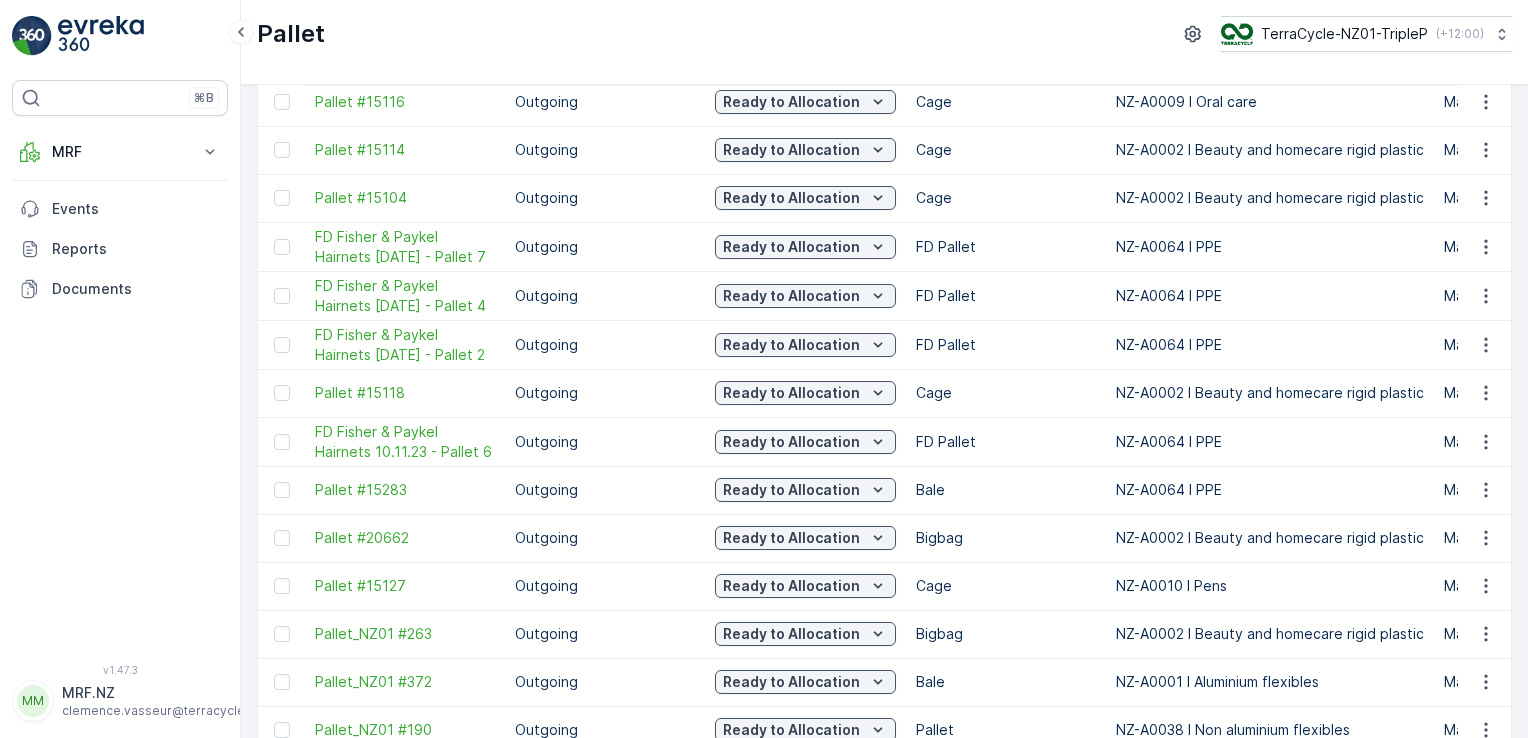 scroll, scrollTop: 1700, scrollLeft: 0, axis: vertical 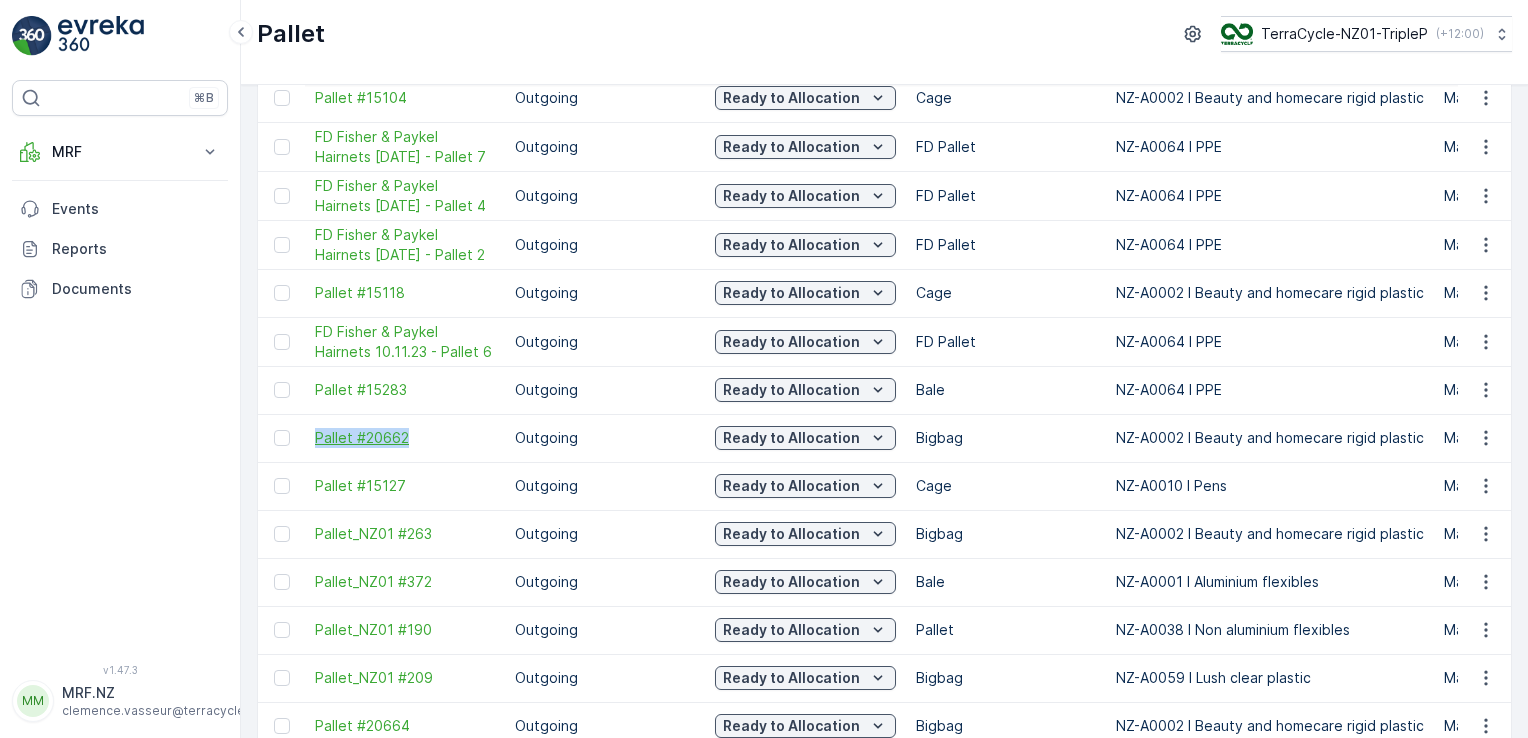 drag, startPoint x: 304, startPoint y: 425, endPoint x: 435, endPoint y: 431, distance: 131.13733 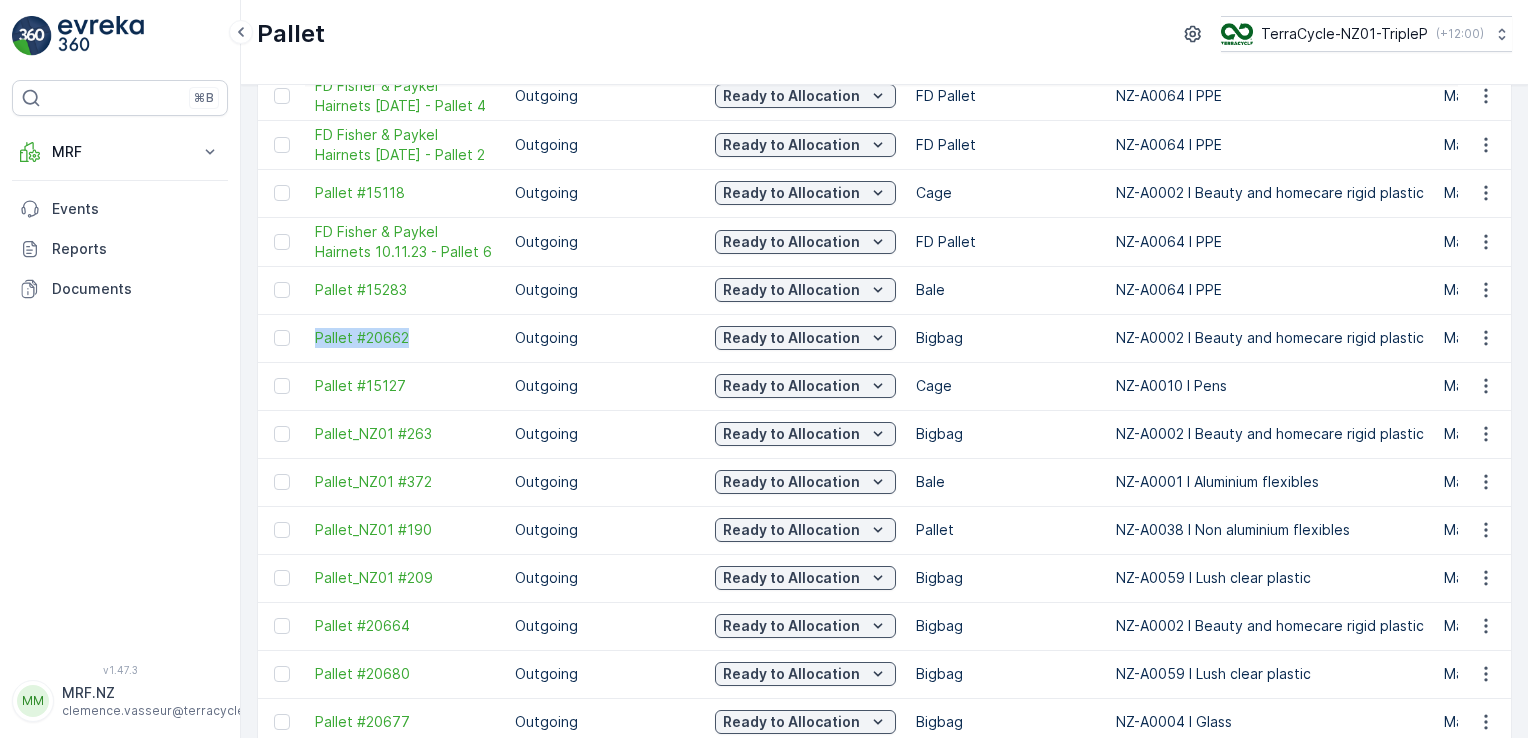 scroll, scrollTop: 1900, scrollLeft: 0, axis: vertical 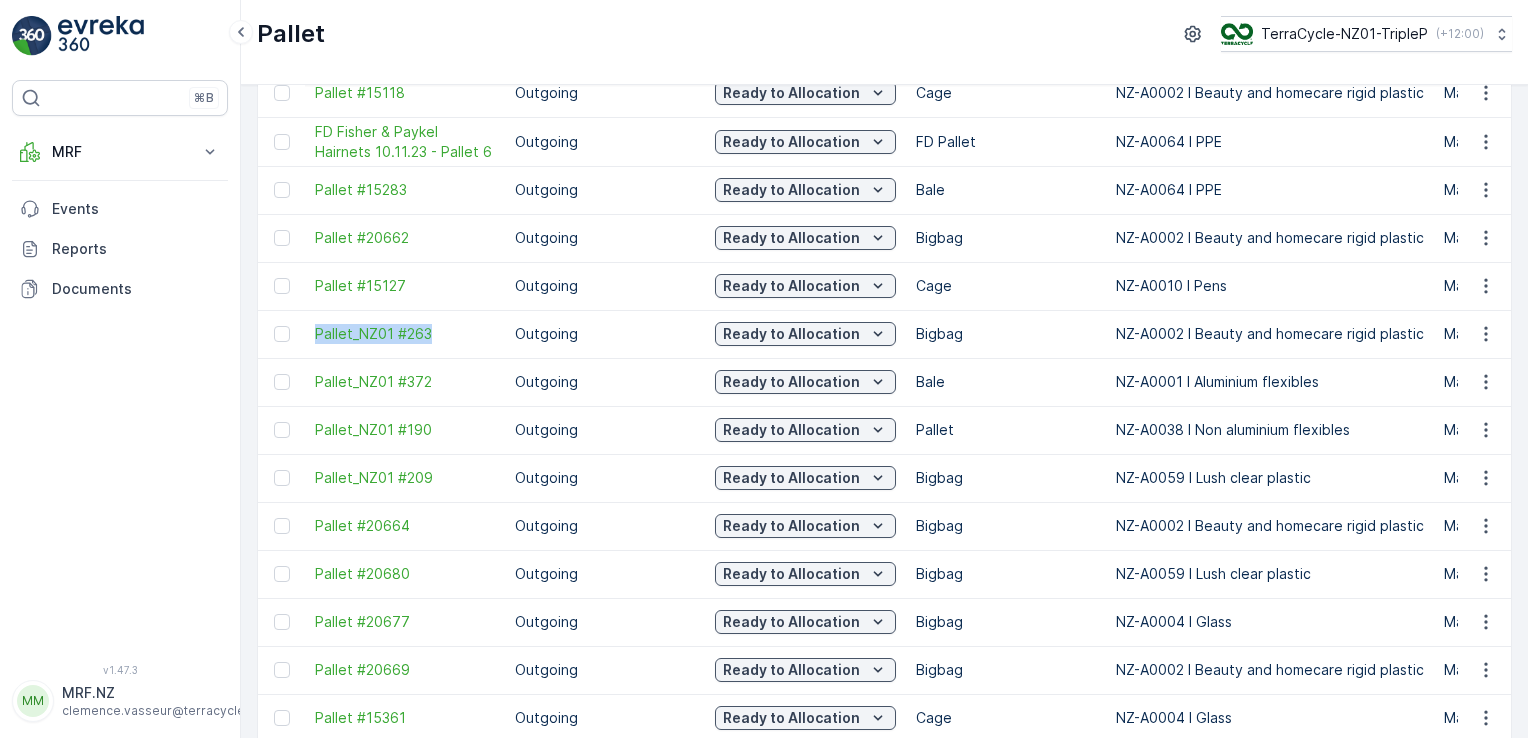 drag, startPoint x: 301, startPoint y: 322, endPoint x: 467, endPoint y: 316, distance: 166.1084 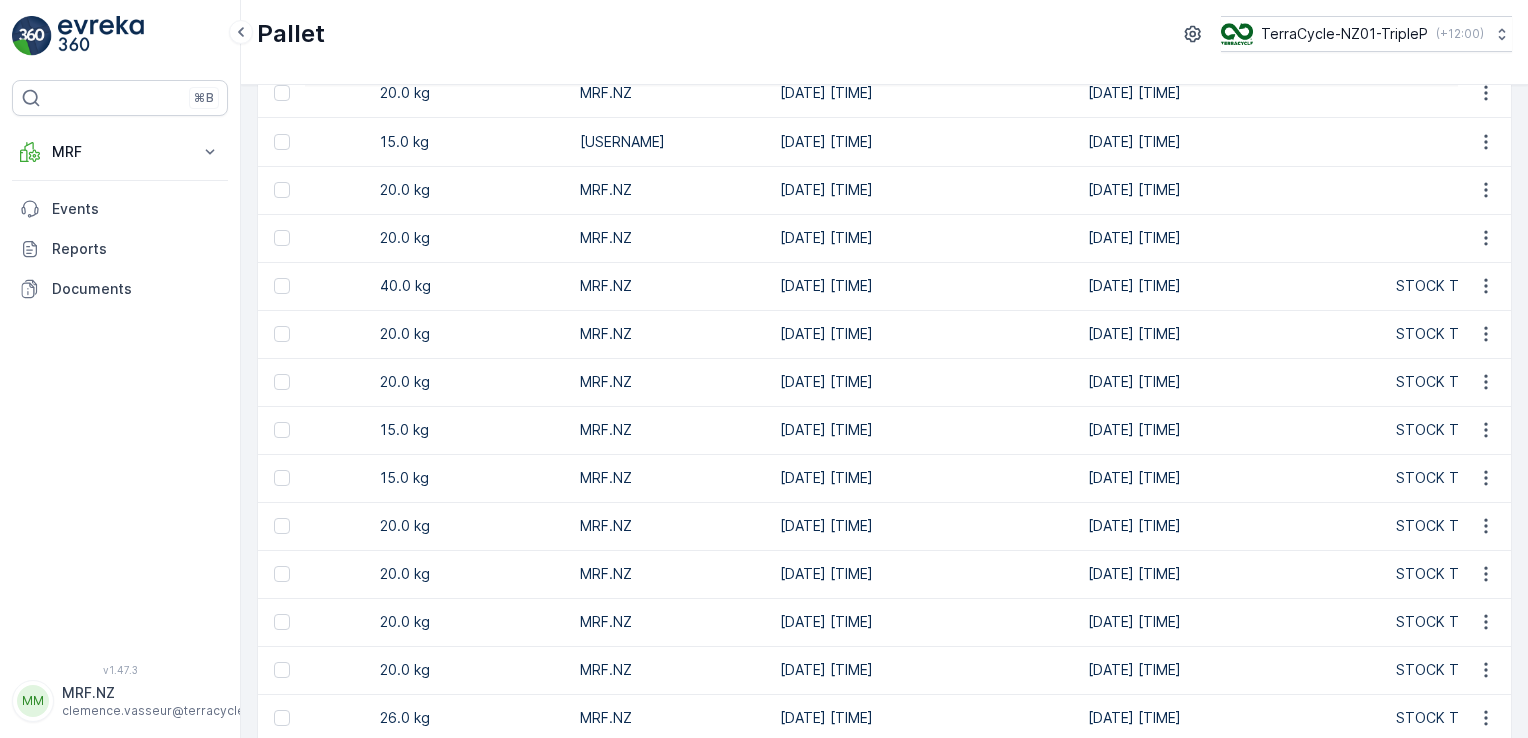 scroll, scrollTop: 0, scrollLeft: 10522, axis: horizontal 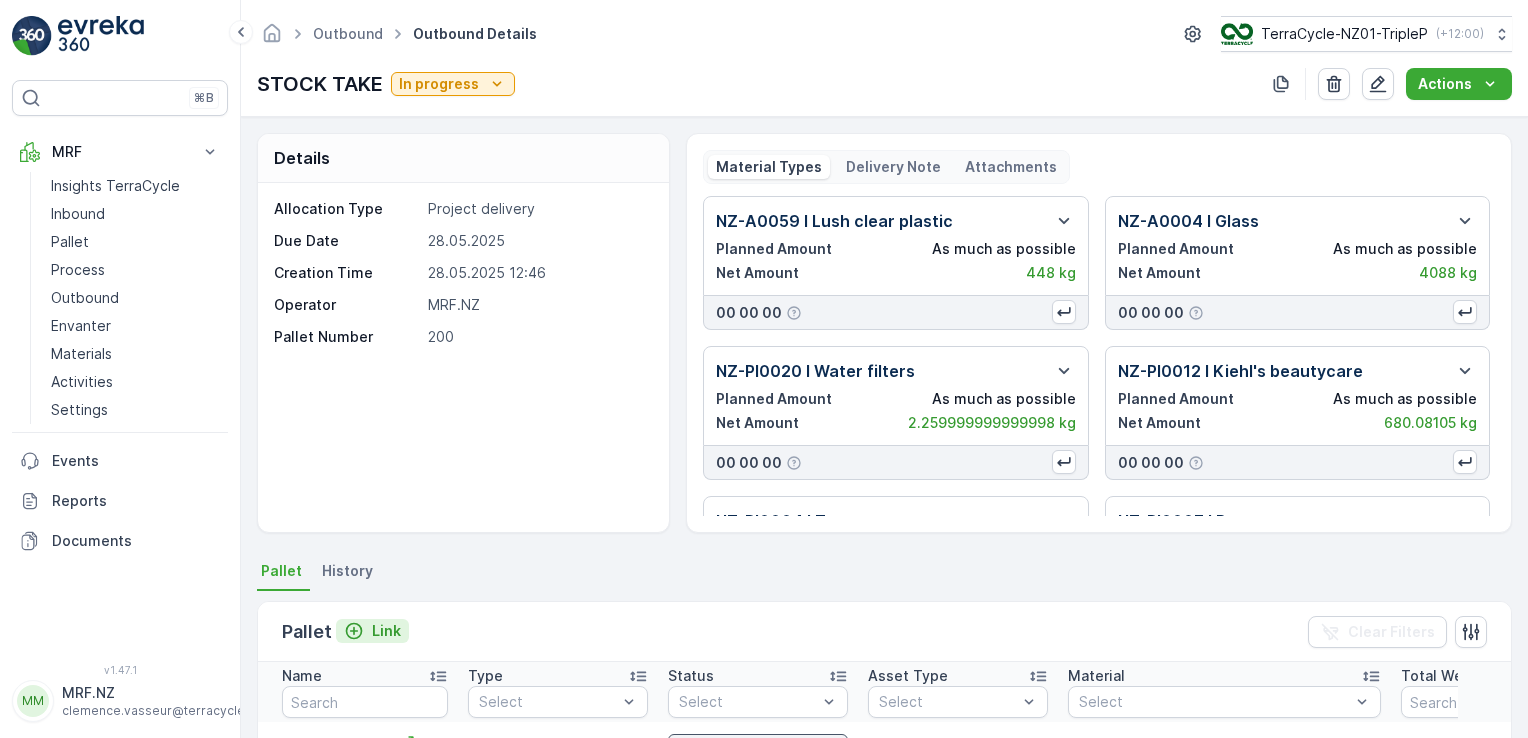 click on "Link" at bounding box center (386, 631) 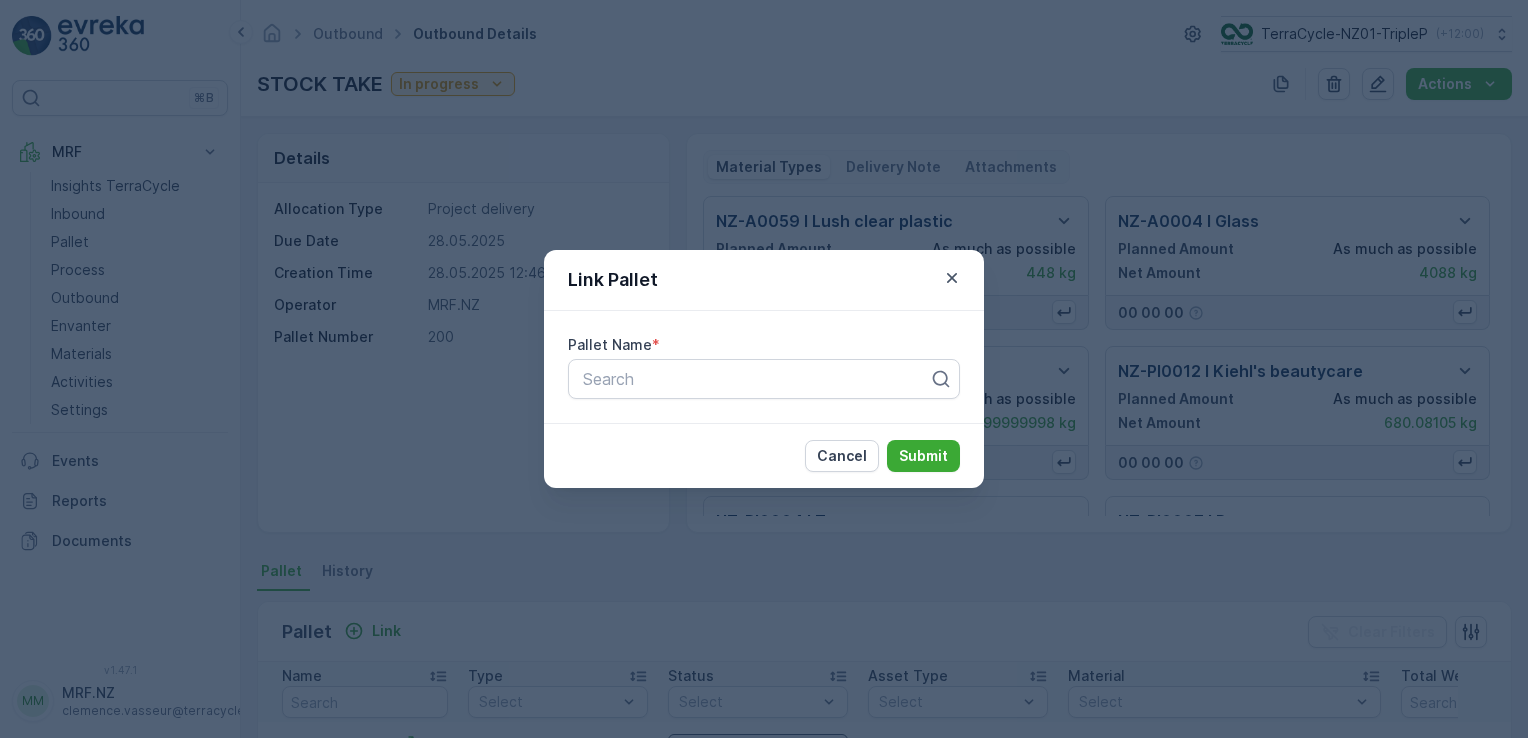 click on "Pallet Name * Search" at bounding box center (764, 367) 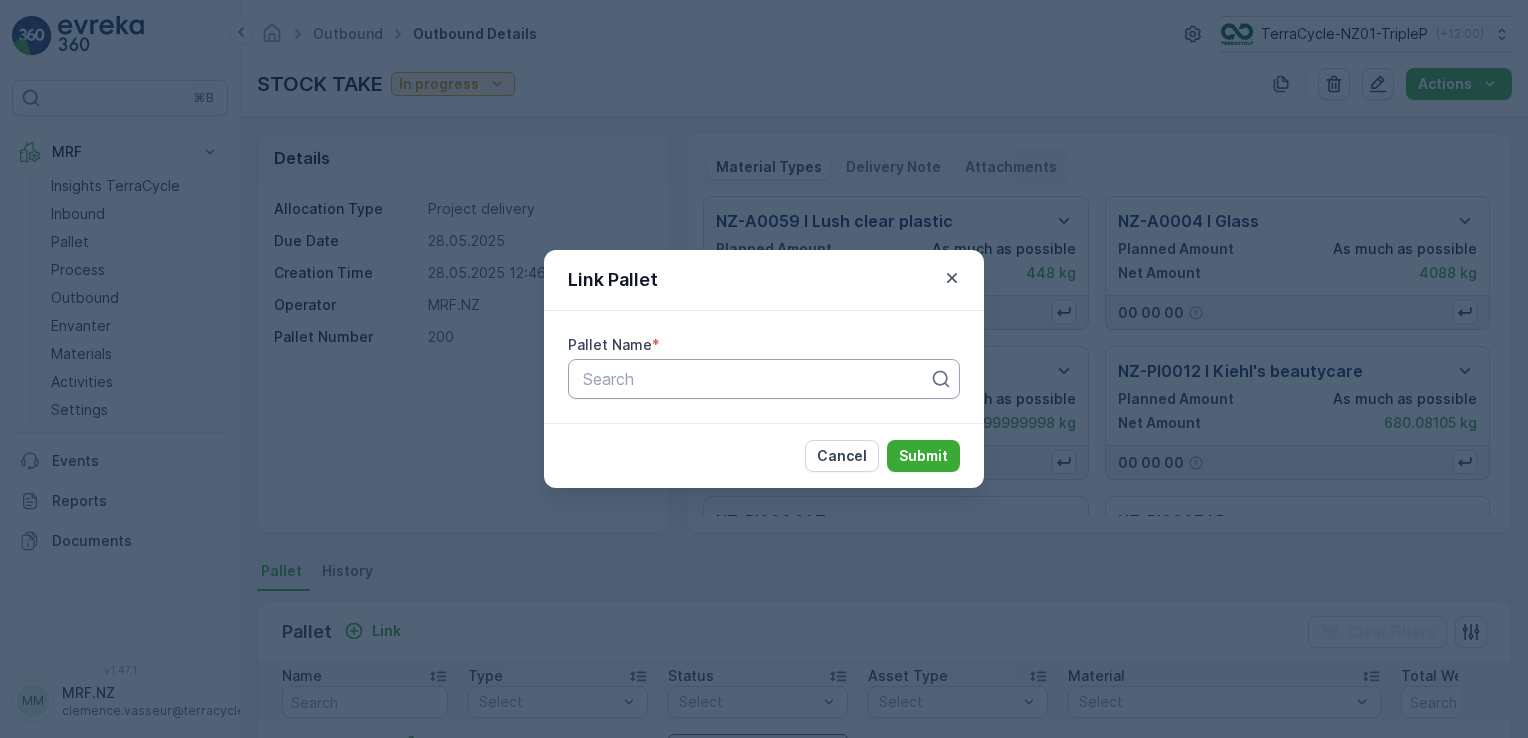 click at bounding box center [756, 379] 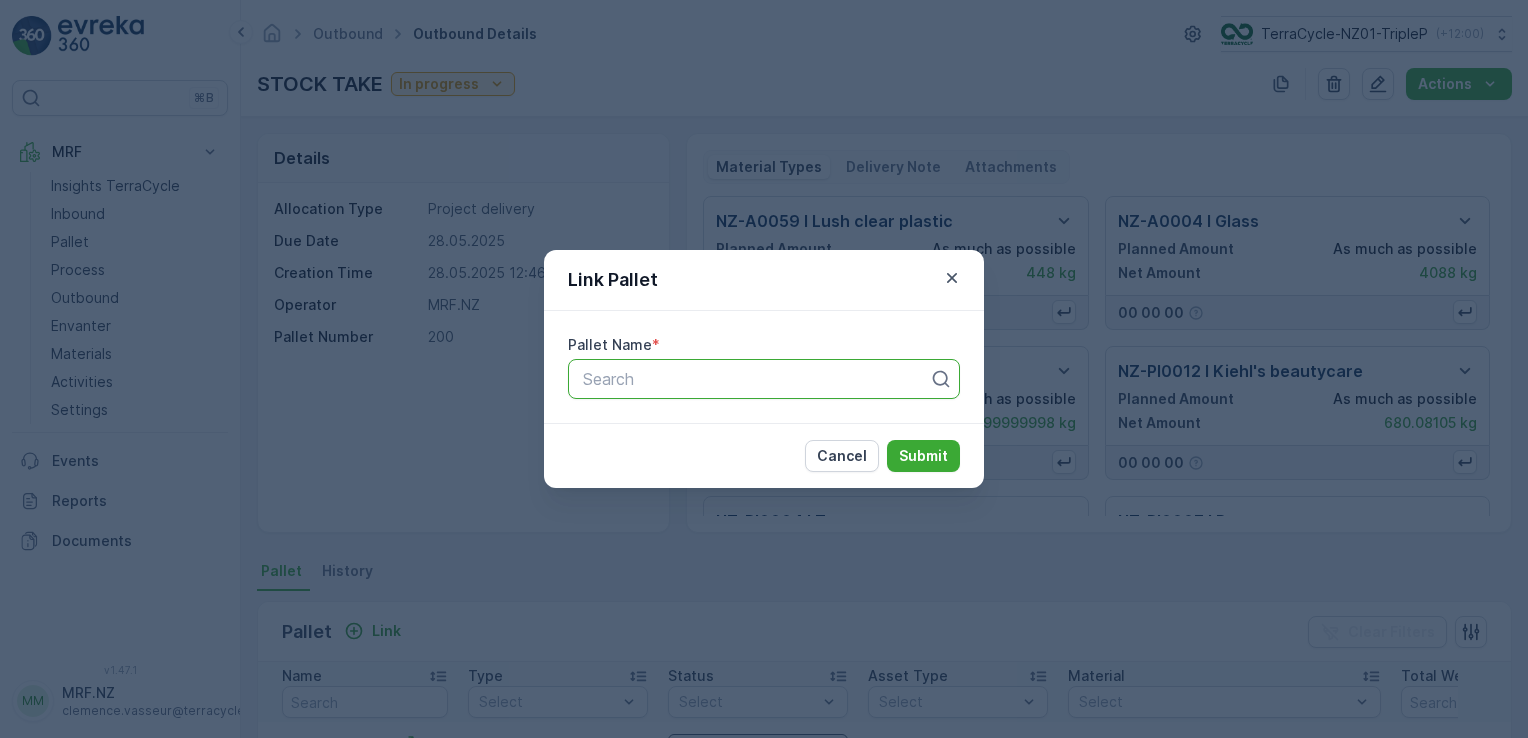 paste on "Pallet #20685" 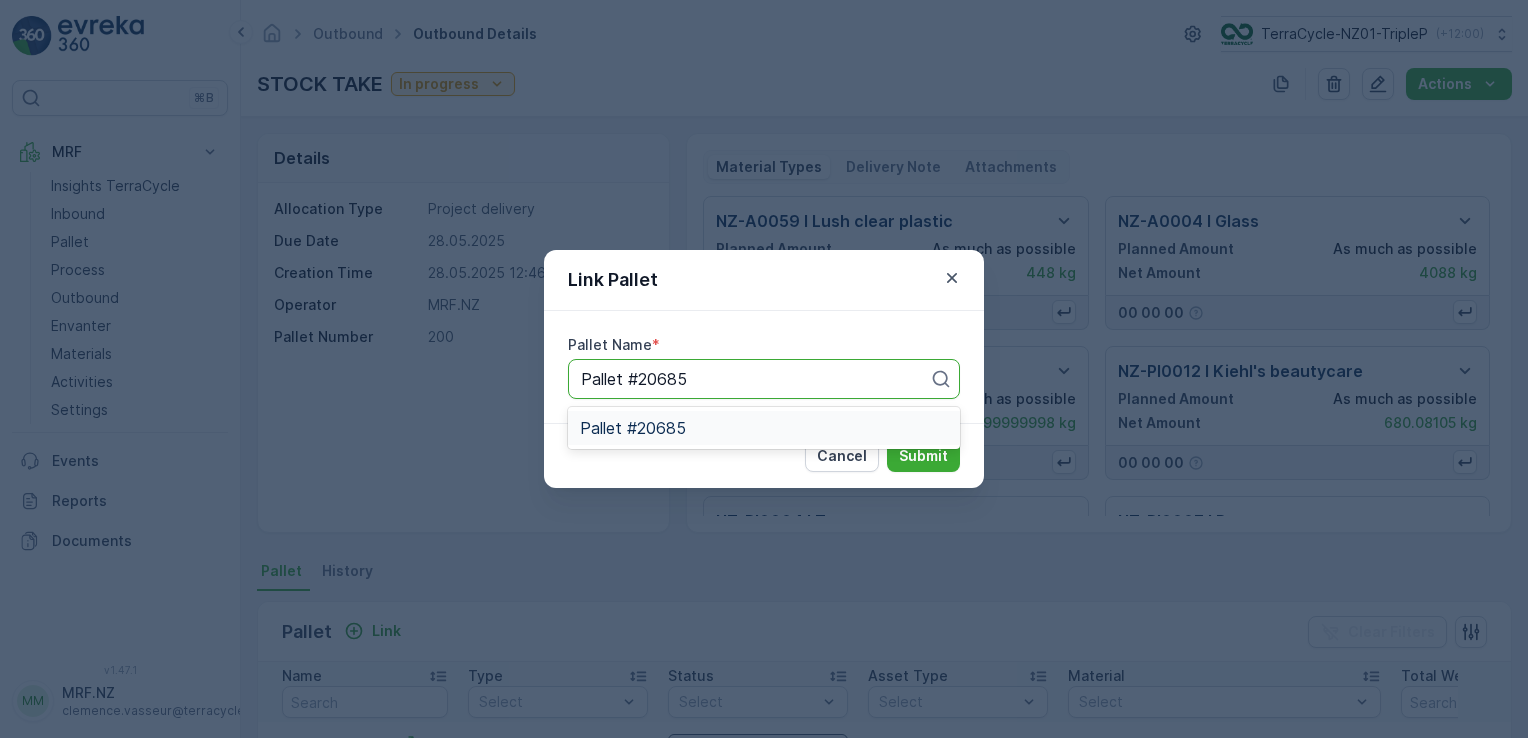 click on "Pallet #20685" at bounding box center (764, 428) 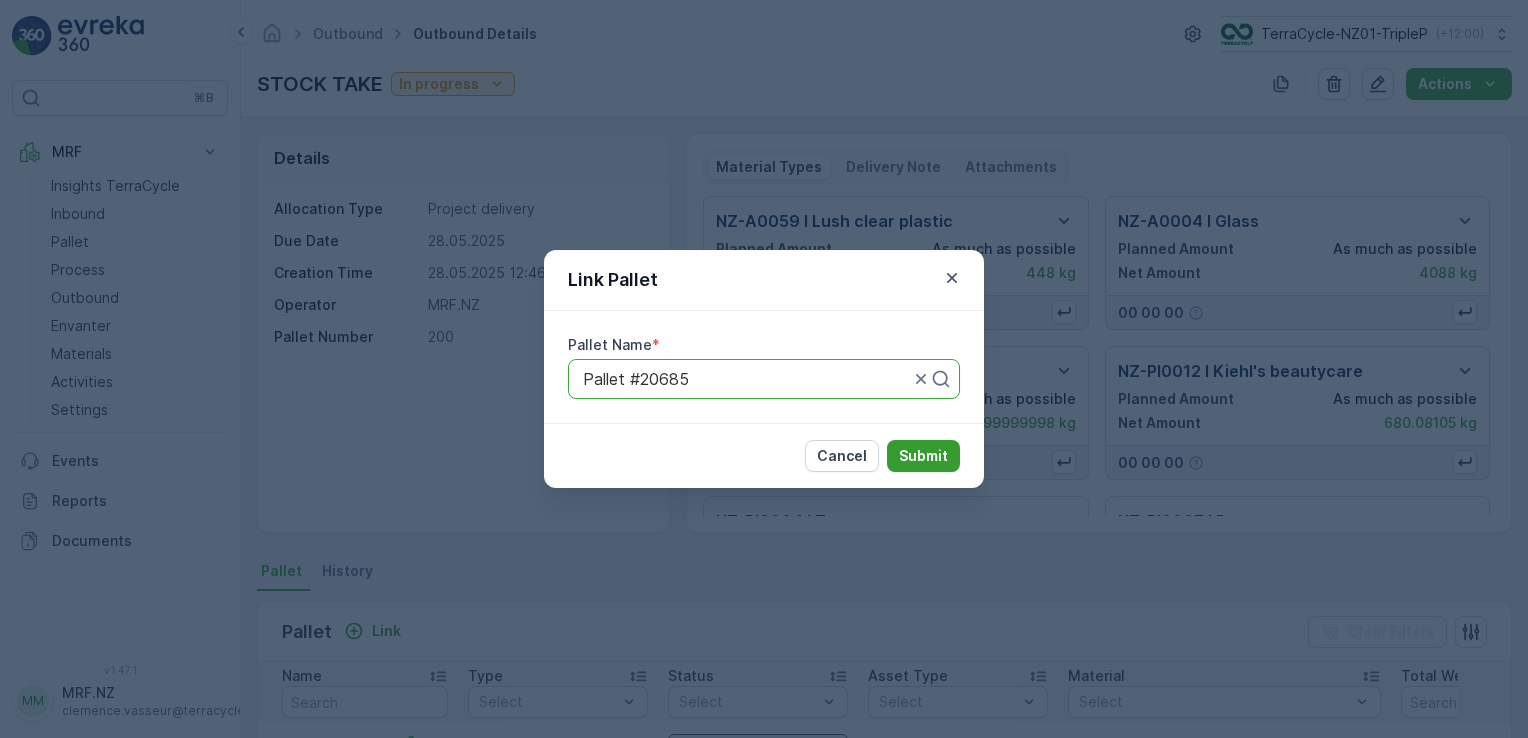 click on "Submit" at bounding box center [923, 456] 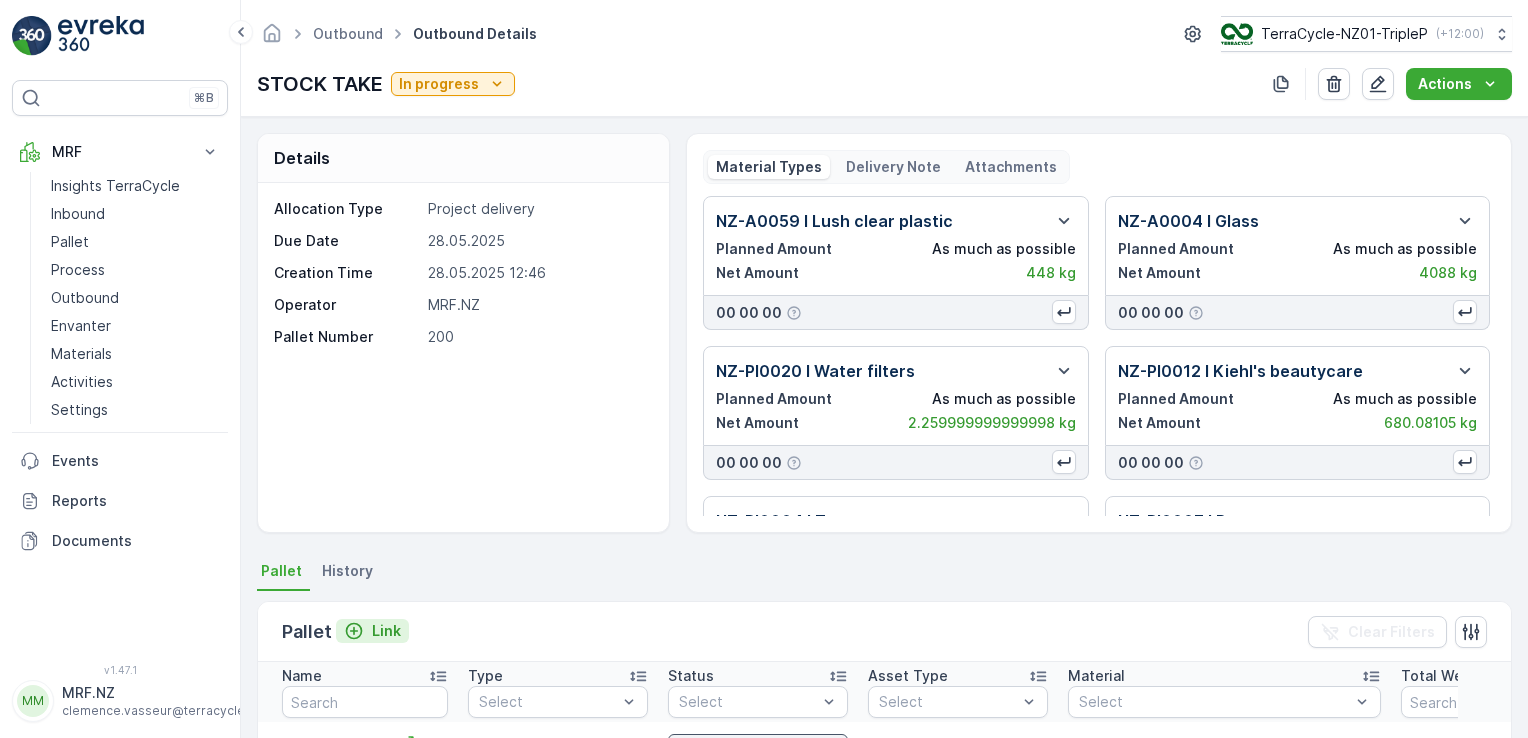 click on "Link" at bounding box center [386, 631] 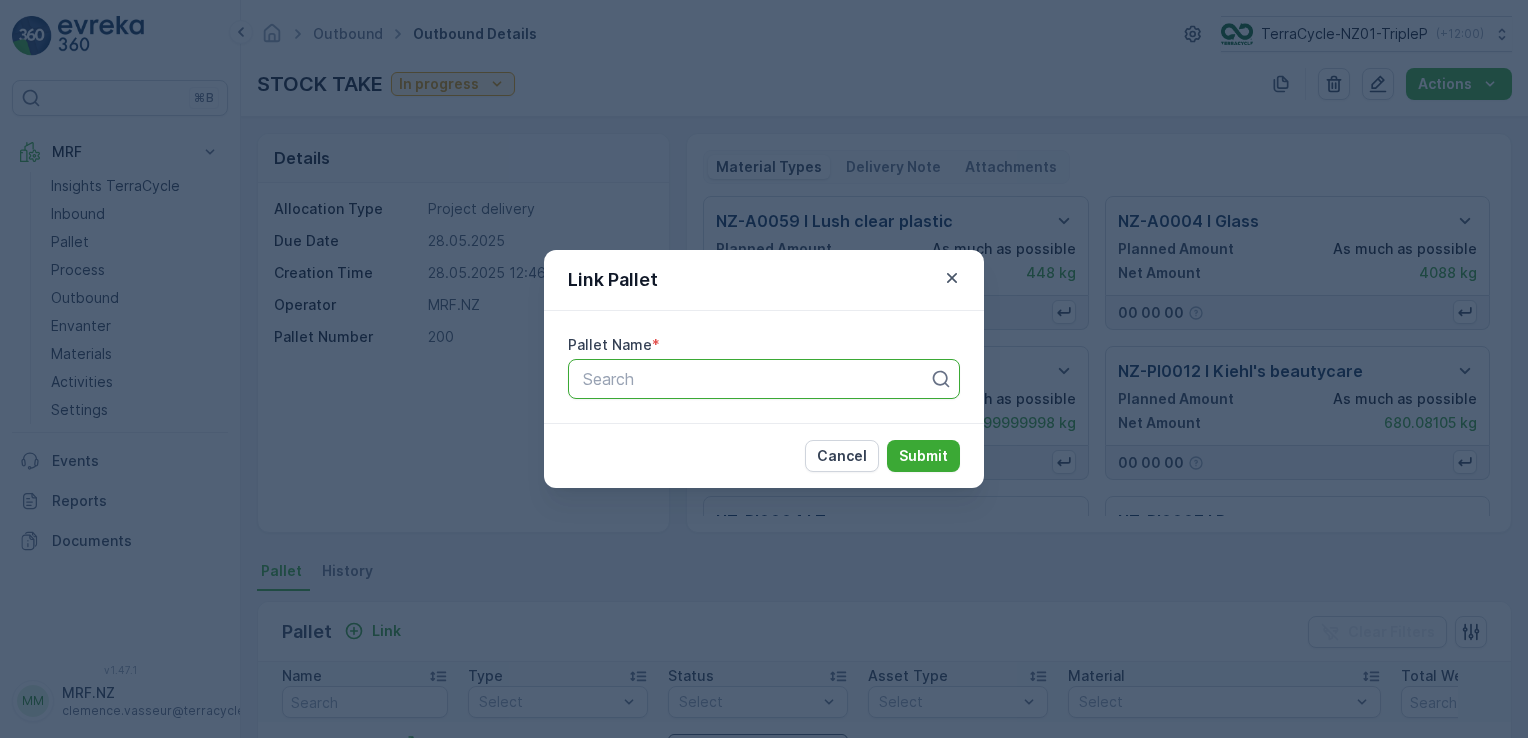 paste on "Pallet_NZ01 #[NUMBER]" 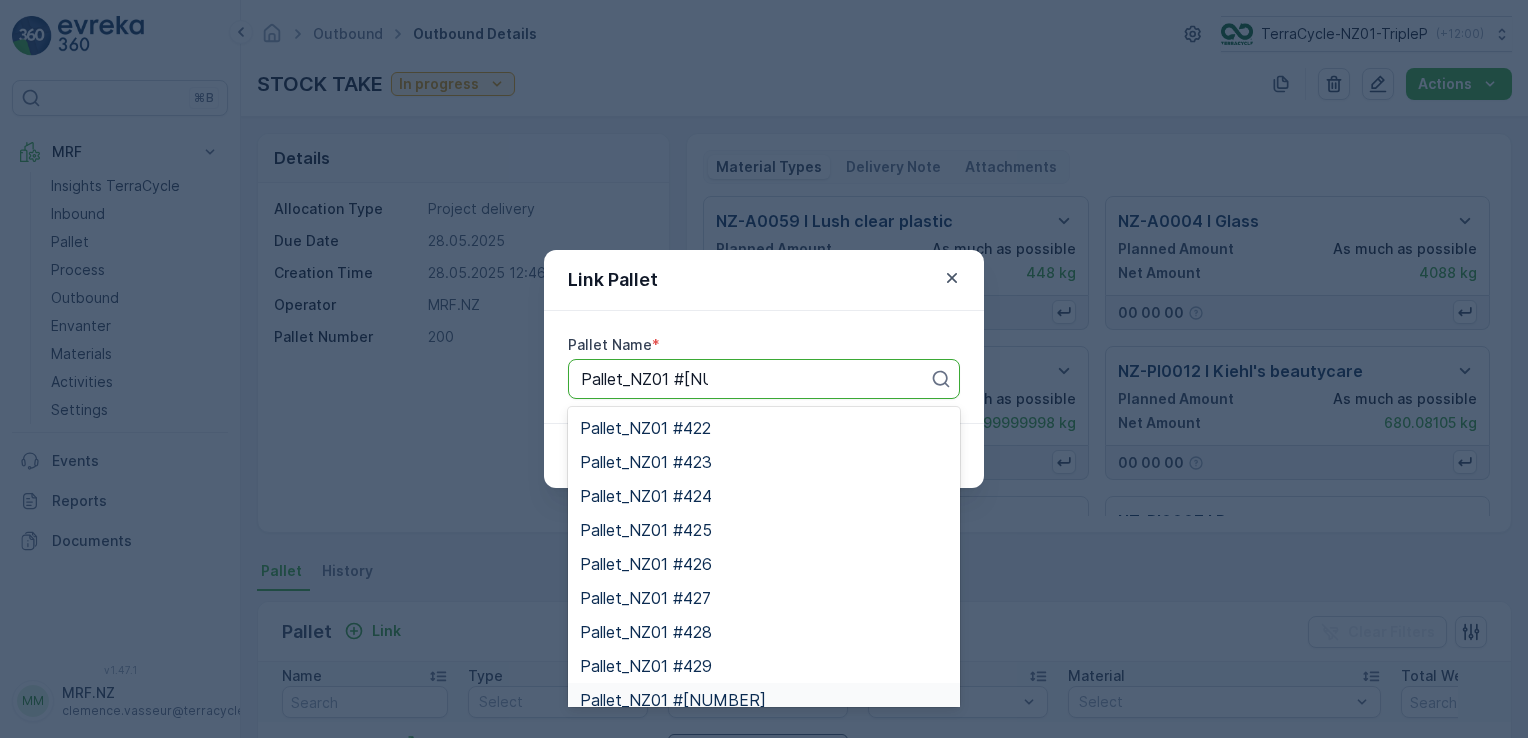 click on "Pallet_NZ01 #[NUMBER]" at bounding box center (764, 700) 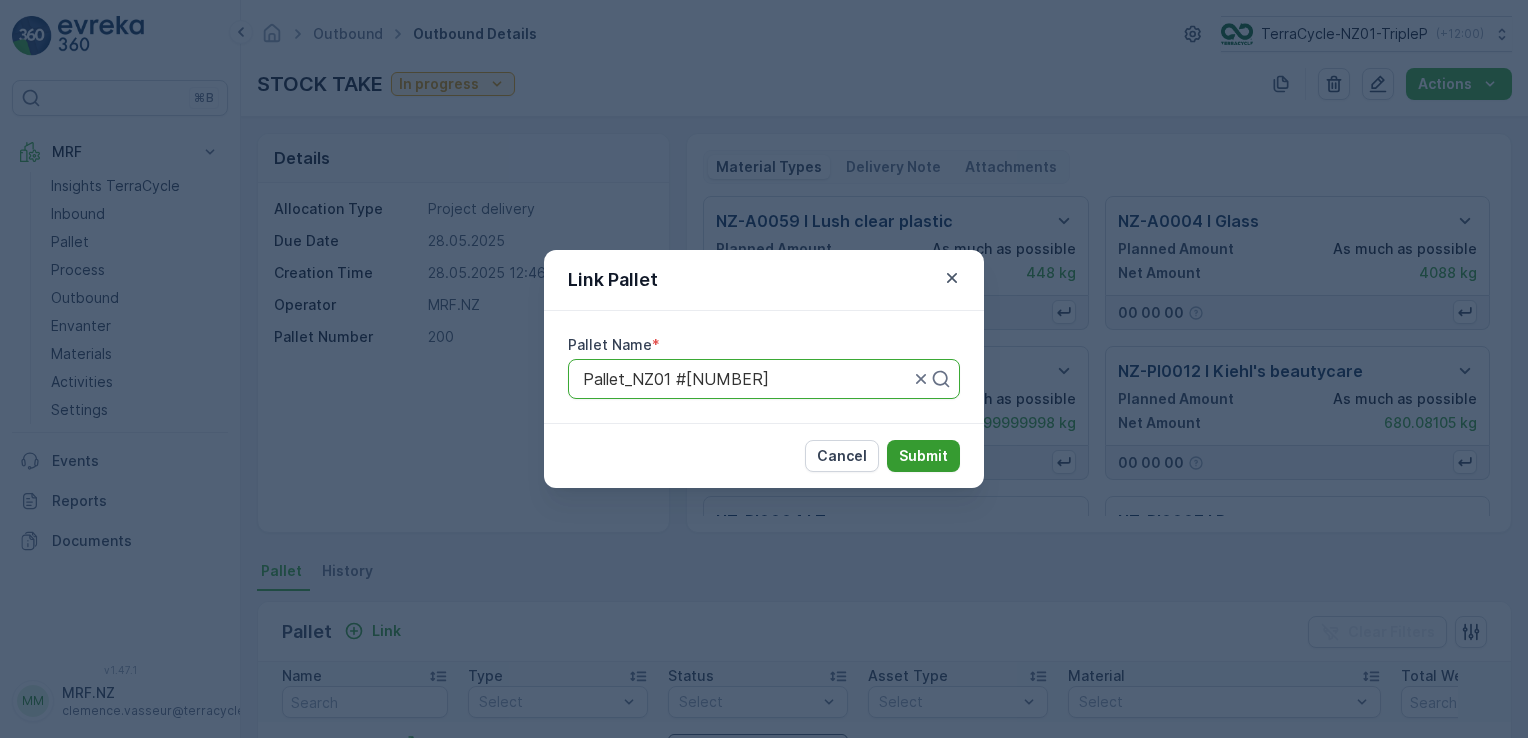 click on "Submit" at bounding box center [923, 456] 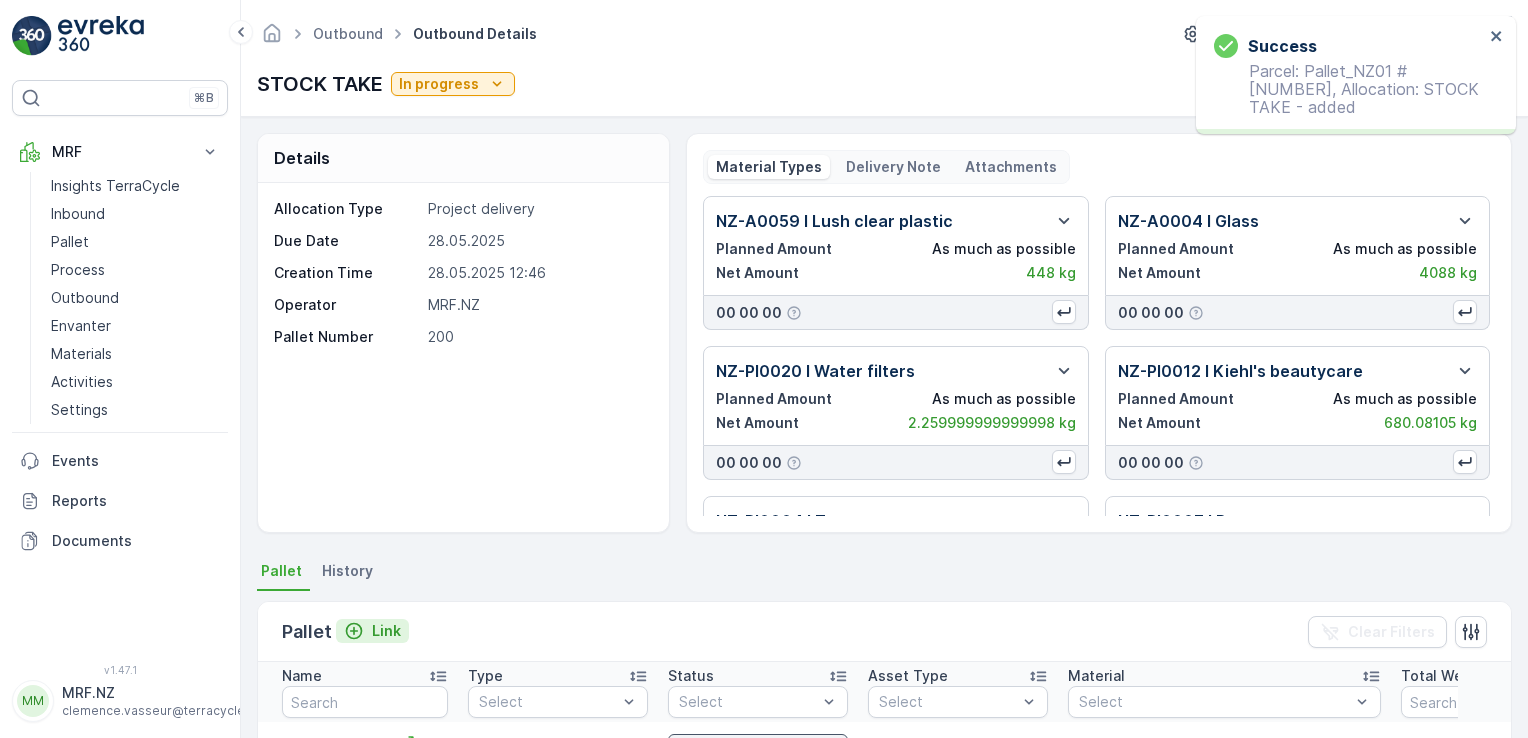 click on "Link" at bounding box center (372, 631) 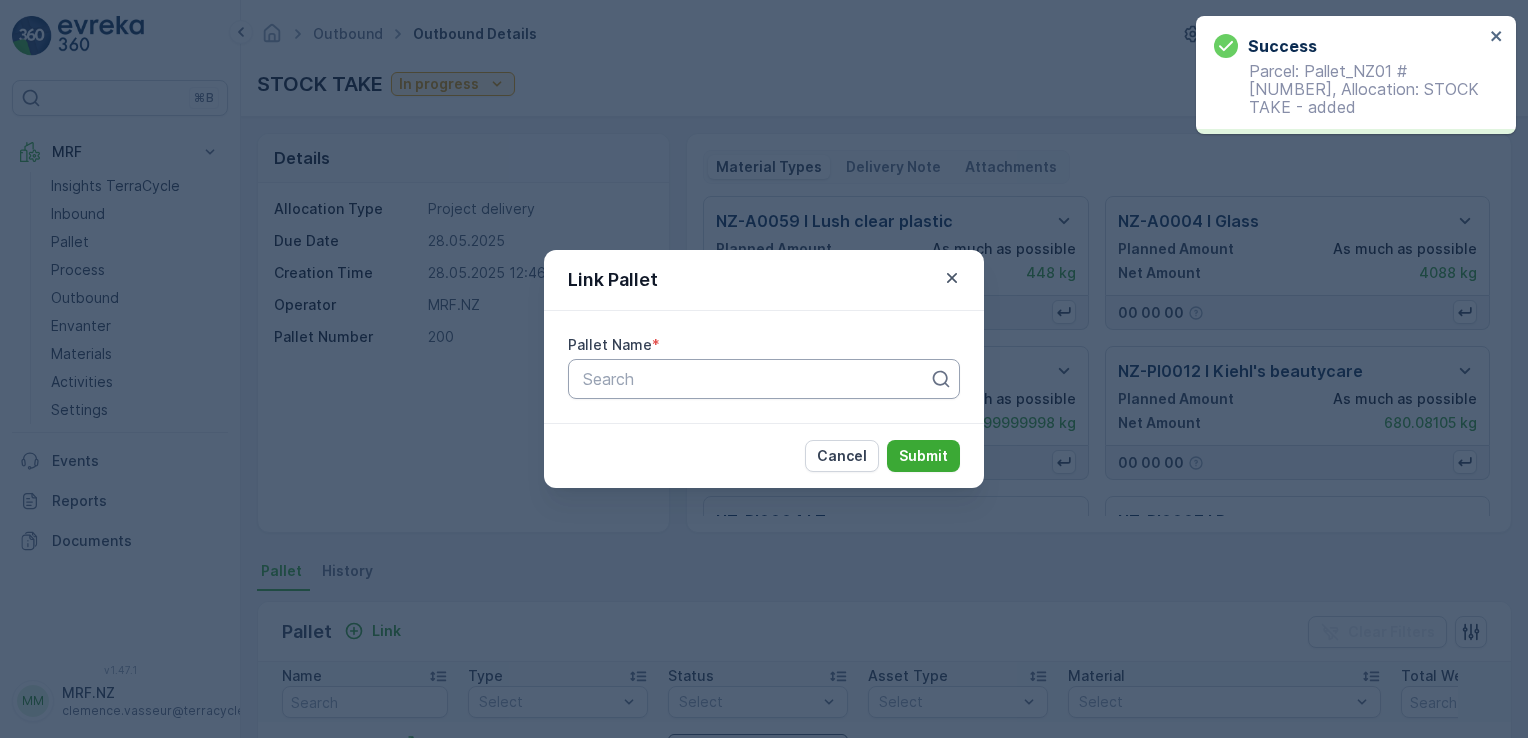 click at bounding box center [756, 379] 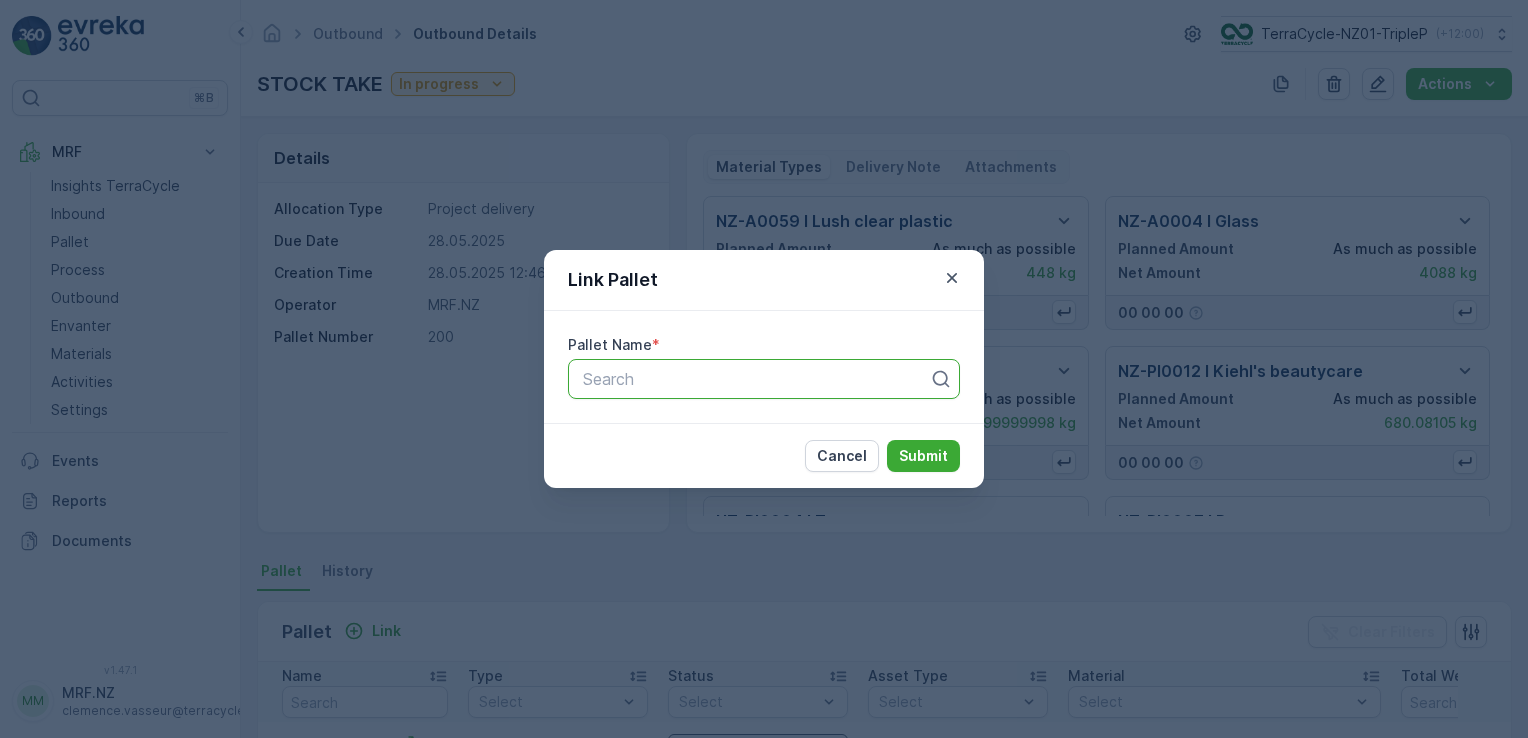 paste on "Pallet_NZ01 #100" 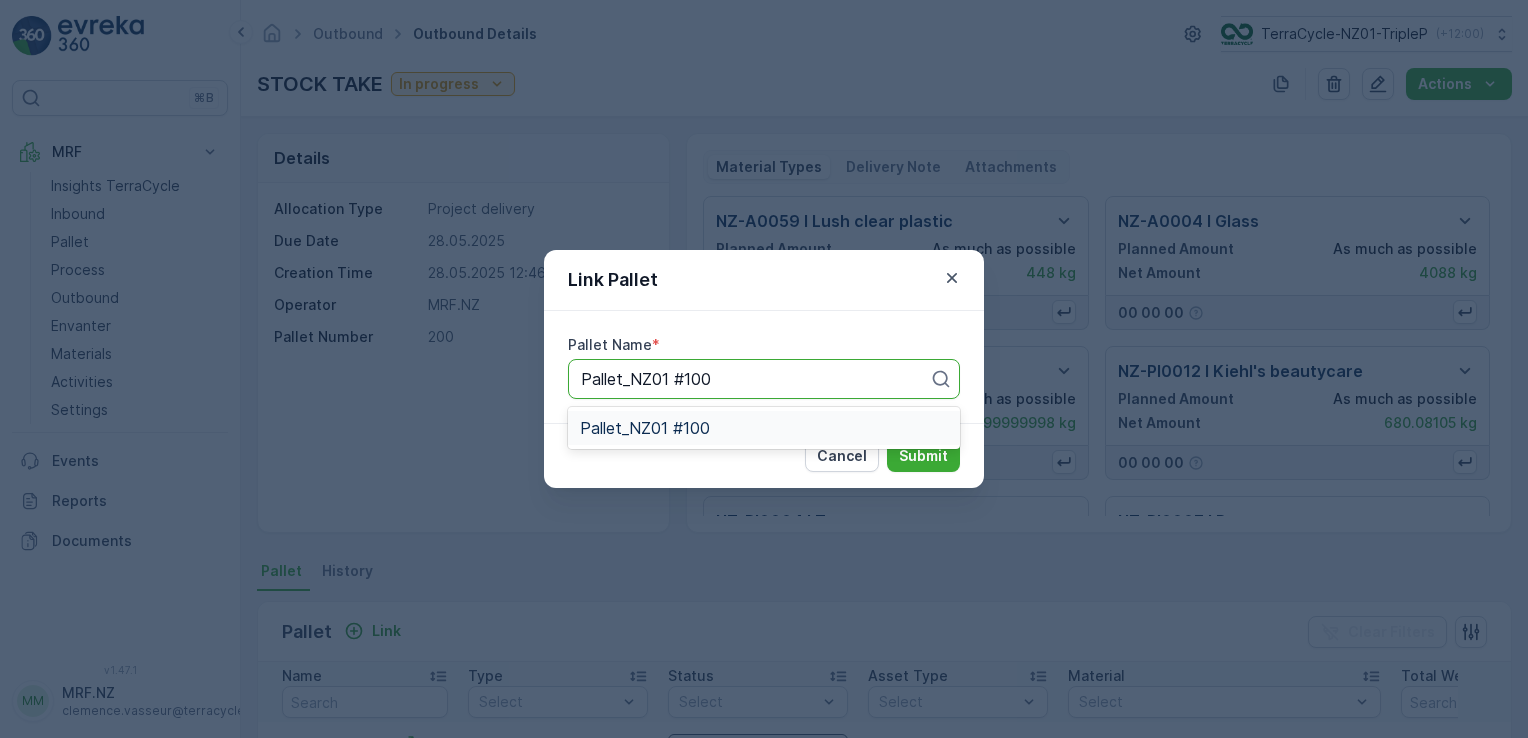 click on "Pallet_NZ01 #100" at bounding box center (764, 428) 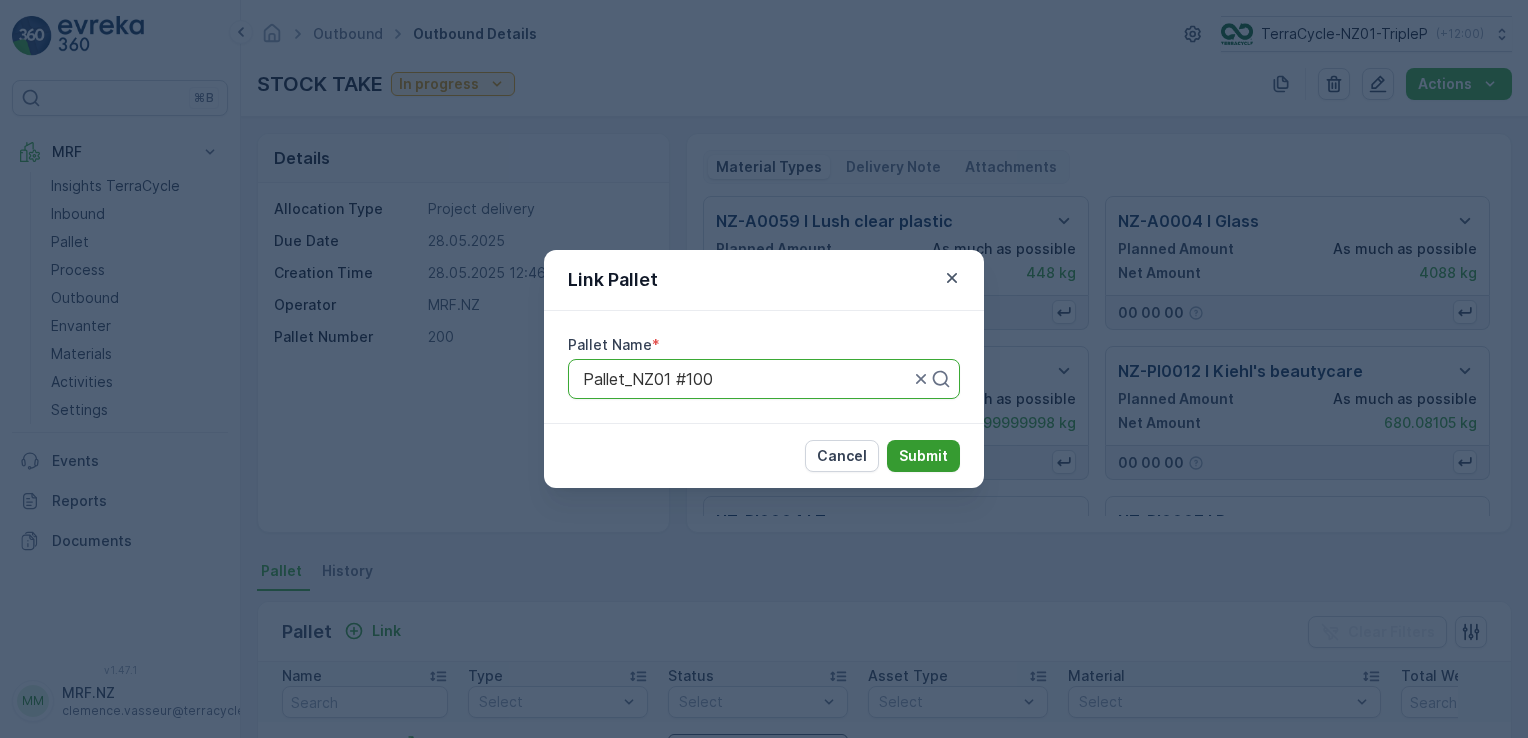 click on "Submit" at bounding box center [923, 456] 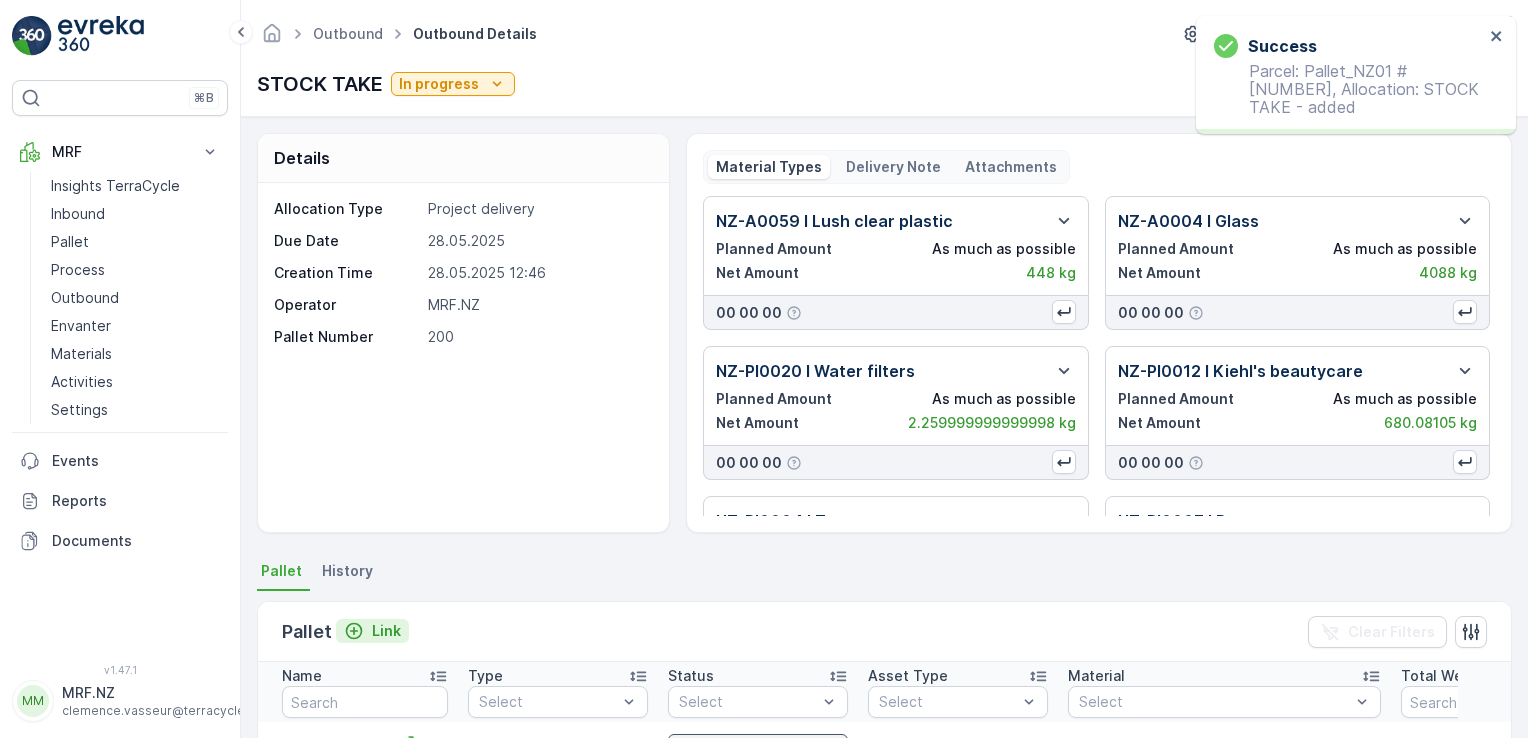 click on "Link" at bounding box center [386, 631] 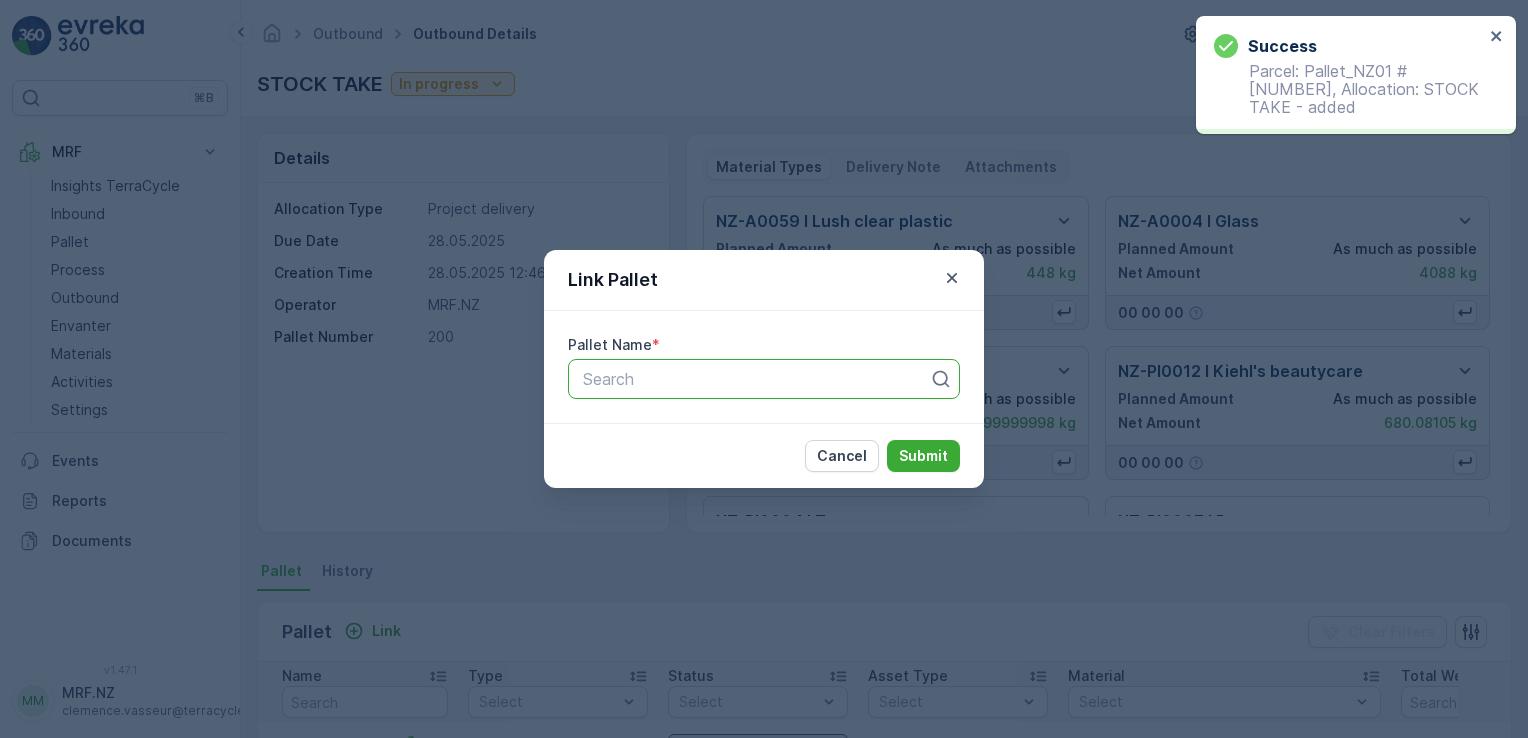 click at bounding box center [756, 379] 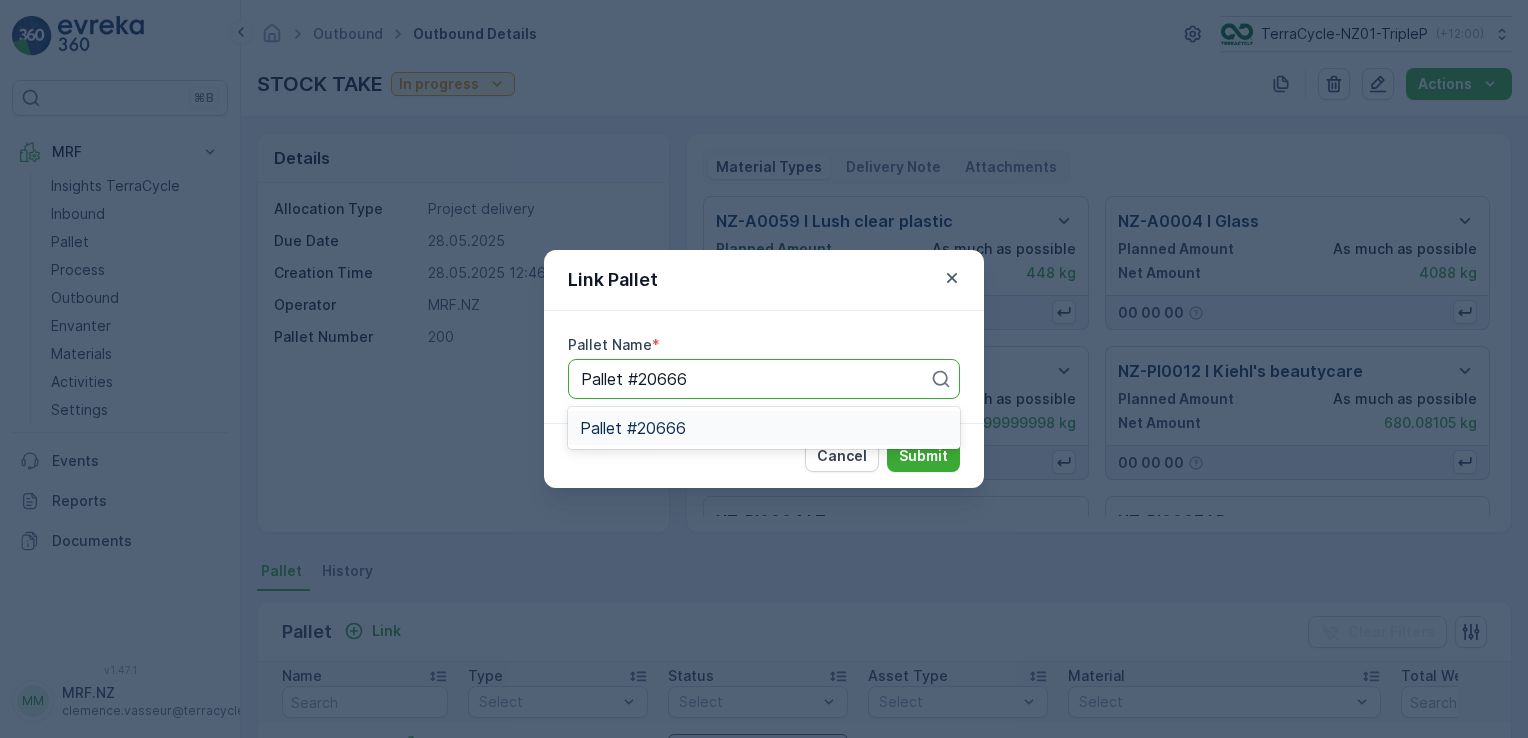 drag, startPoint x: 751, startPoint y: 433, endPoint x: 978, endPoint y: 490, distance: 234.047 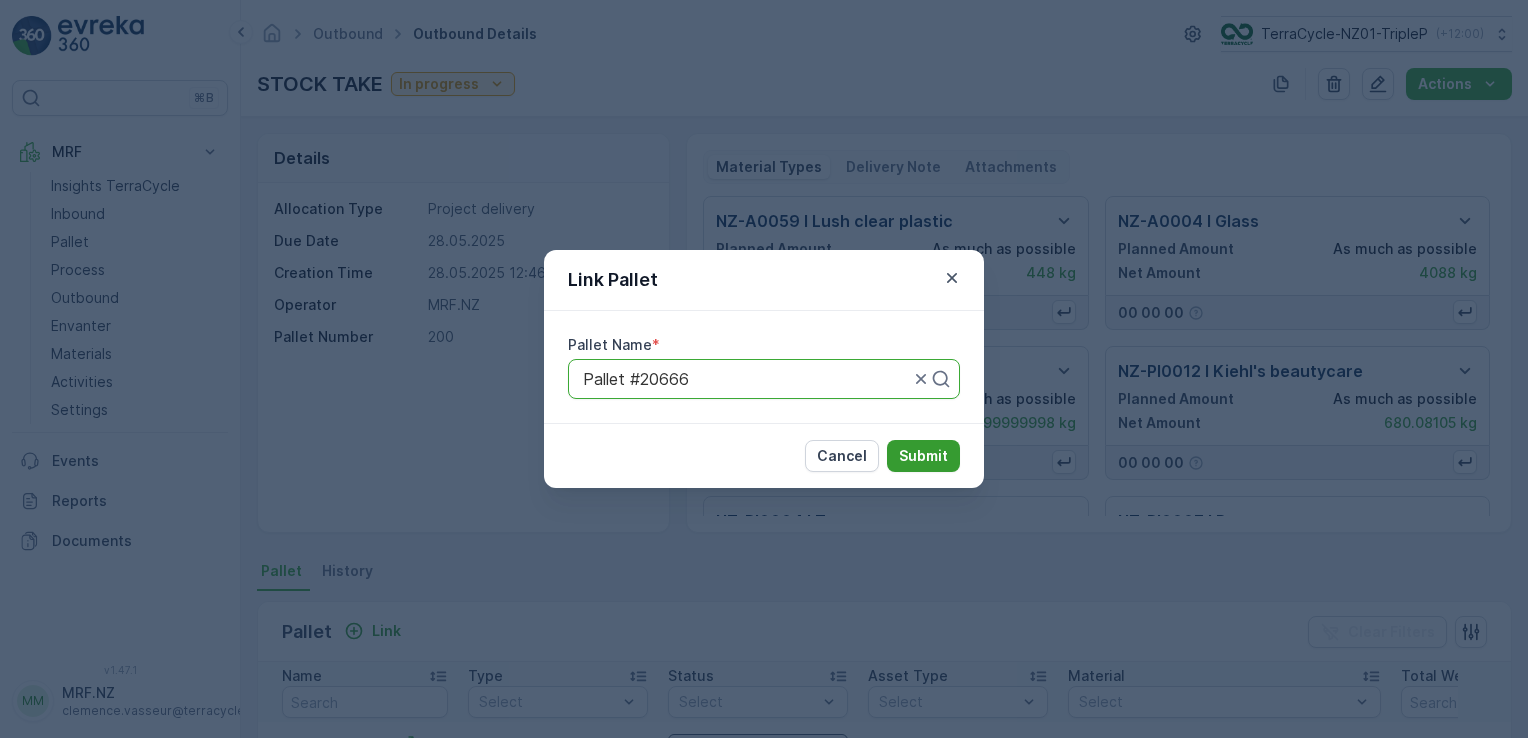 click on "Submit" at bounding box center (923, 456) 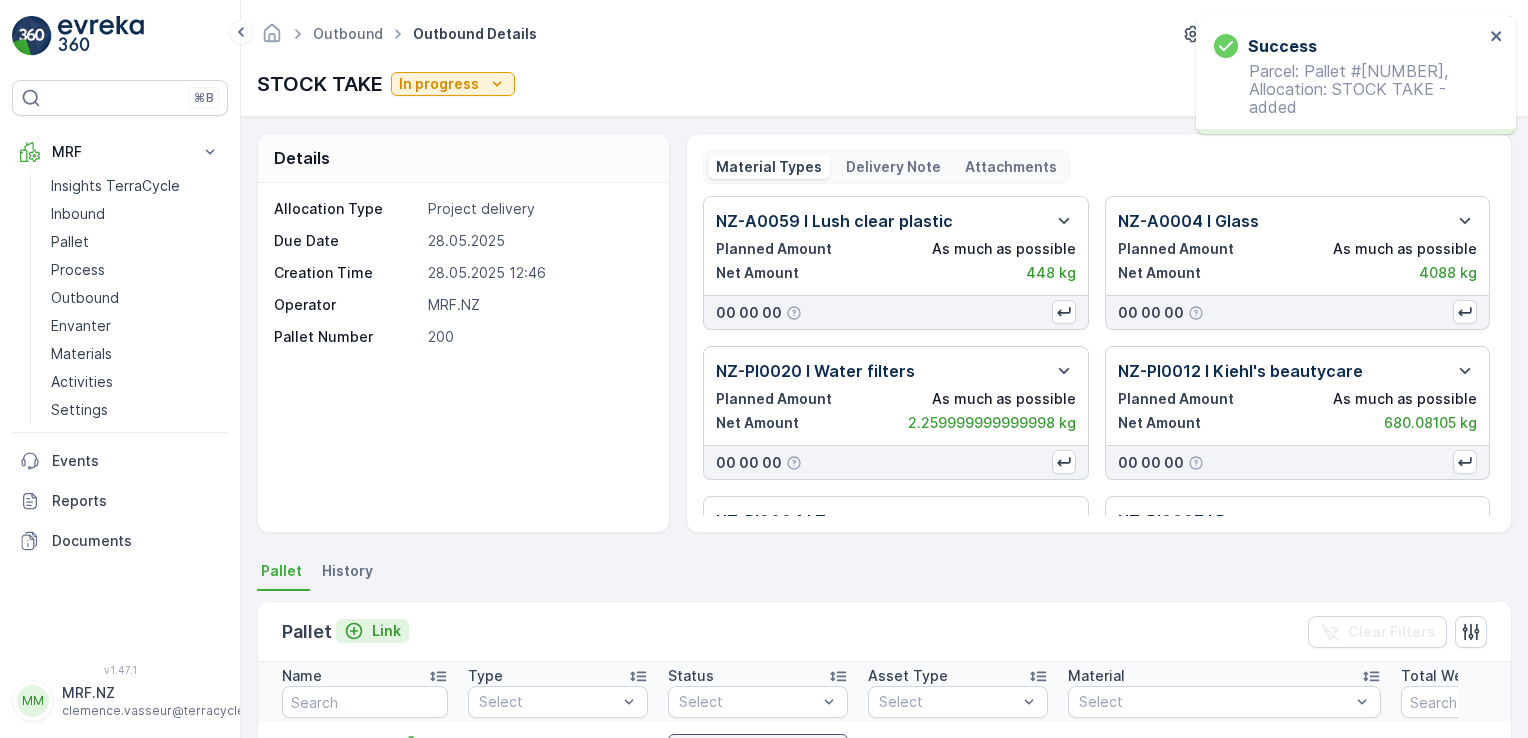 click on "Link" at bounding box center [386, 631] 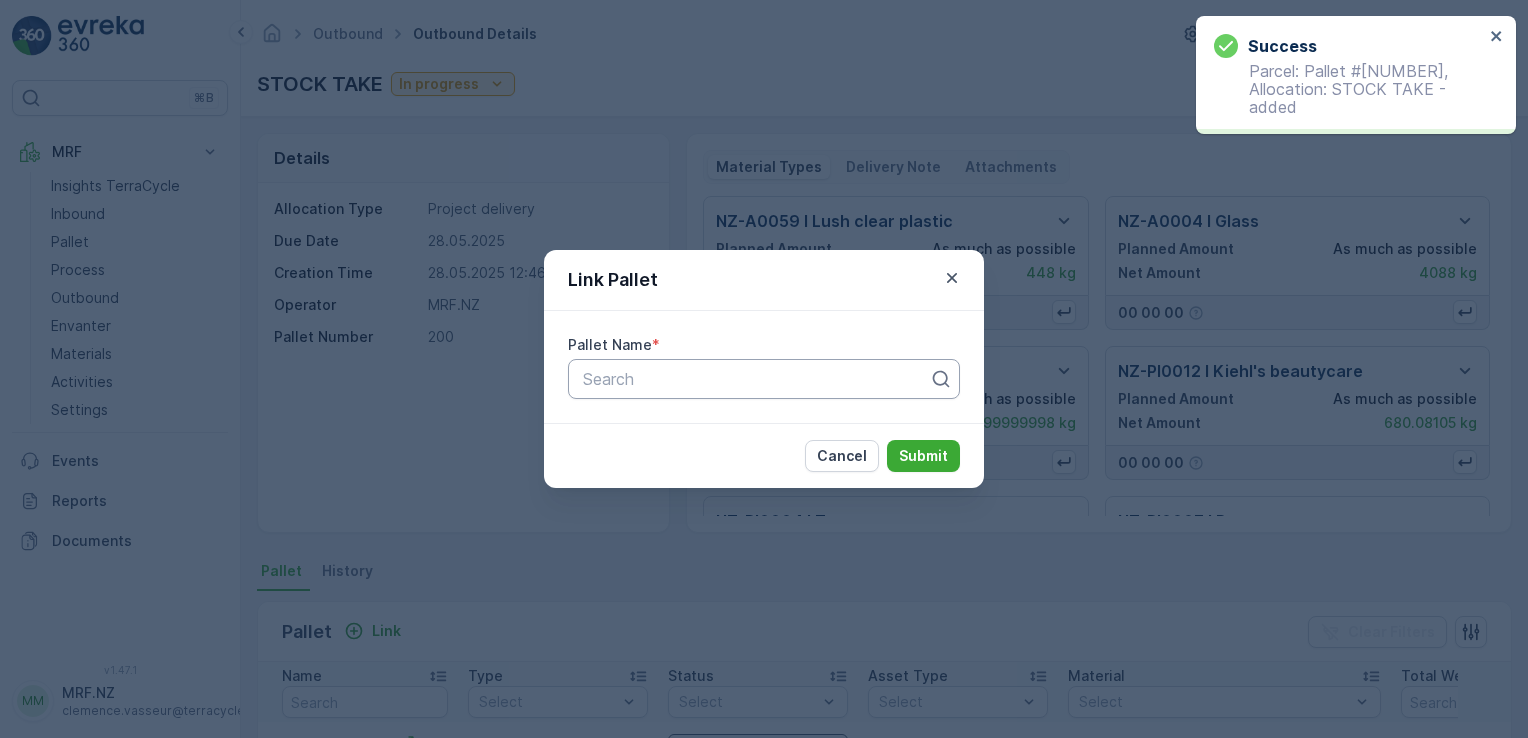 click at bounding box center [756, 379] 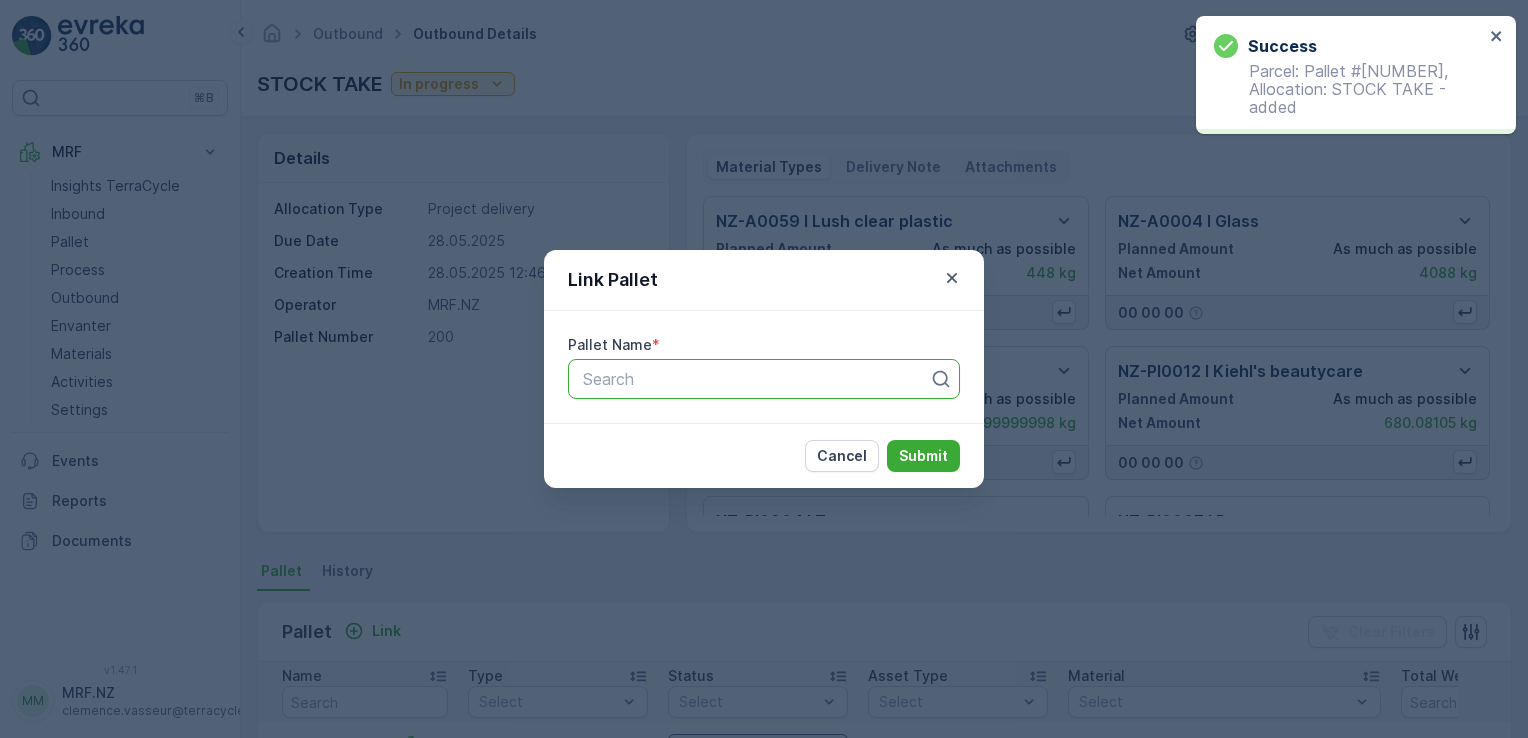 paste on "Pallet_NZ01 #[NUMBER]" 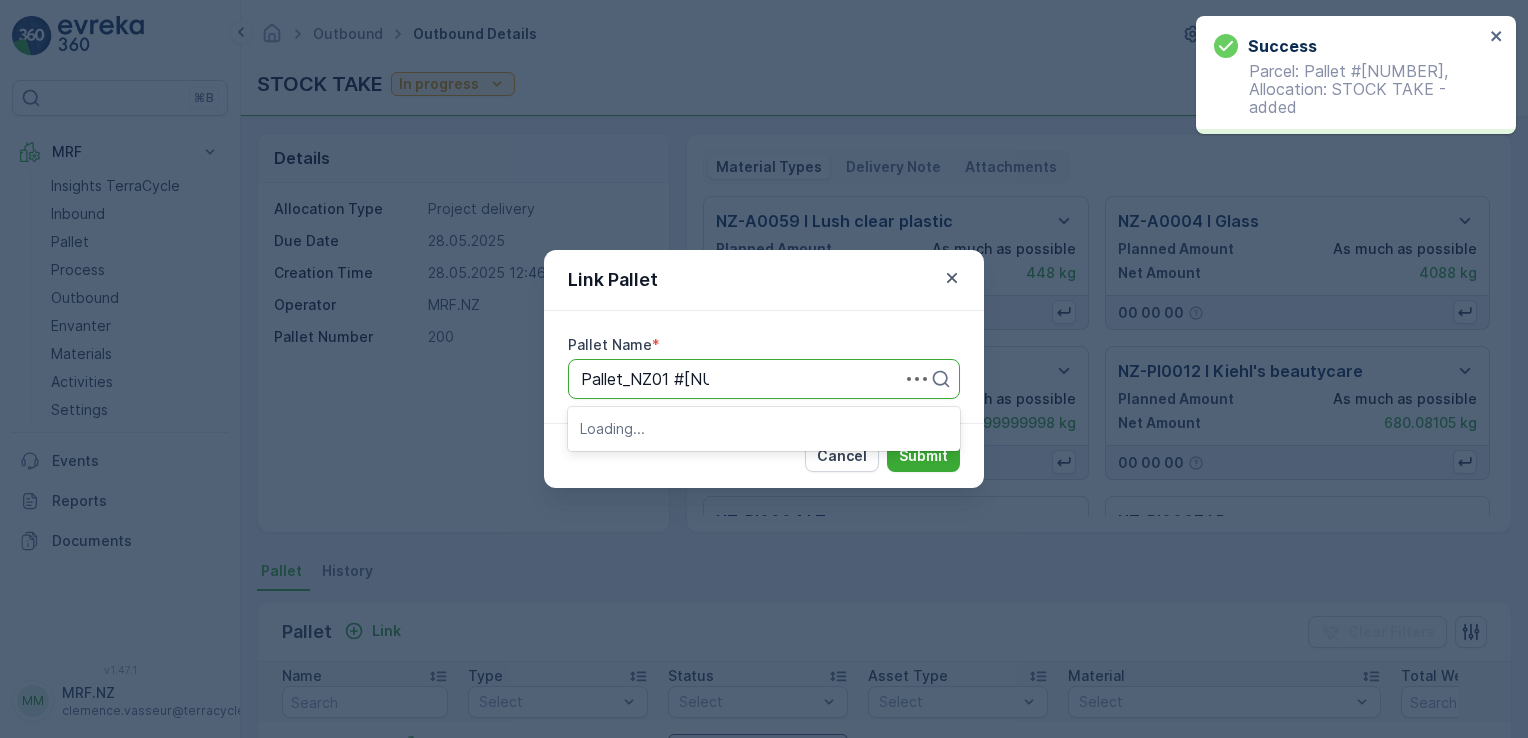 click on "Loading..." at bounding box center [764, 429] 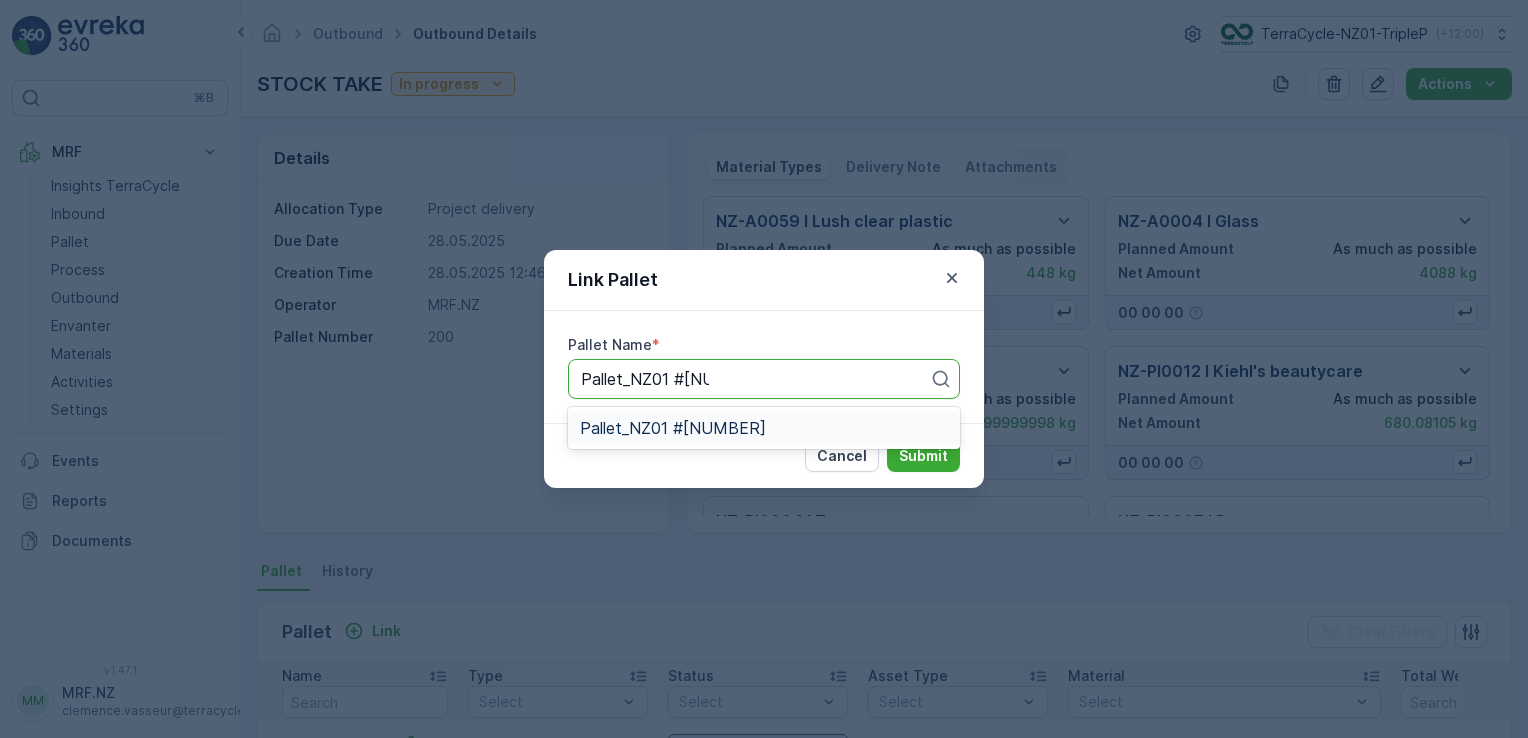 click on "Pallet_NZ01 #[NUMBER]" at bounding box center [764, 428] 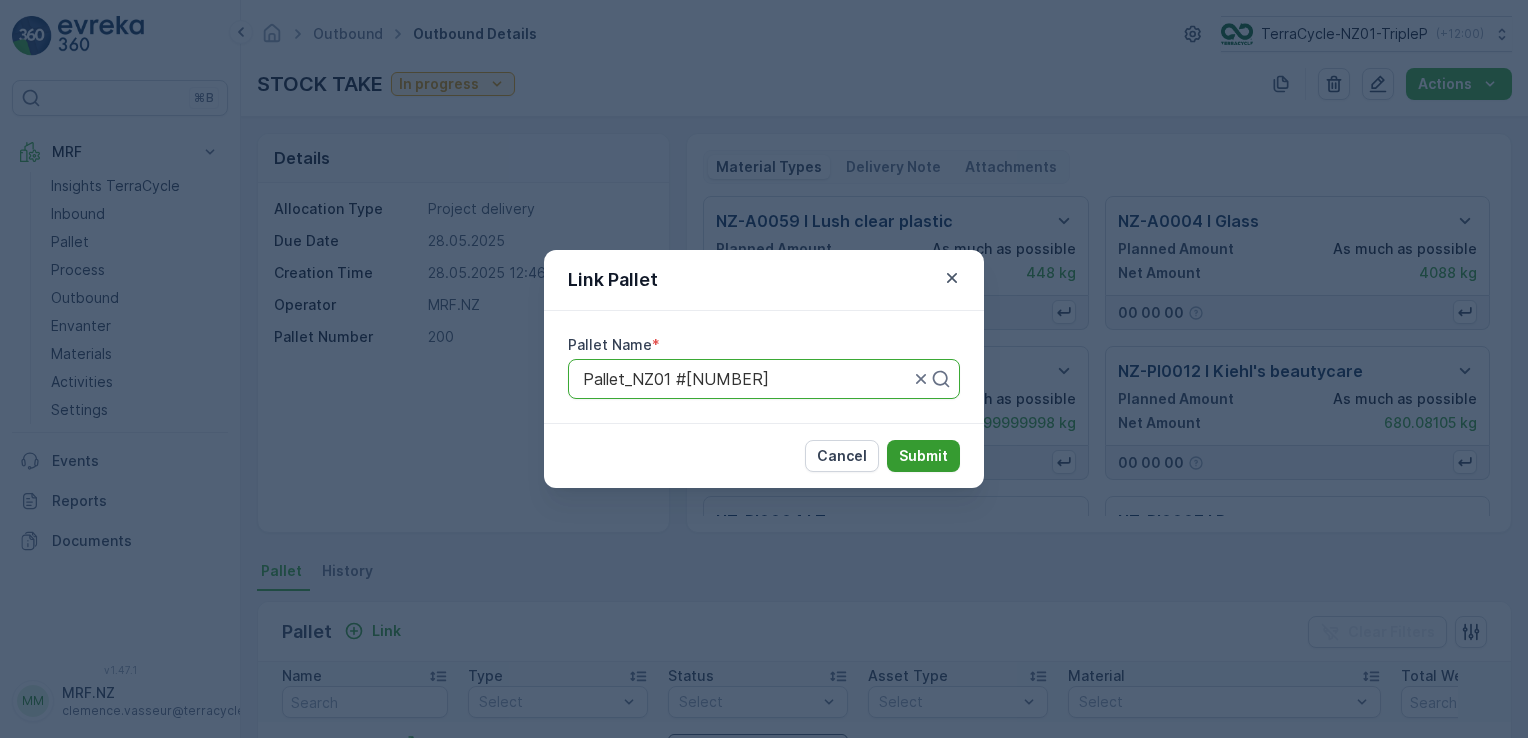 click on "Submit" at bounding box center (923, 456) 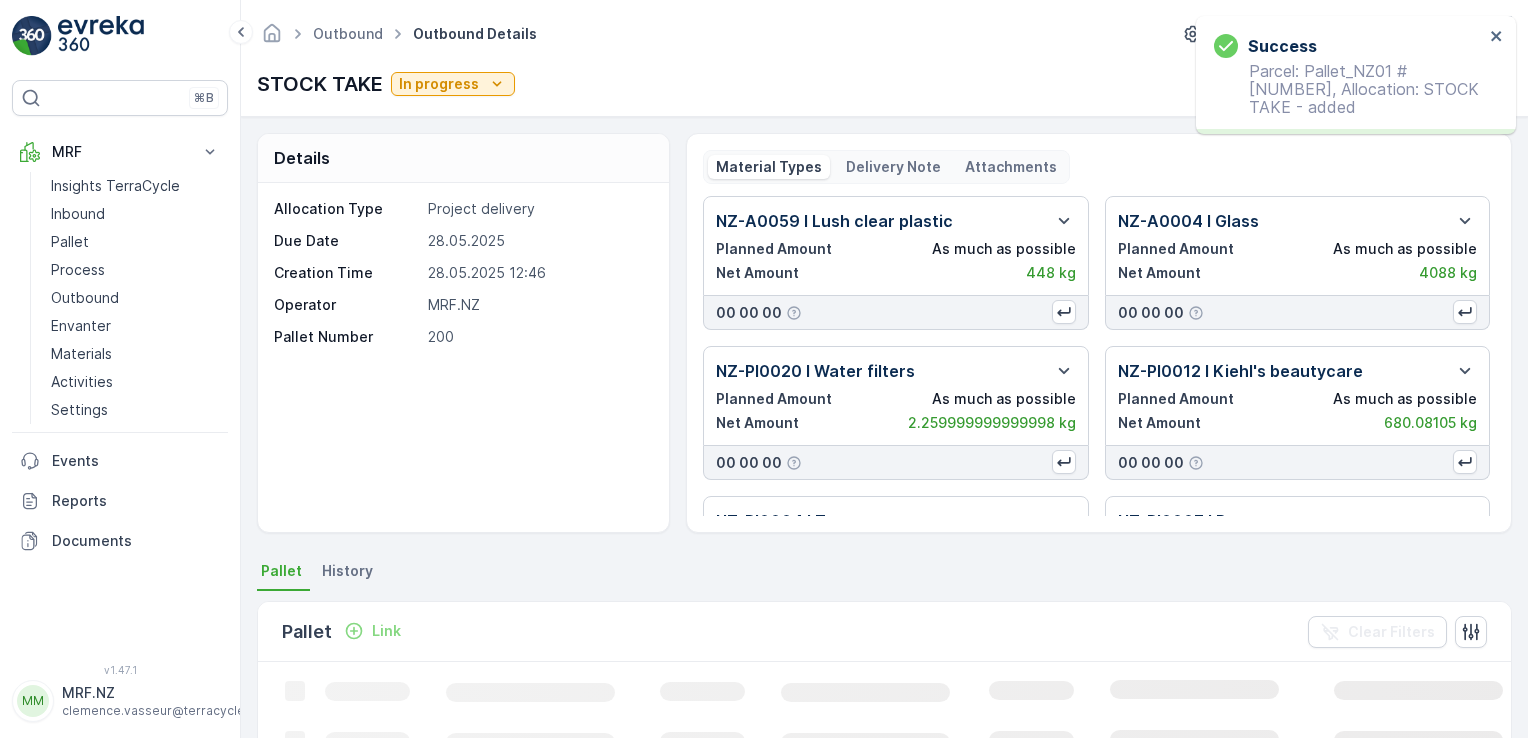 click on "Link" at bounding box center [386, 631] 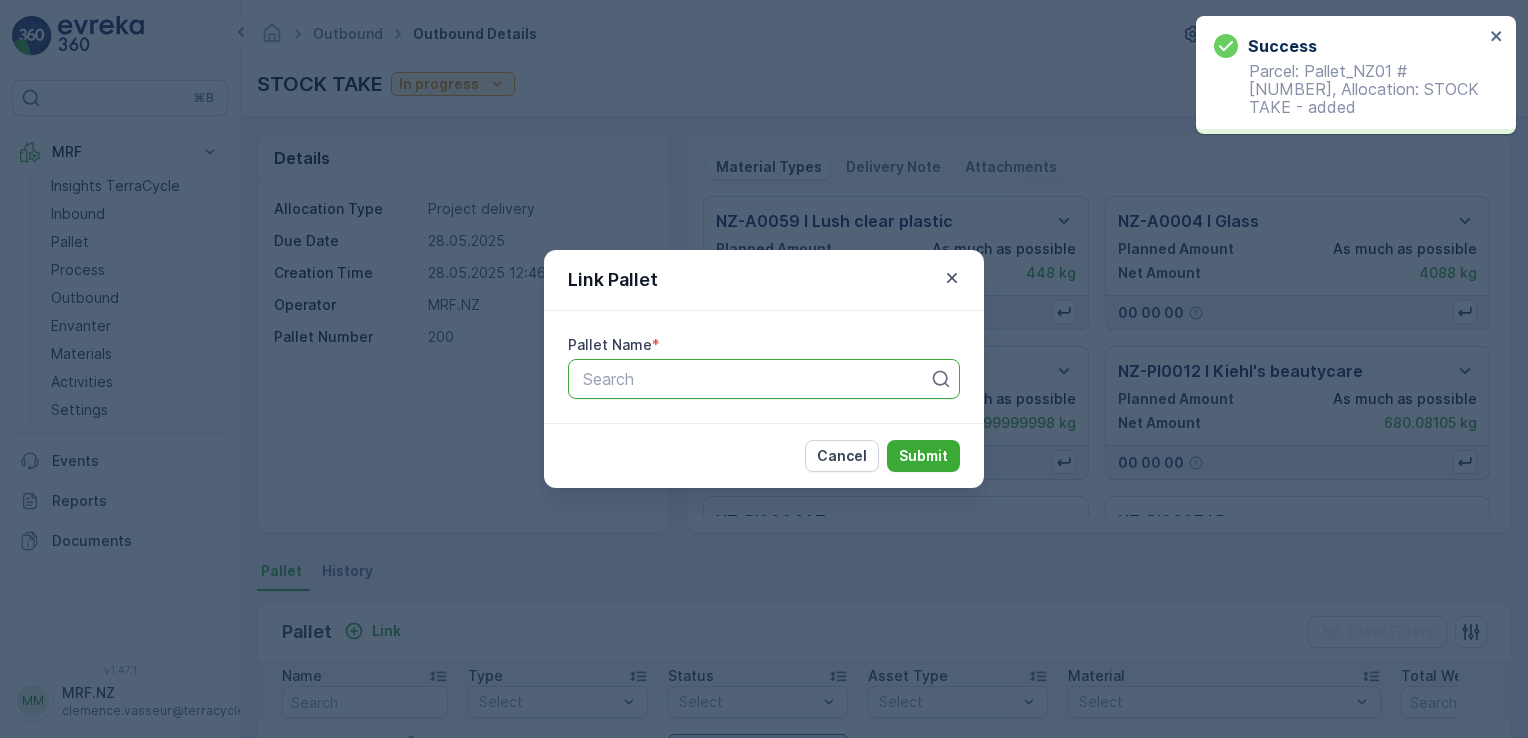 click at bounding box center (756, 379) 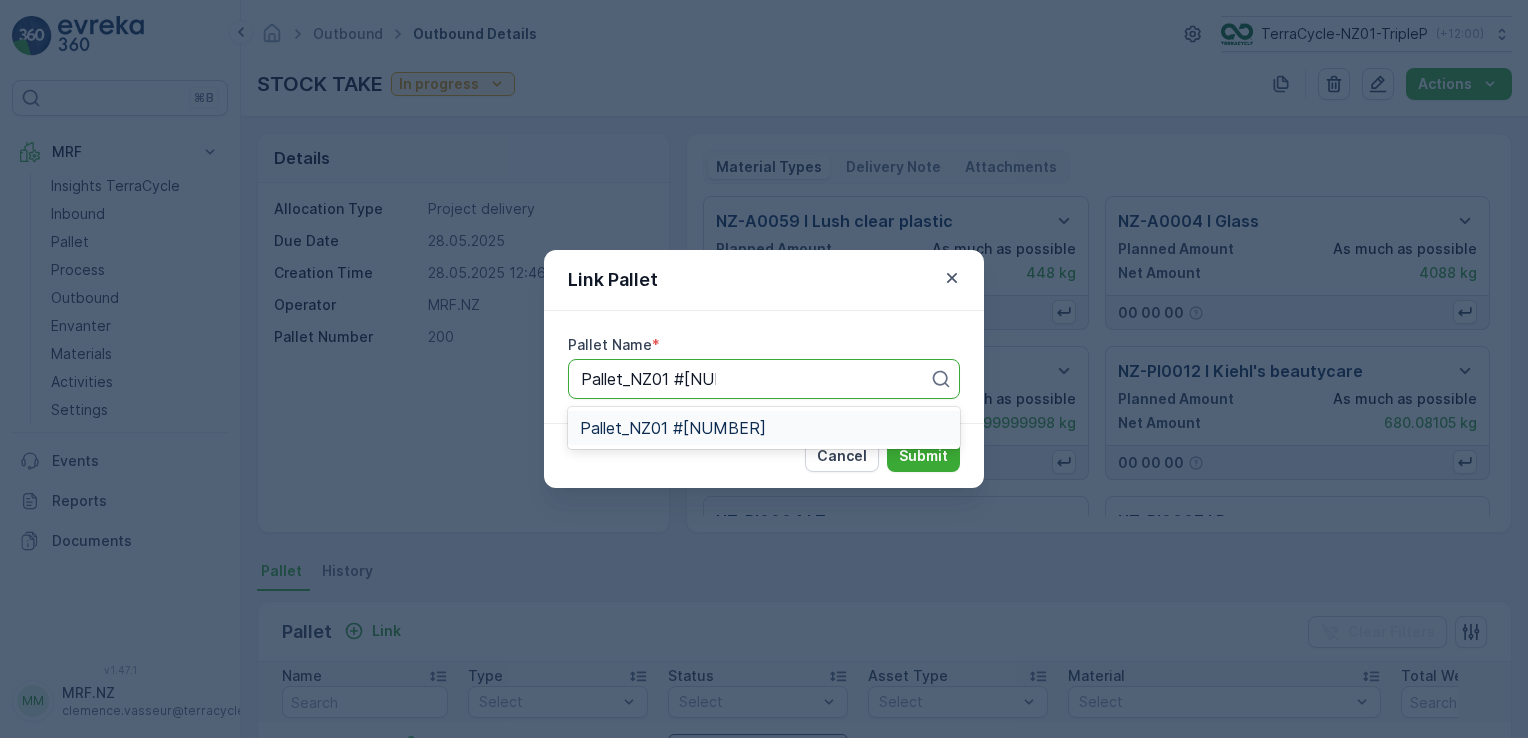 click on "Pallet_NZ01 #[NUMBER]" at bounding box center (764, 428) 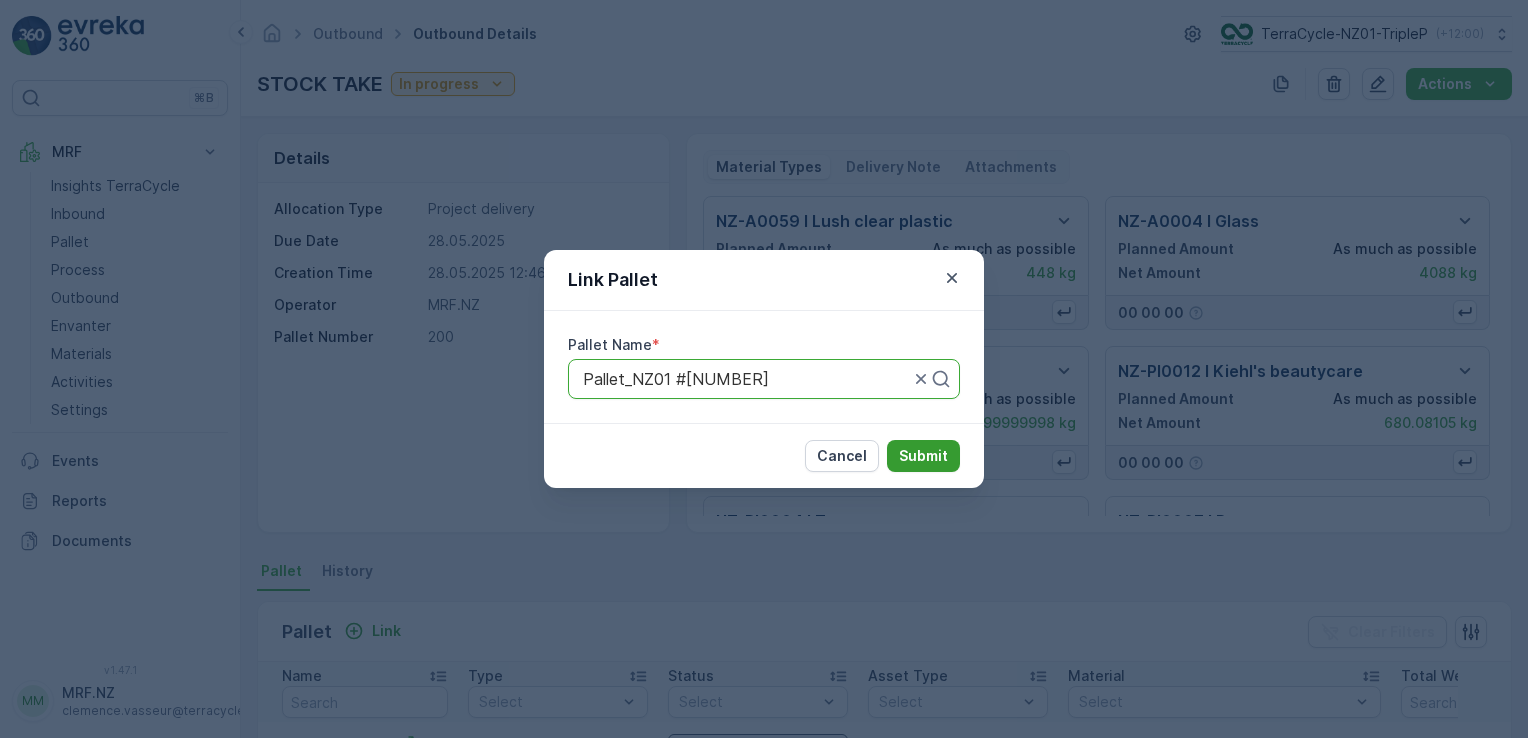 click on "Submit" at bounding box center [923, 456] 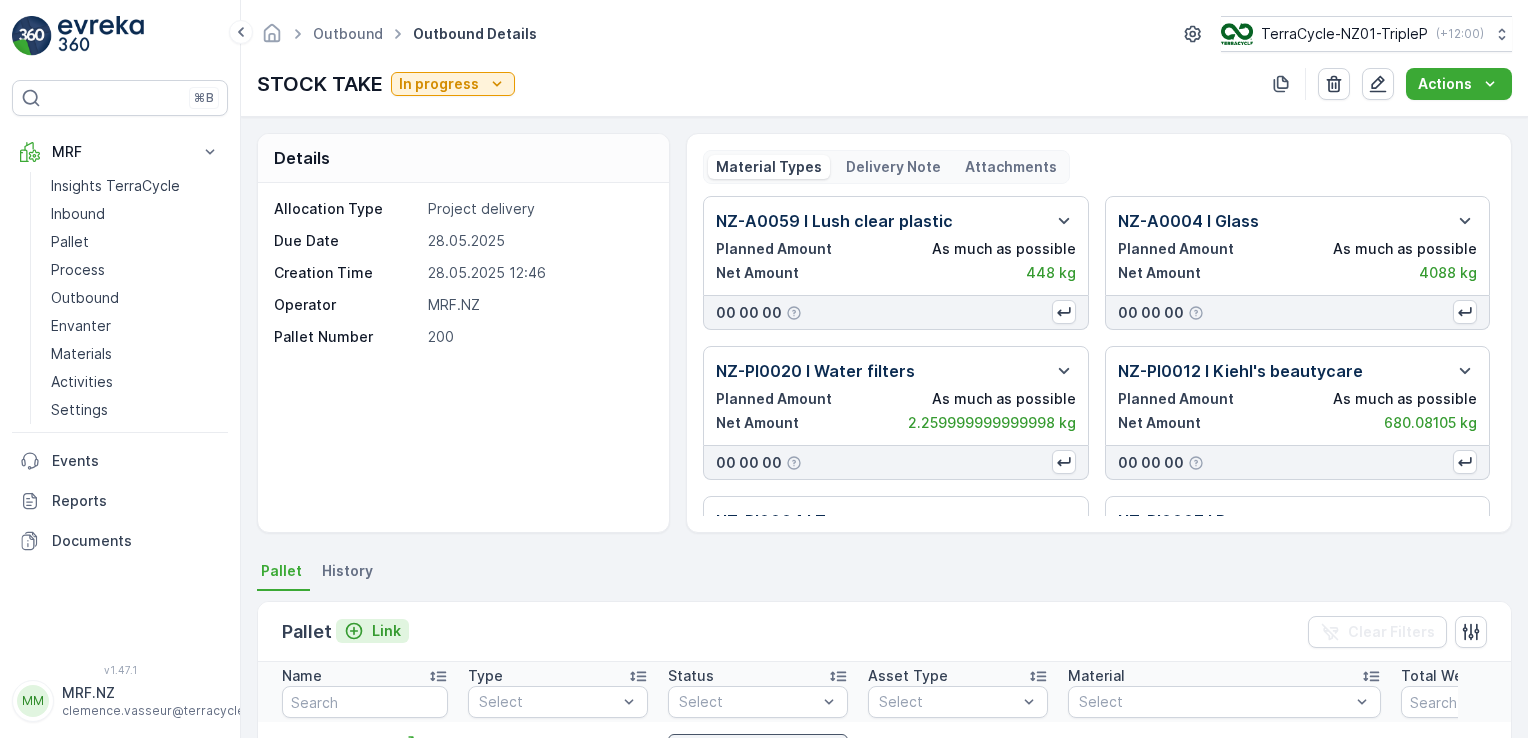 click on "Link" at bounding box center [372, 631] 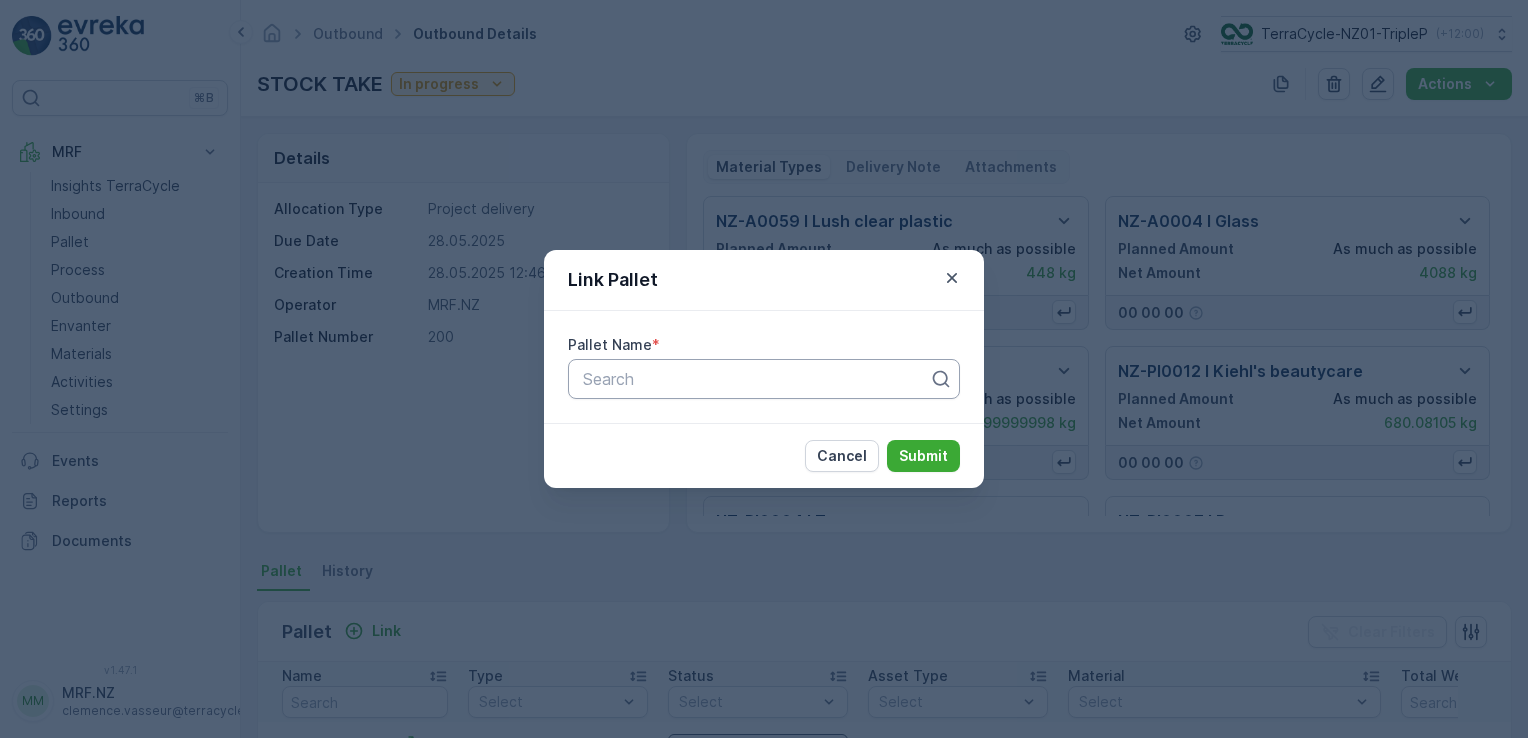 click at bounding box center [756, 379] 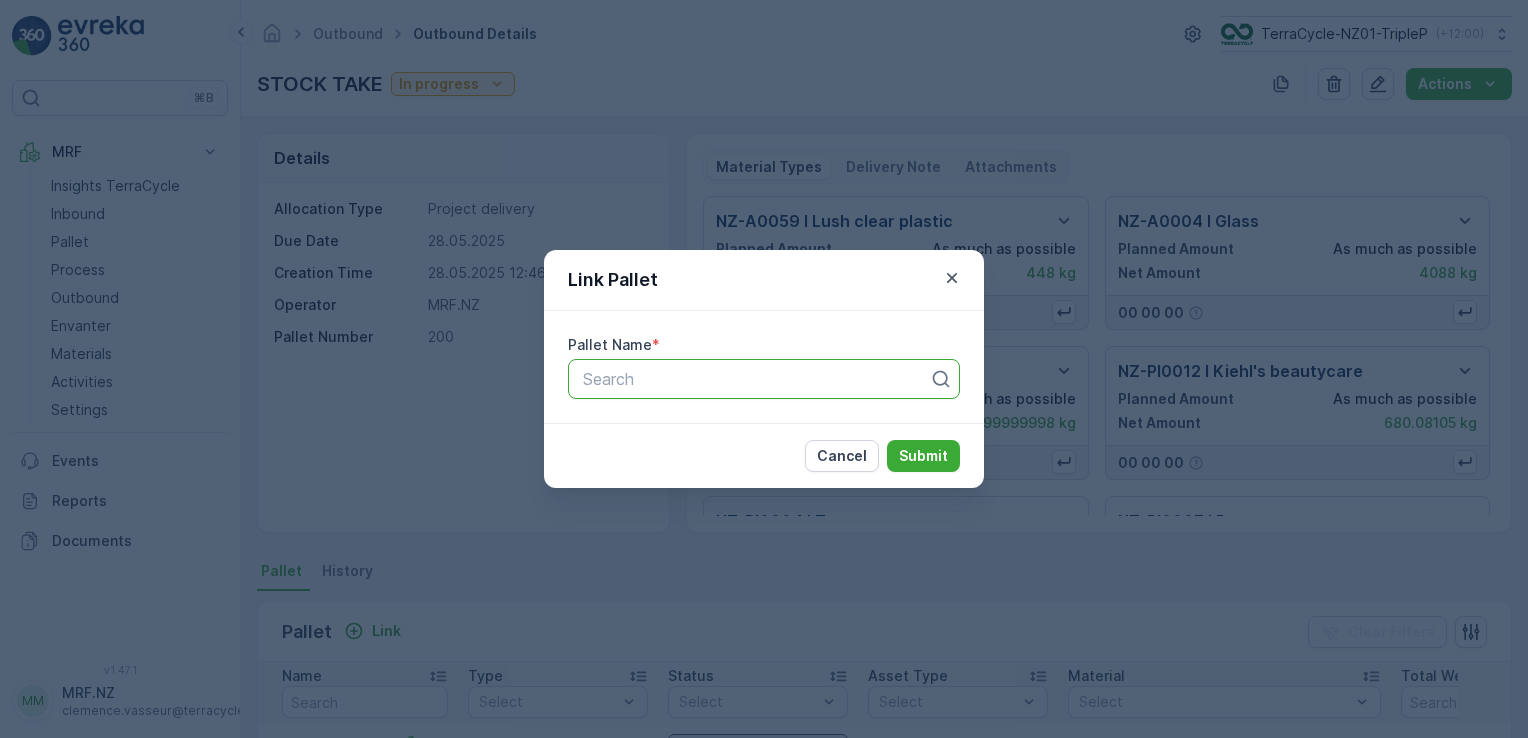 paste on "Pallet #20173" 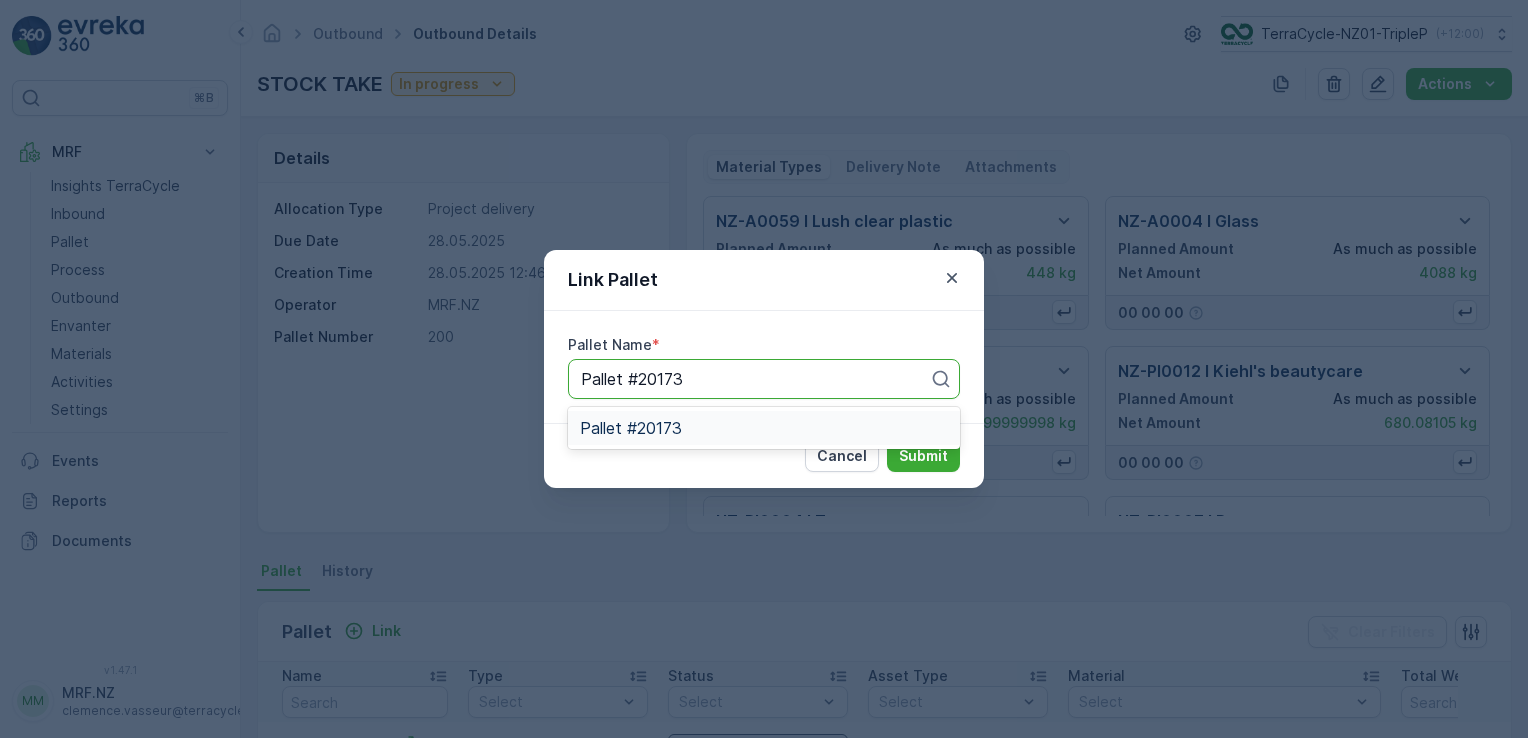 click on "Pallet #20173" at bounding box center [631, 428] 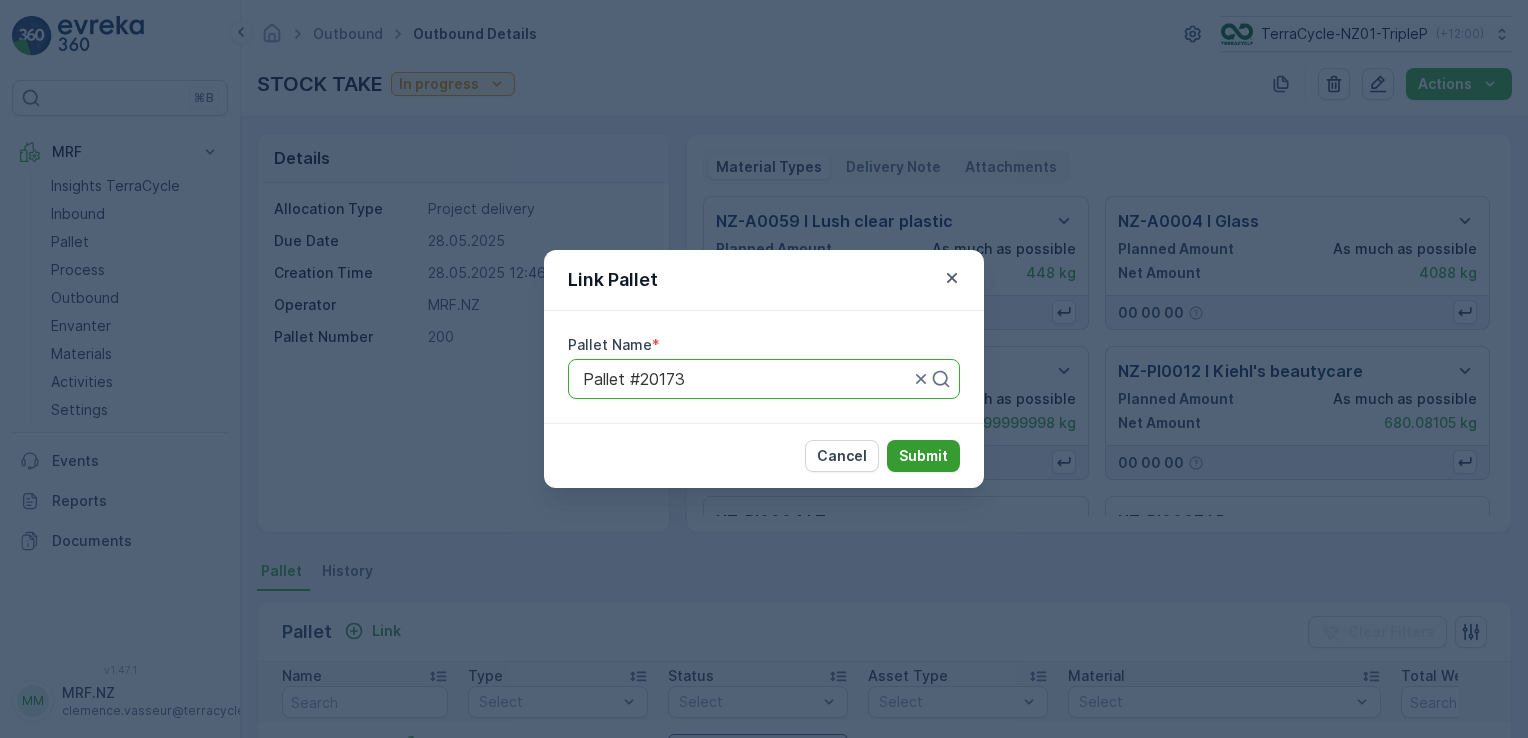 click on "Submit" at bounding box center [923, 456] 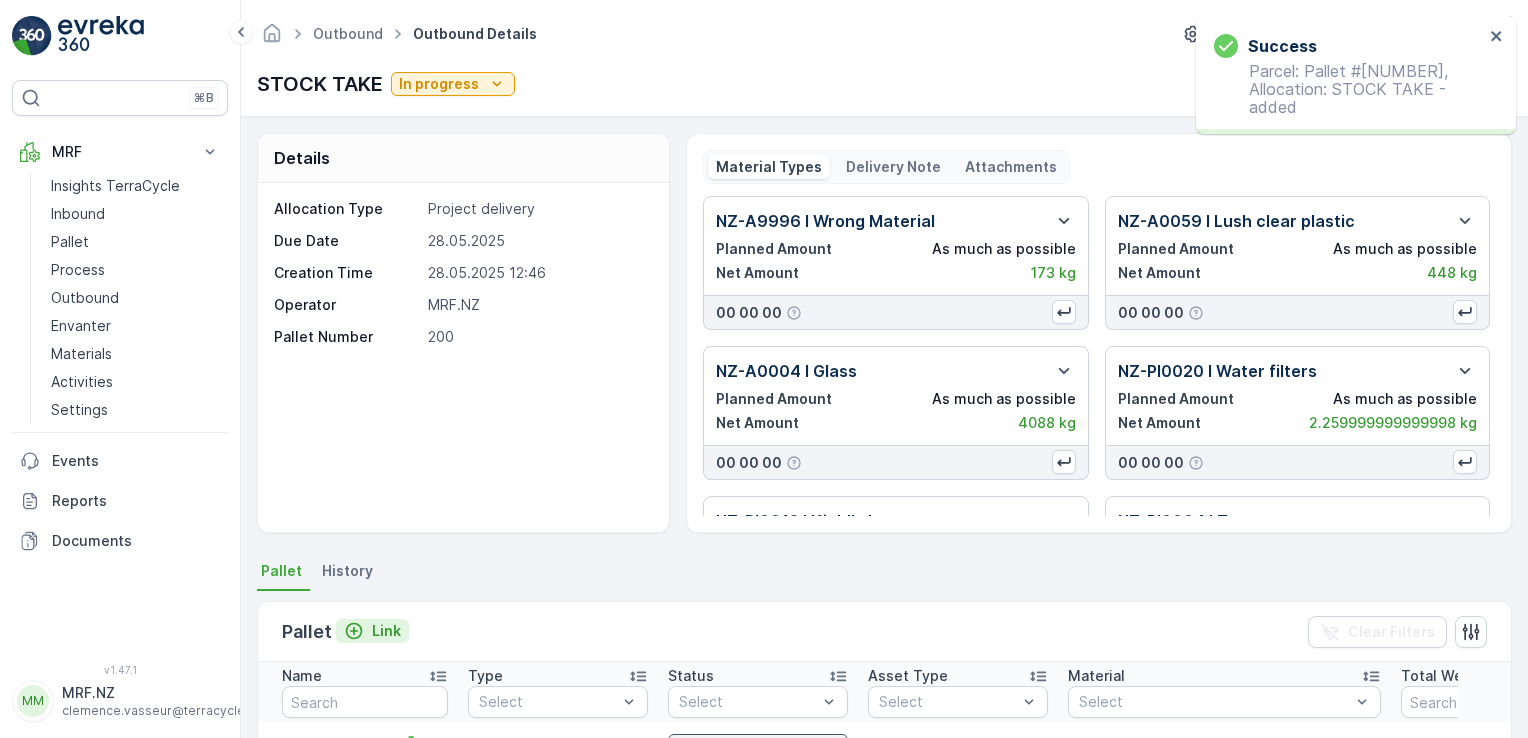 click on "Link" at bounding box center (386, 631) 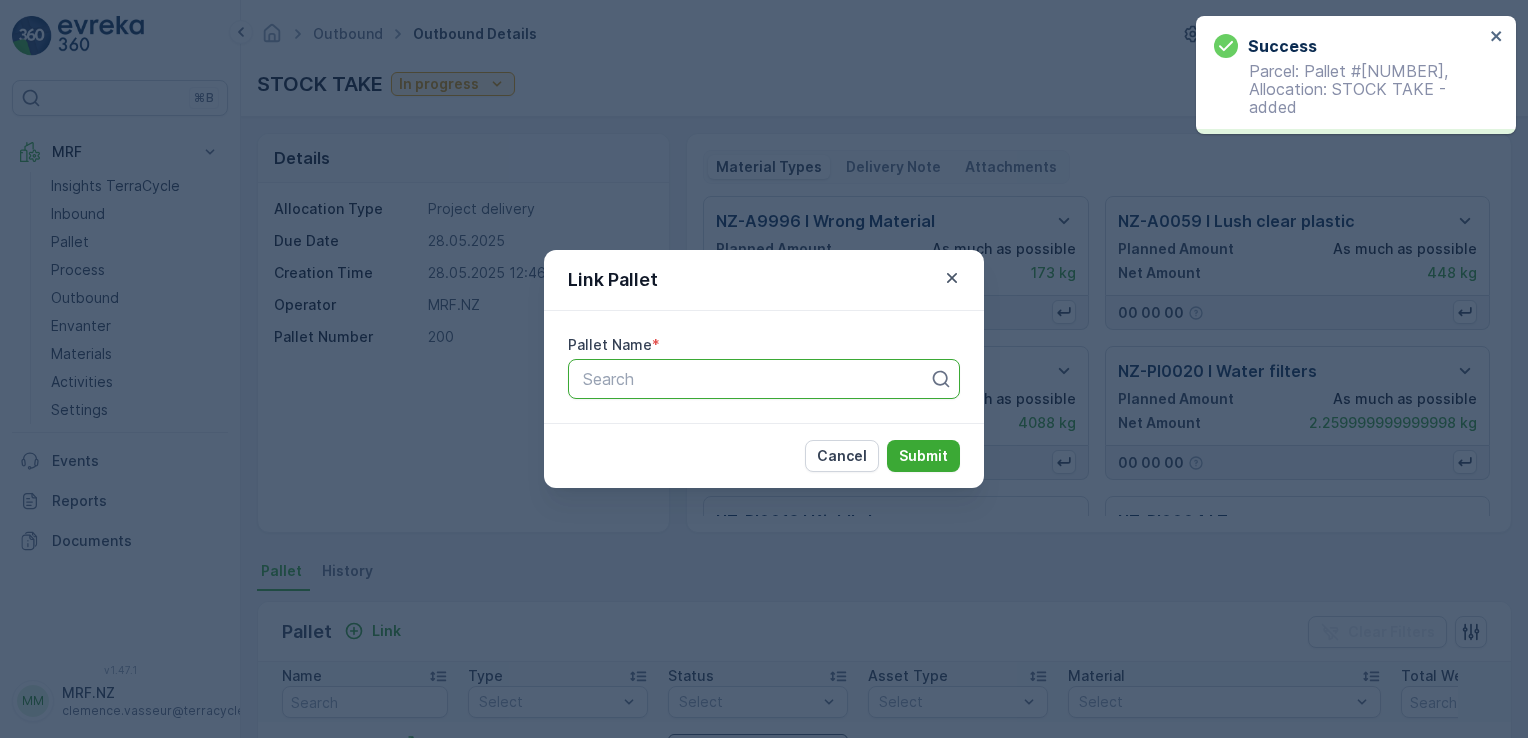 type on "v" 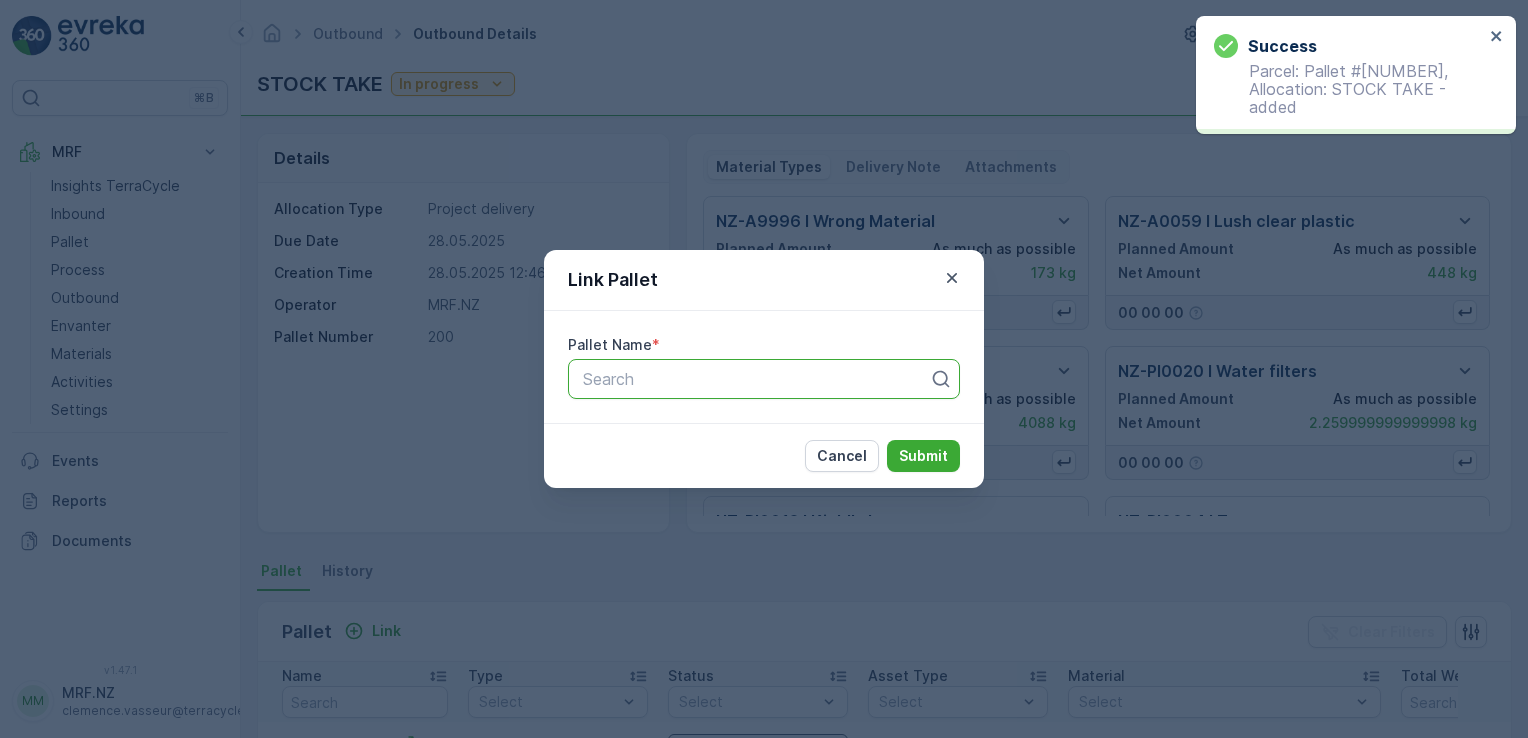 paste on "Pallet #20665" 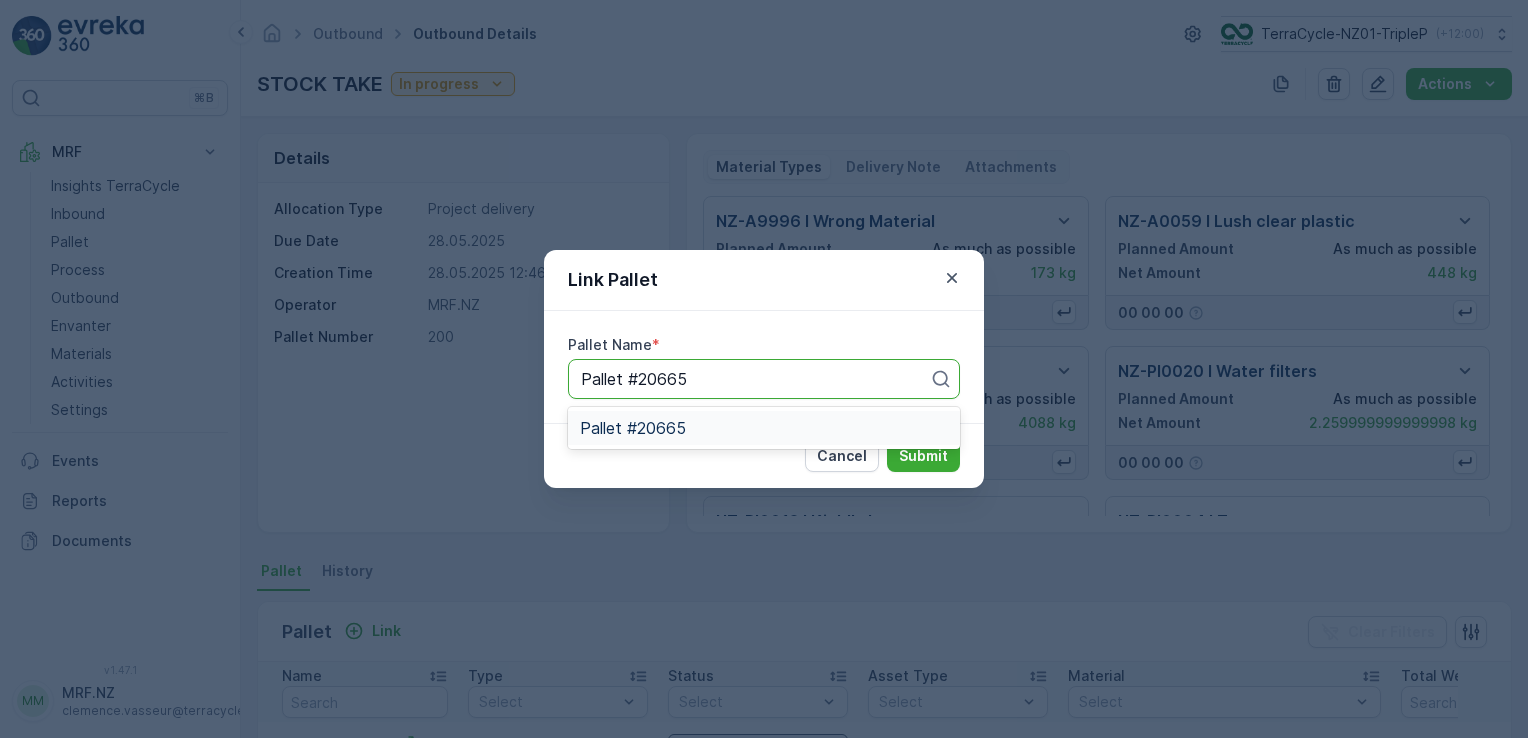 click on "Pallet #20665" at bounding box center (633, 428) 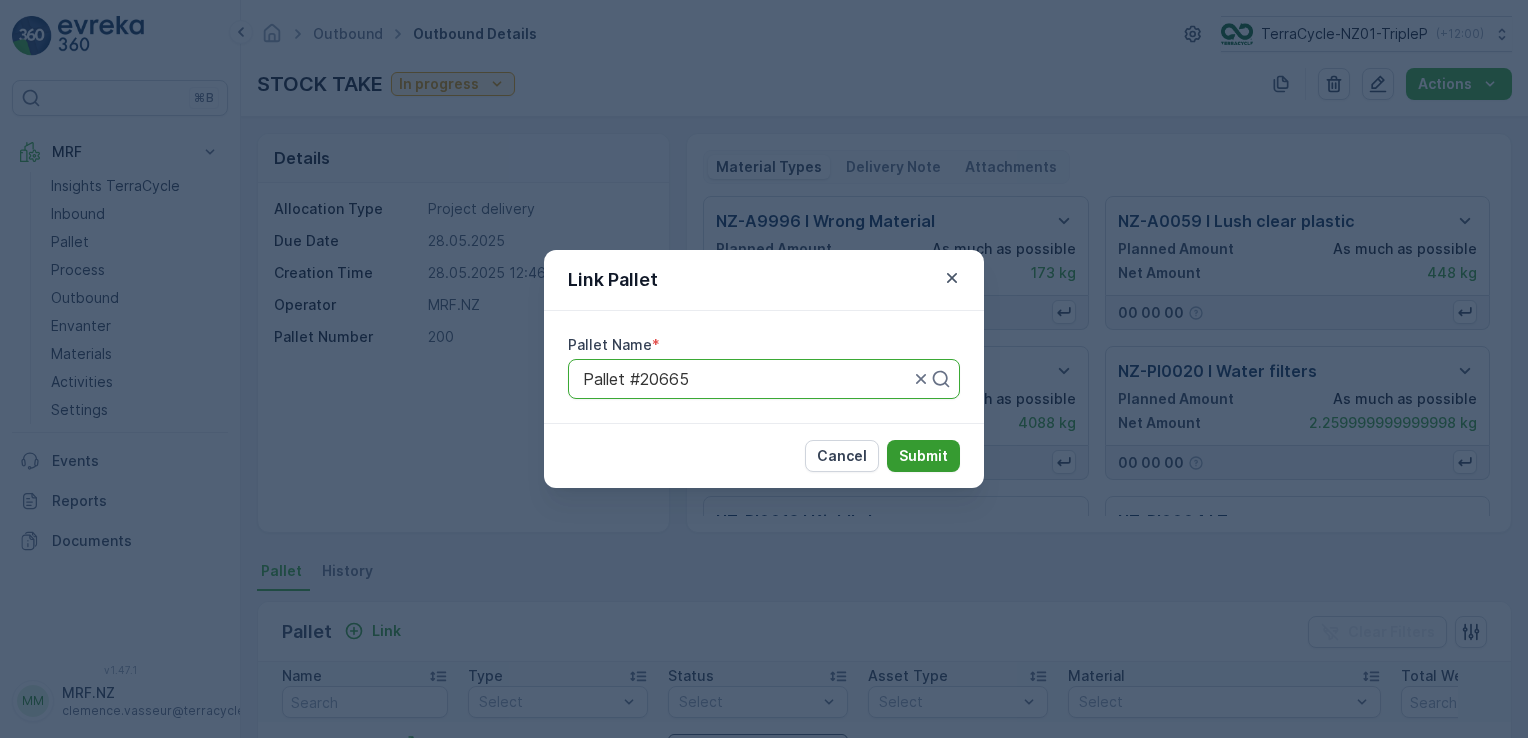 click on "Submit" at bounding box center [923, 456] 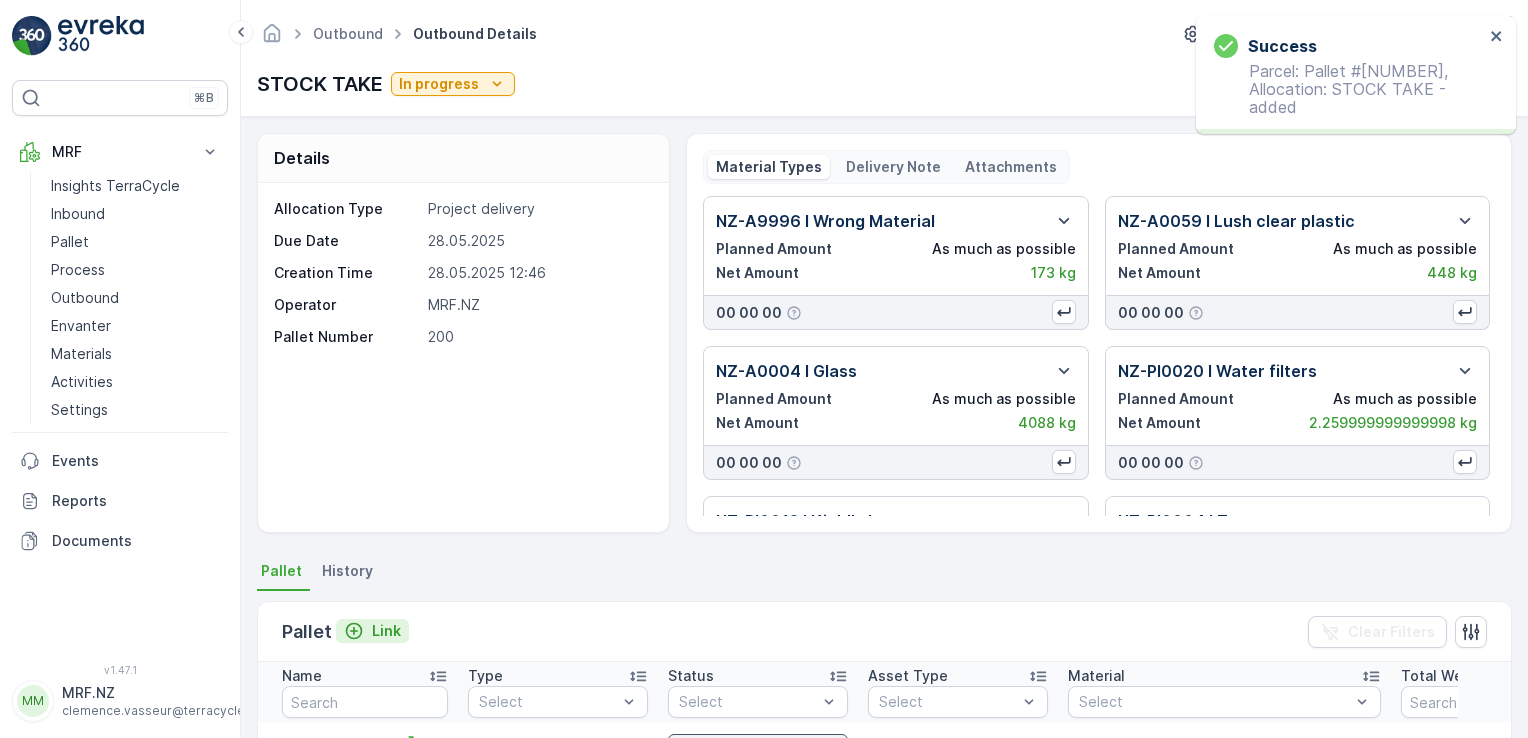 click on "Link" at bounding box center [386, 631] 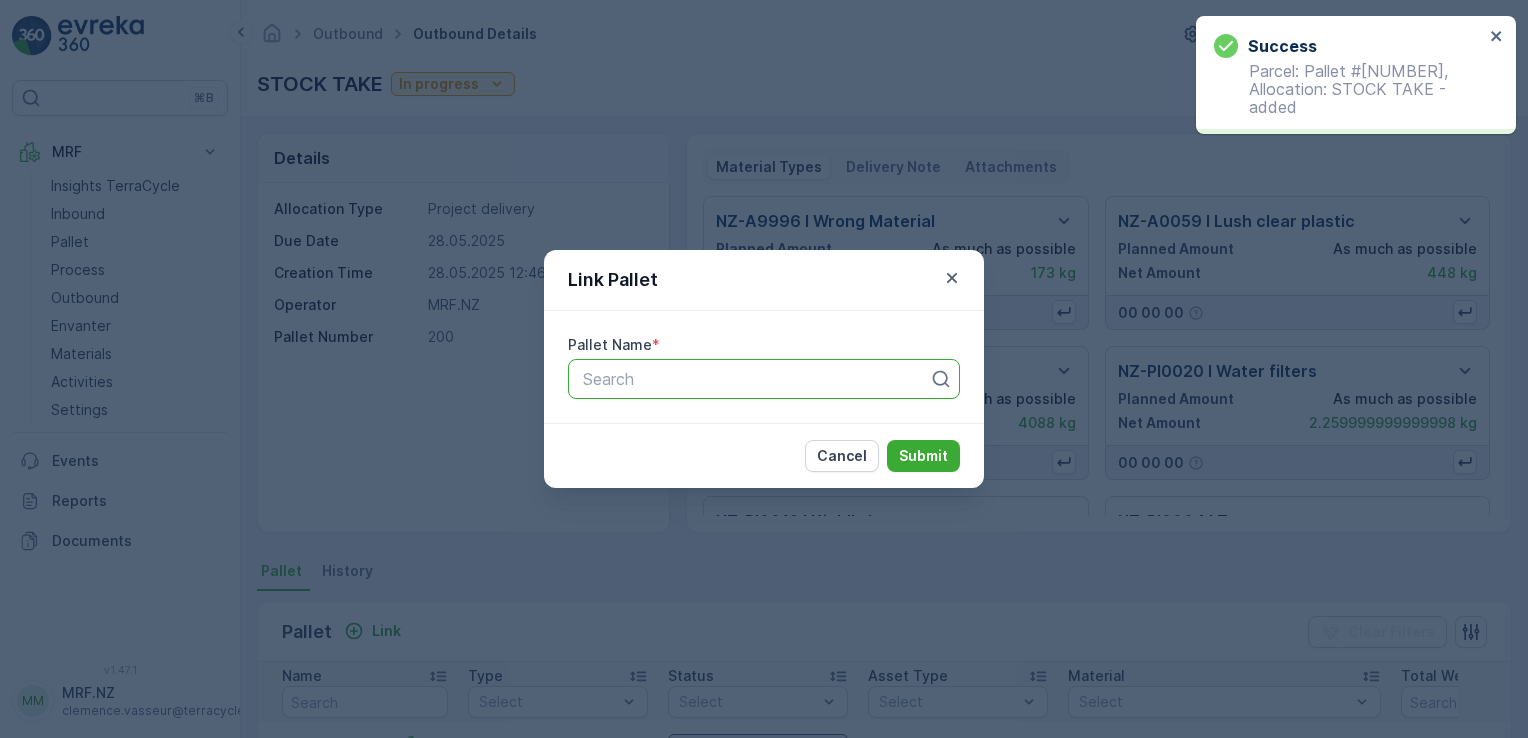 click at bounding box center (756, 379) 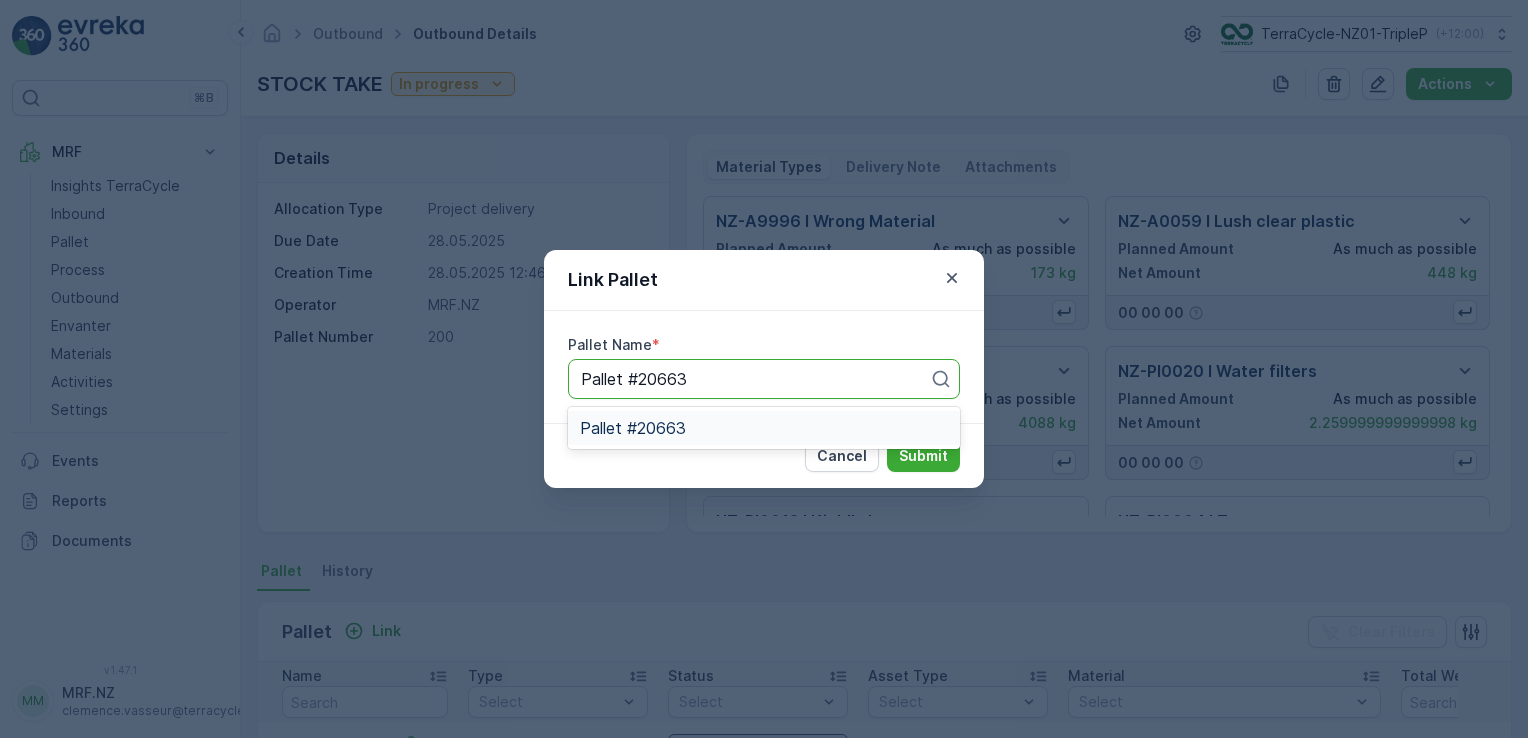 drag, startPoint x: 724, startPoint y: 423, endPoint x: 752, endPoint y: 416, distance: 28.86174 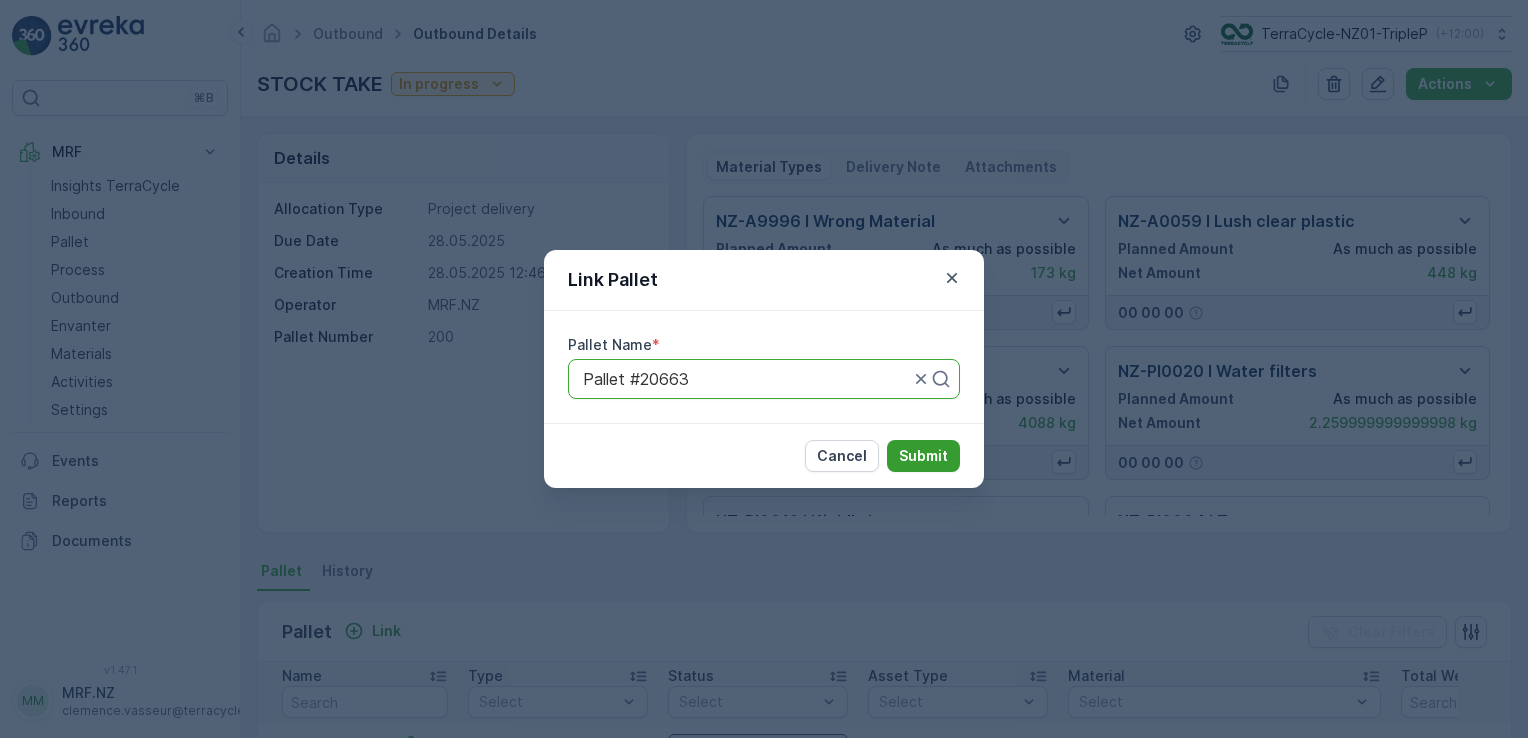 click on "Submit" at bounding box center [923, 456] 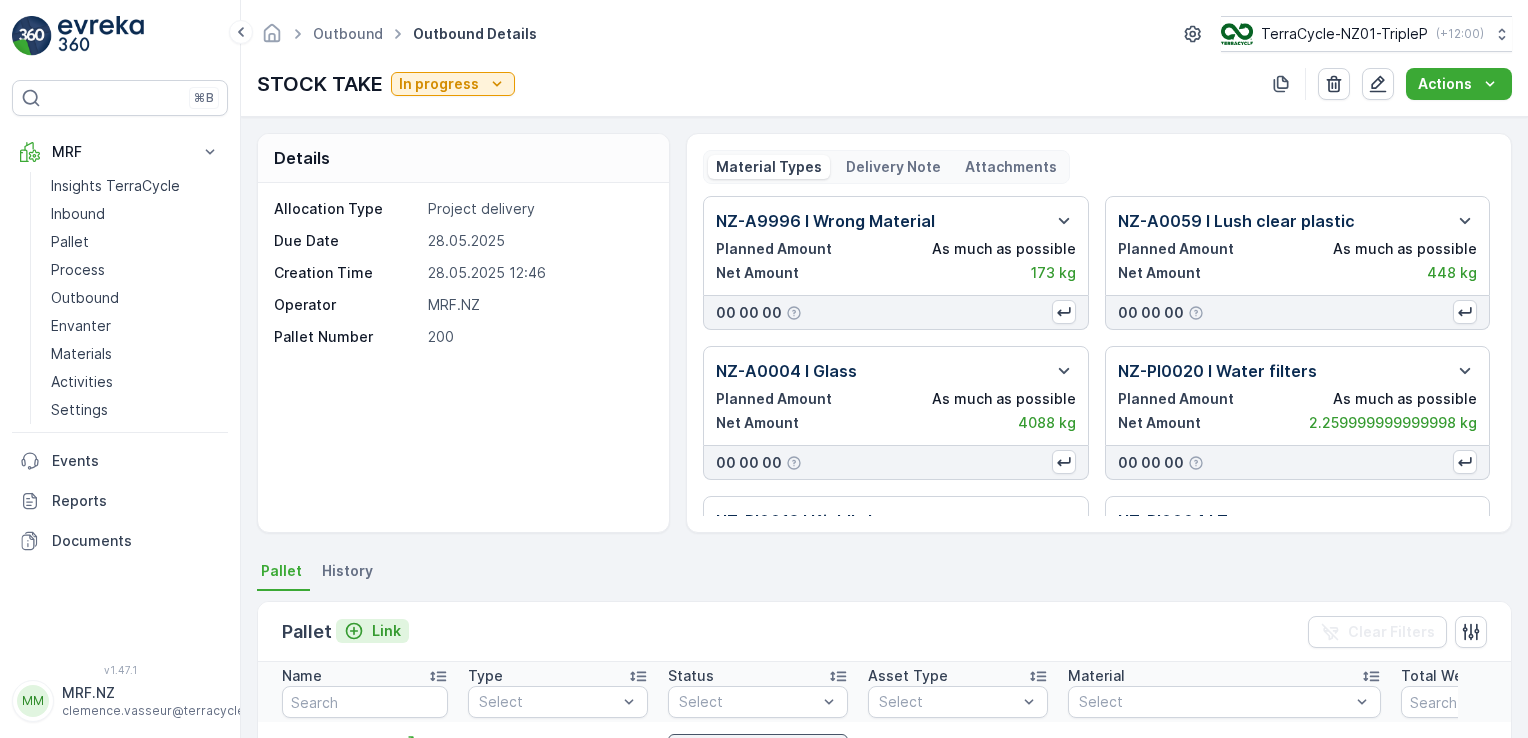 click on "Link" at bounding box center (386, 631) 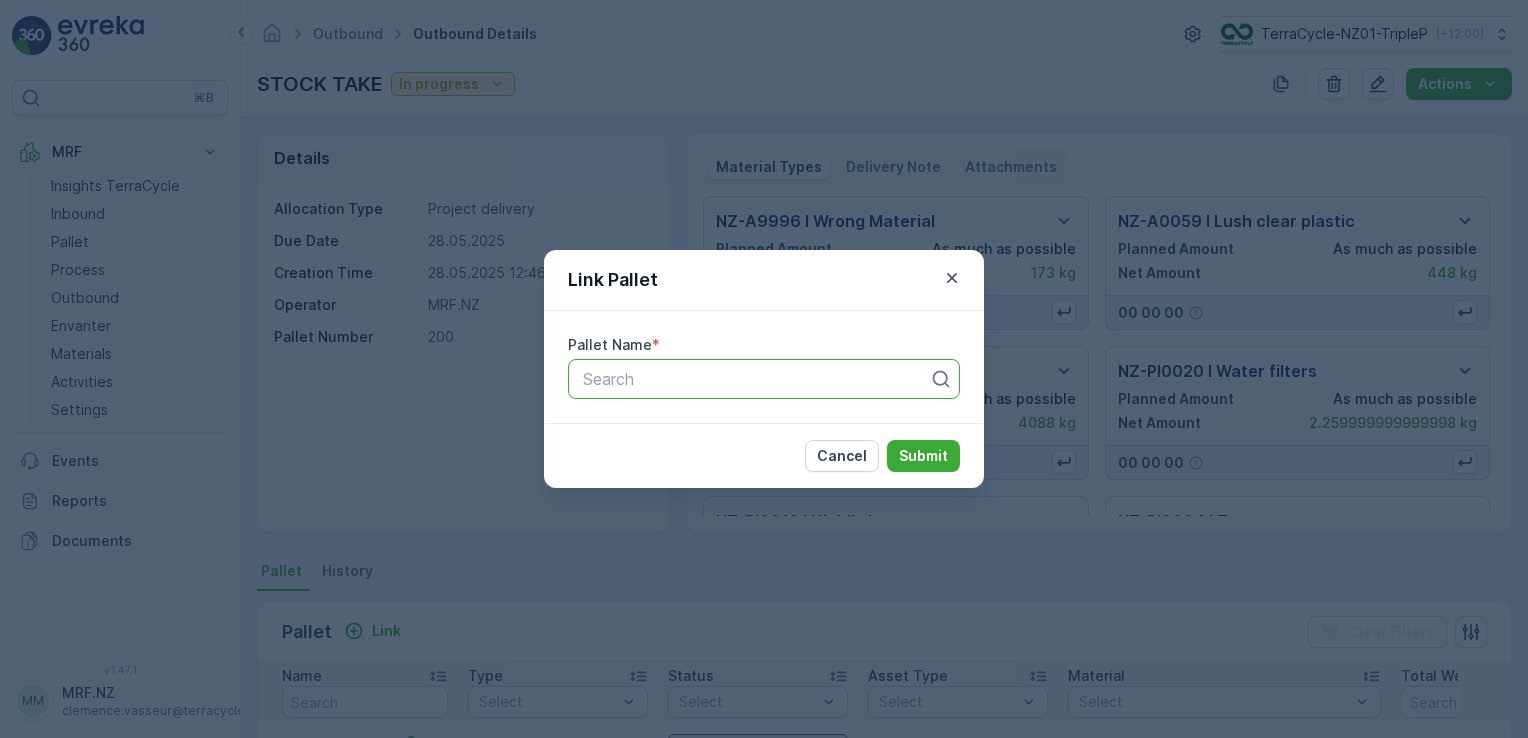 click on "Search" at bounding box center (764, 379) 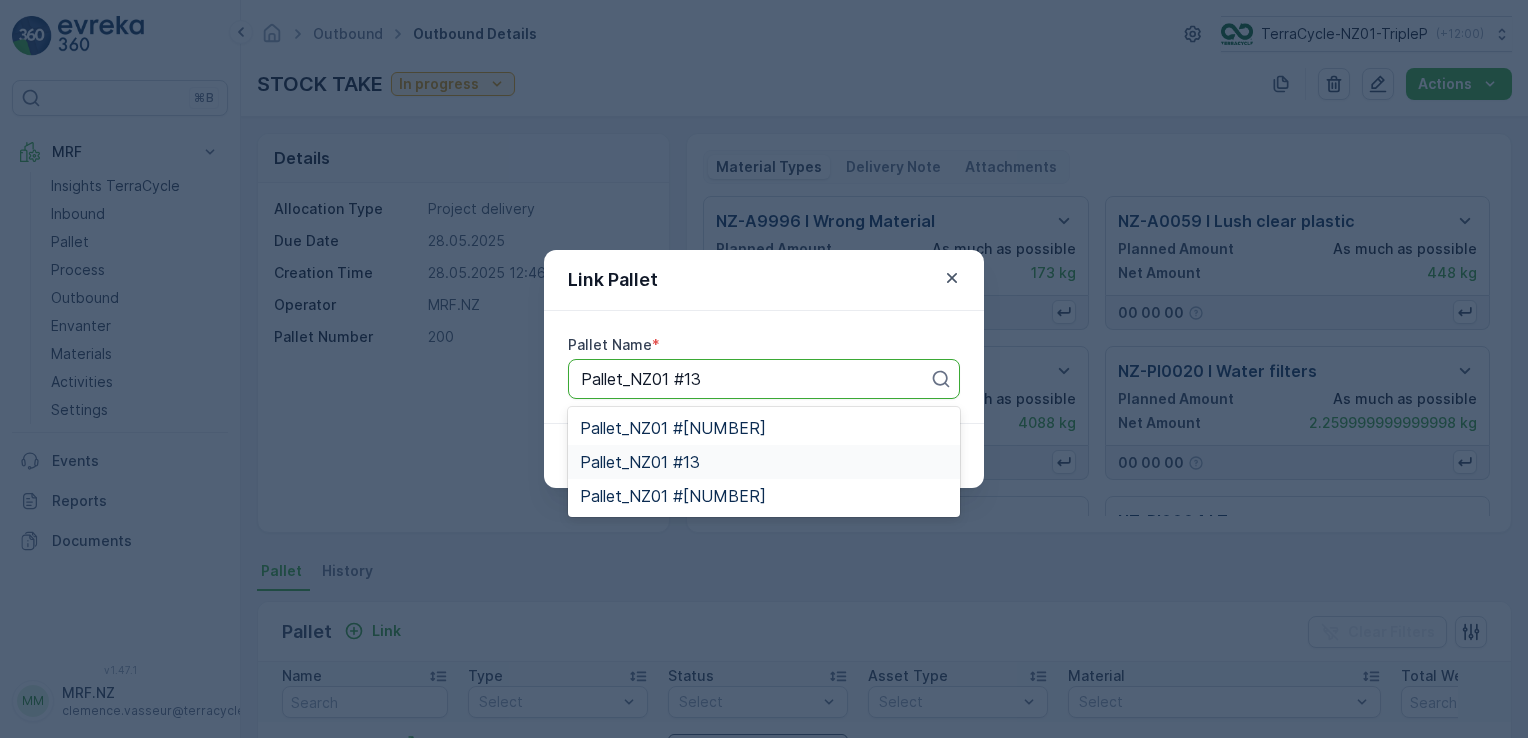 click on "Pallet_NZ01 #13" at bounding box center [764, 462] 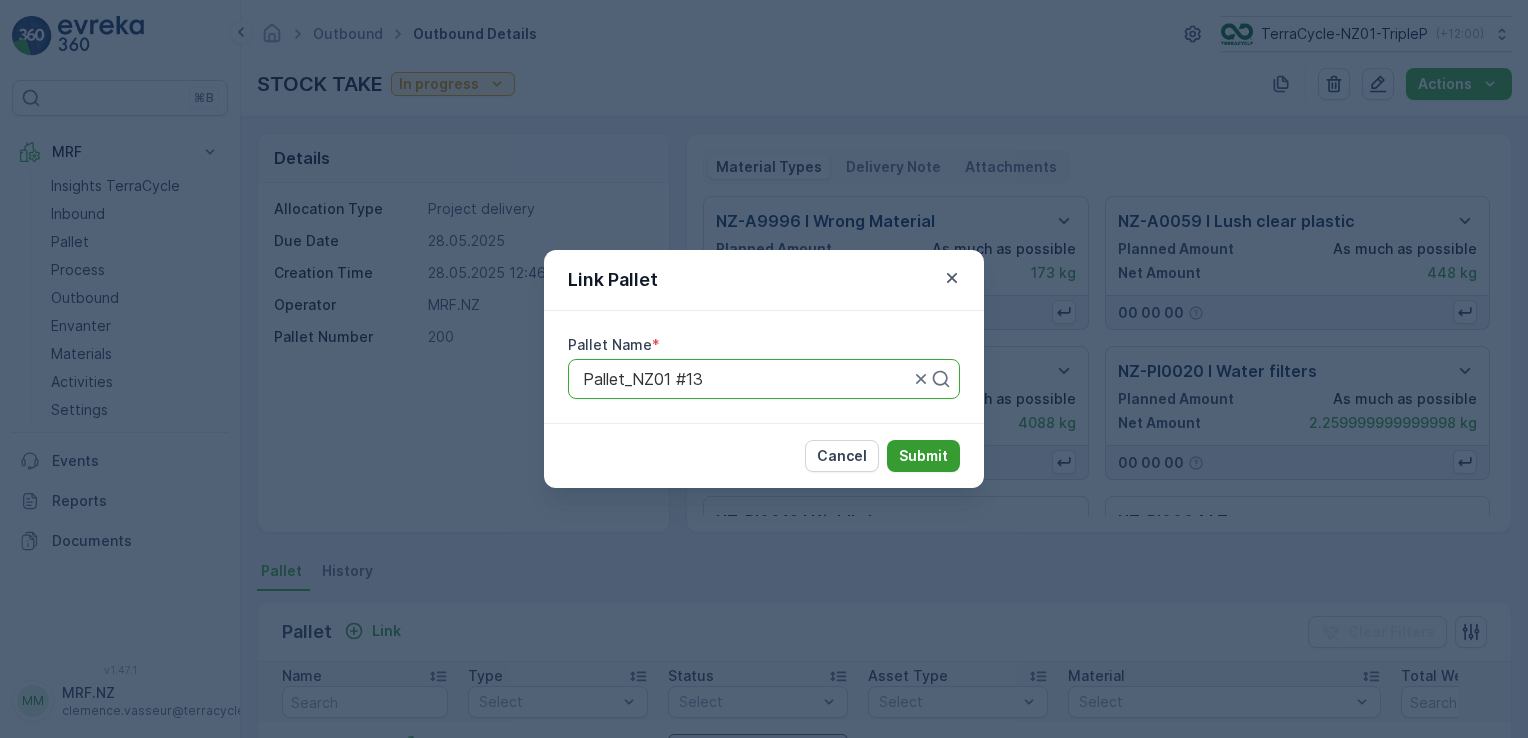 click on "Submit" at bounding box center (923, 456) 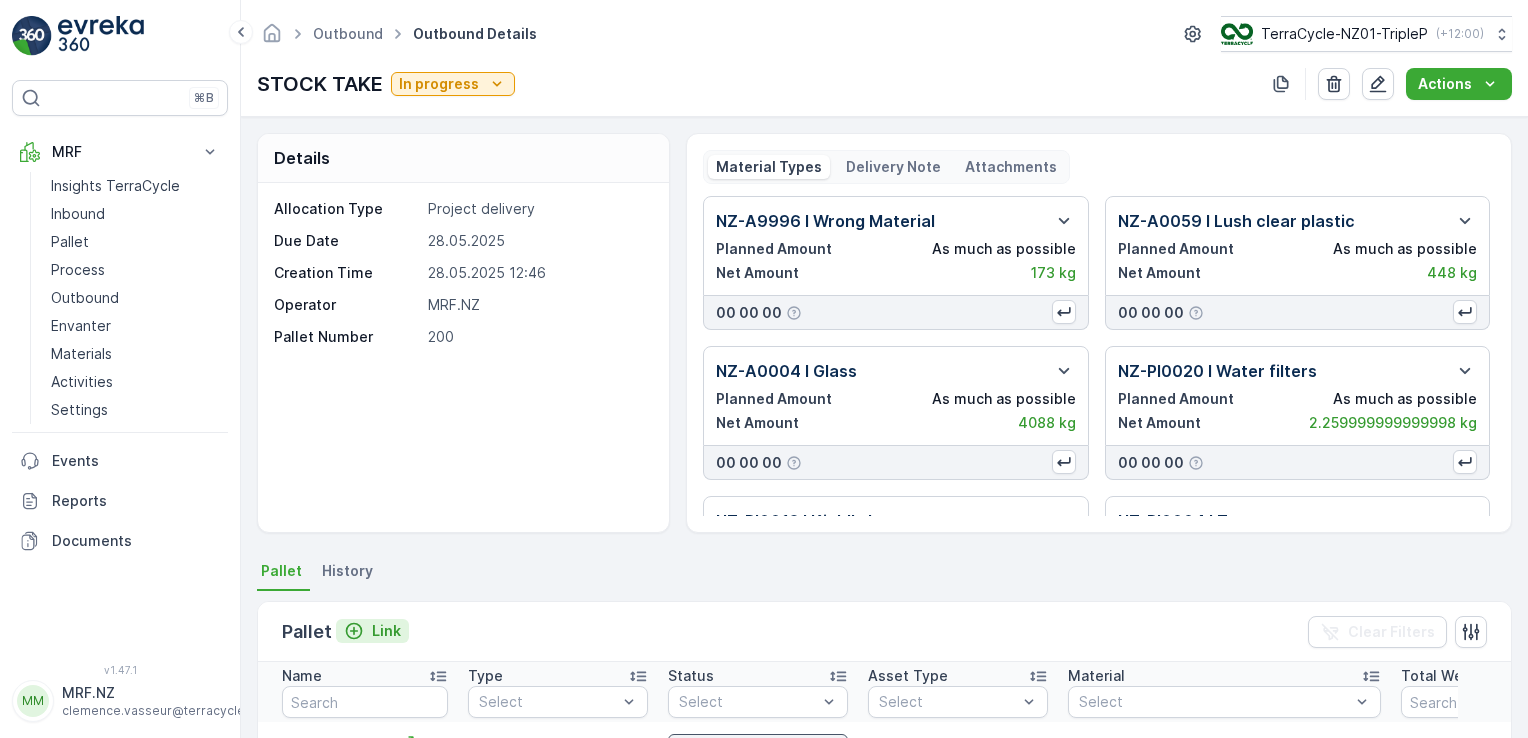 click on "Link" at bounding box center (372, 631) 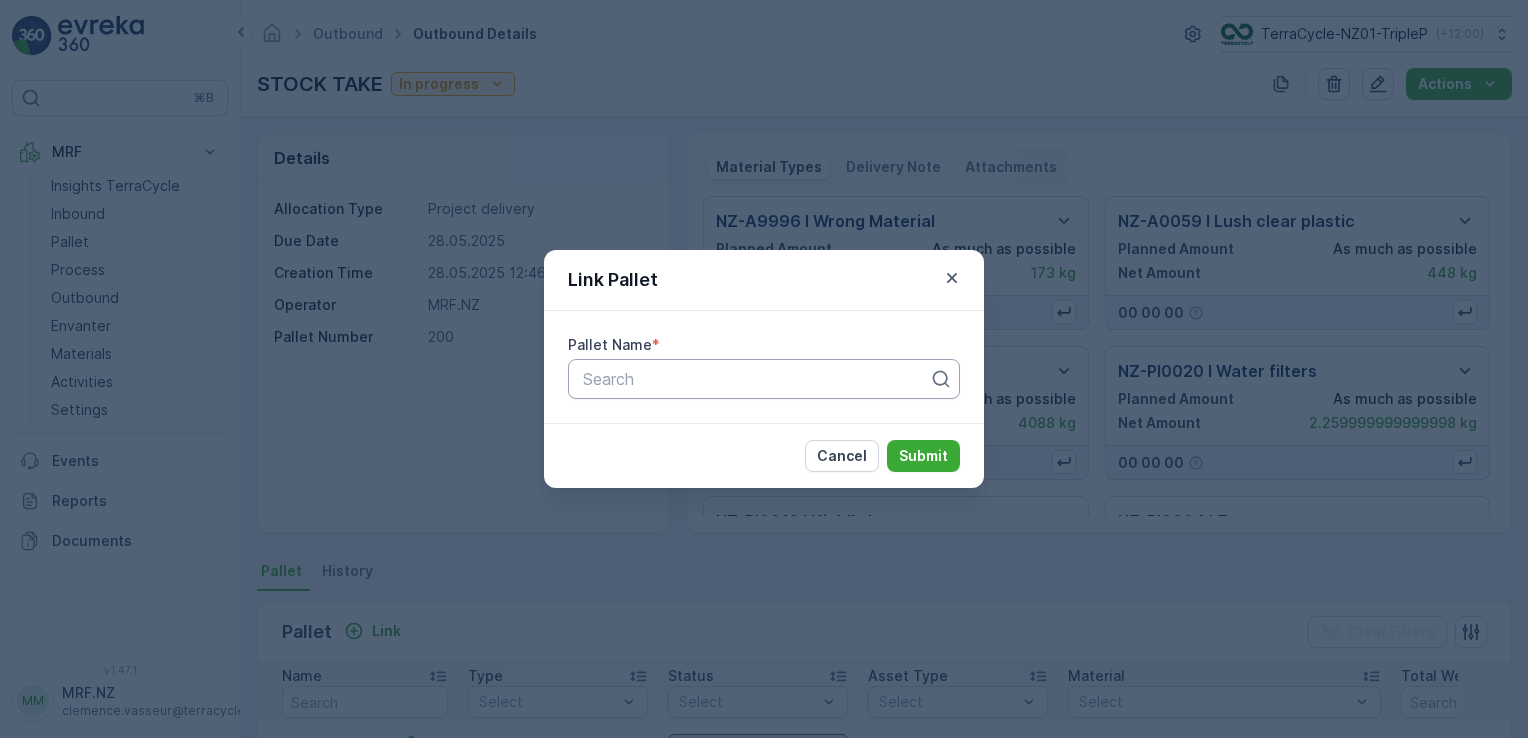 click on "Search" at bounding box center [764, 379] 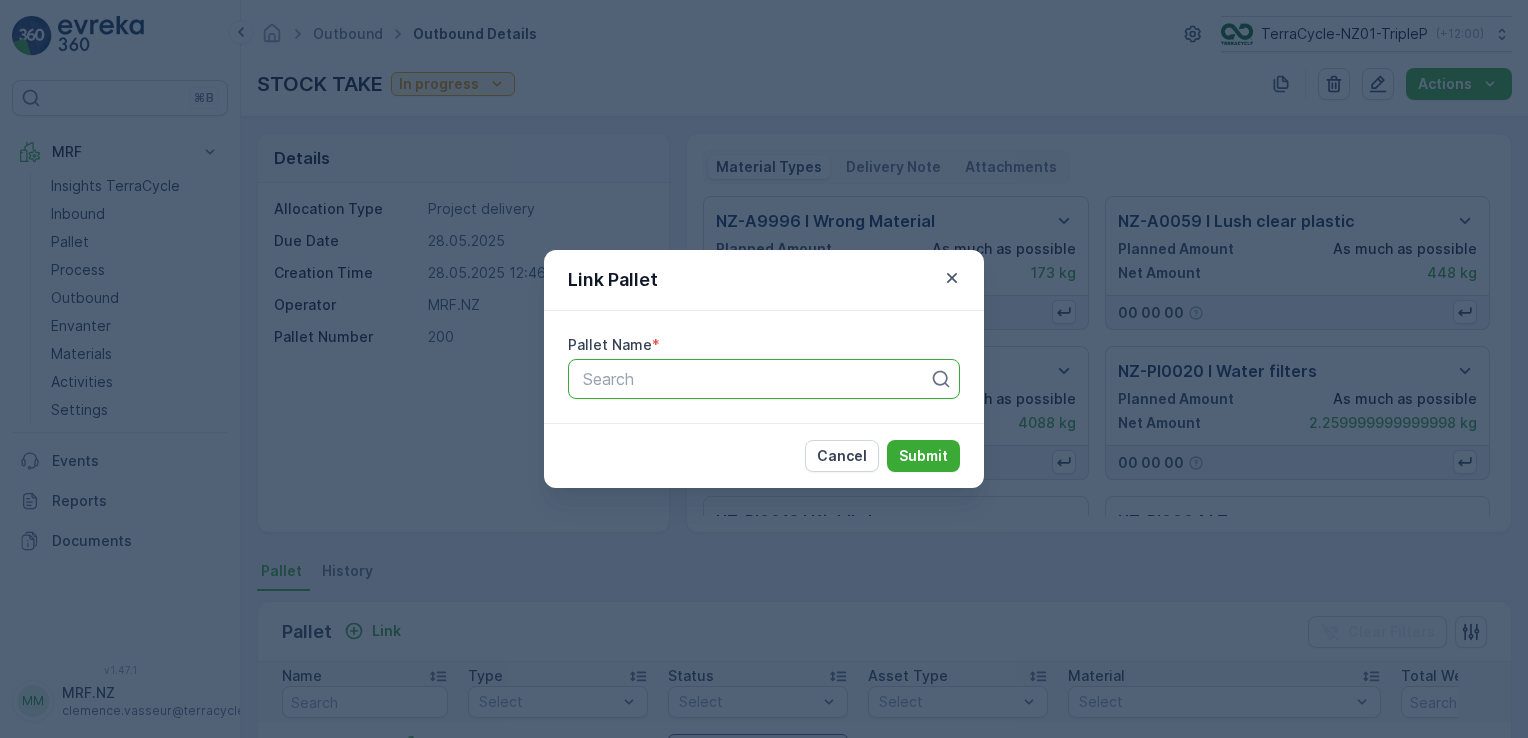 paste on "Pallet_NZ01 #98" 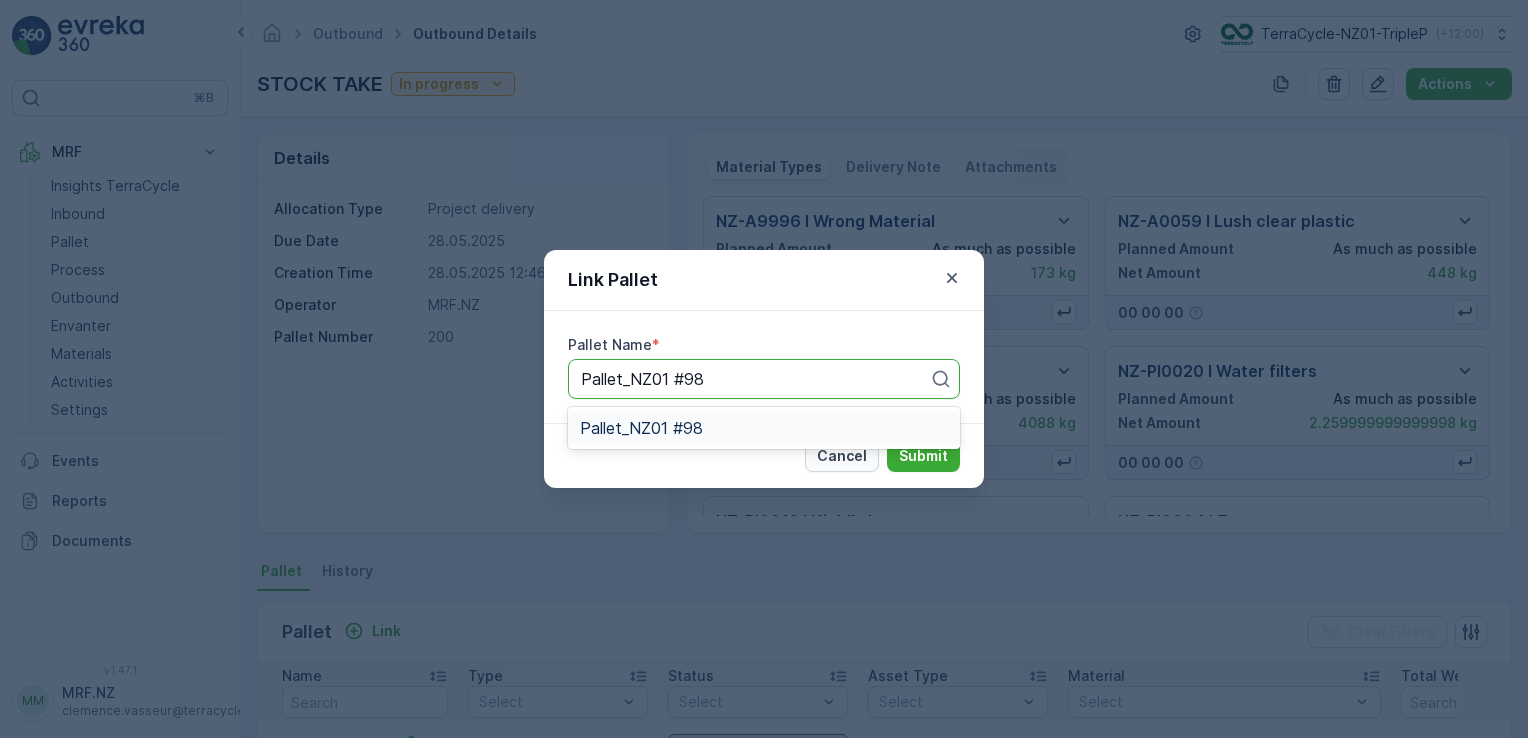 drag, startPoint x: 732, startPoint y: 430, endPoint x: 875, endPoint y: 452, distance: 144.6824 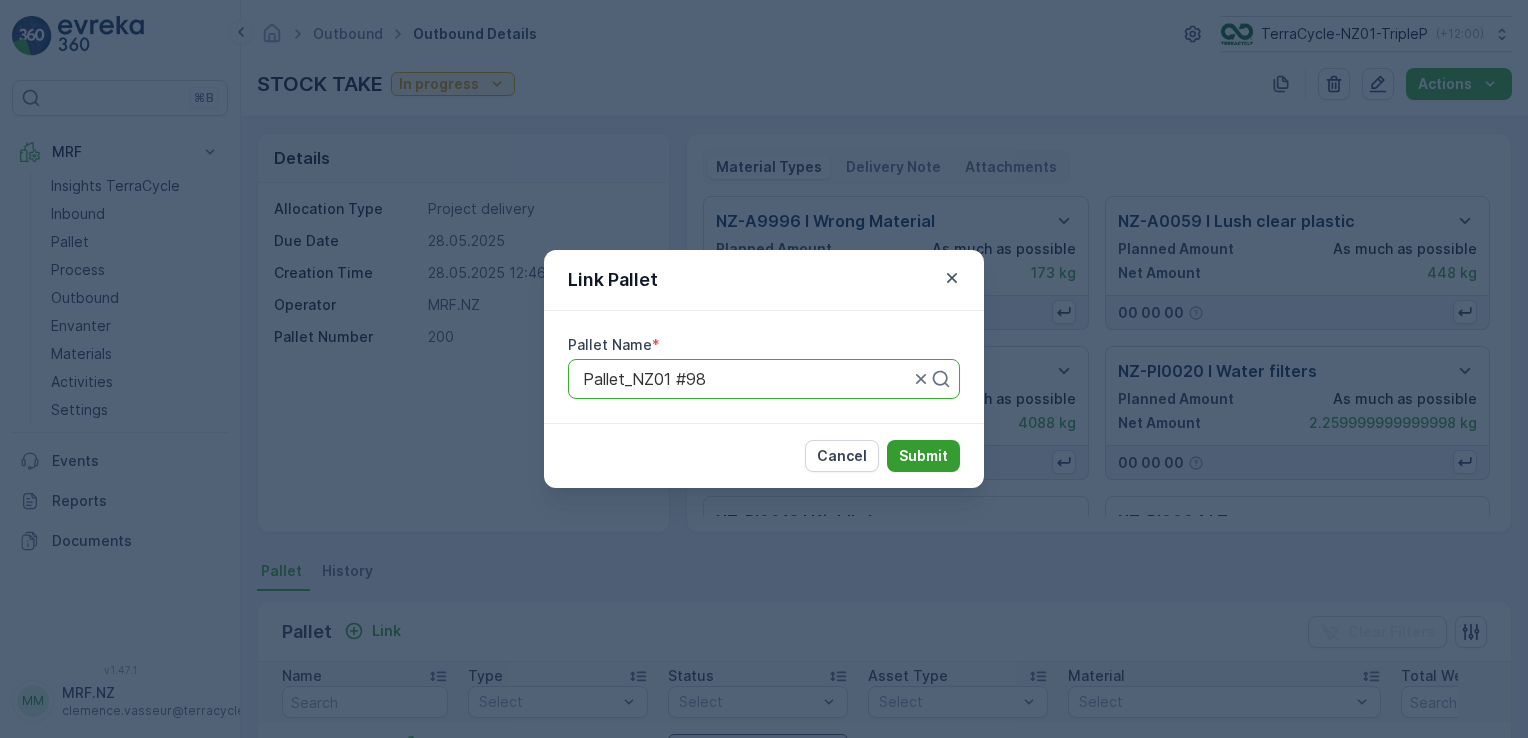 click on "Submit" at bounding box center [923, 456] 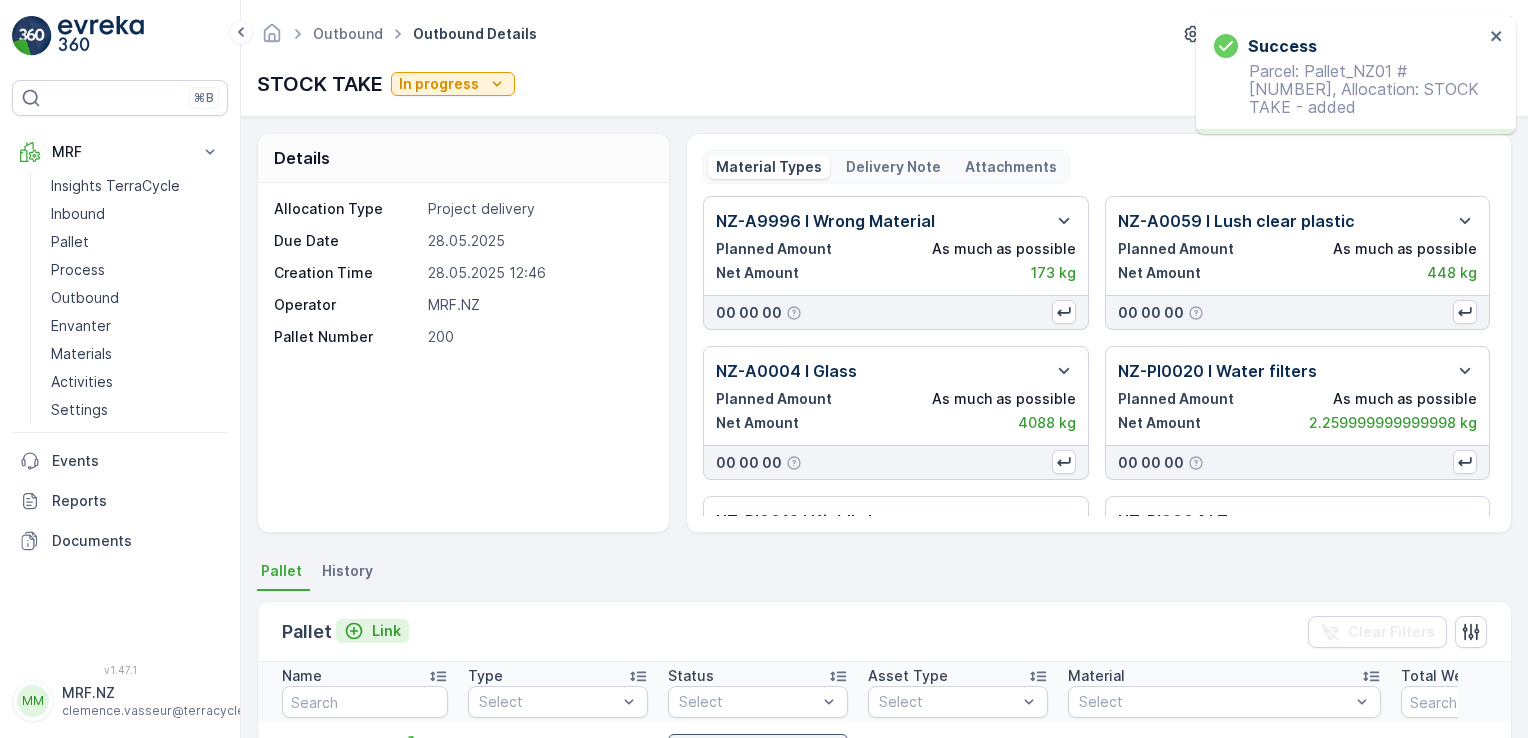 click 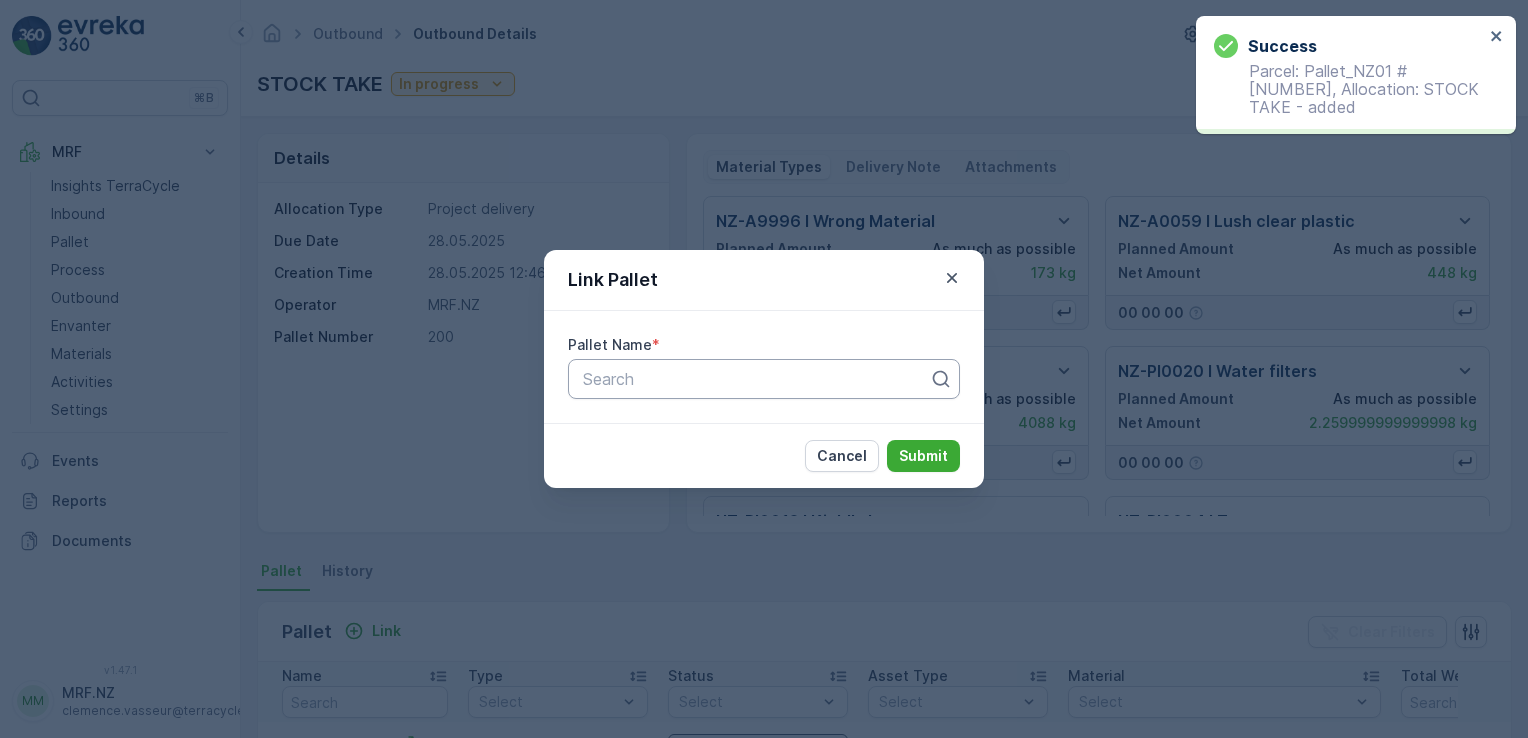 click at bounding box center (756, 379) 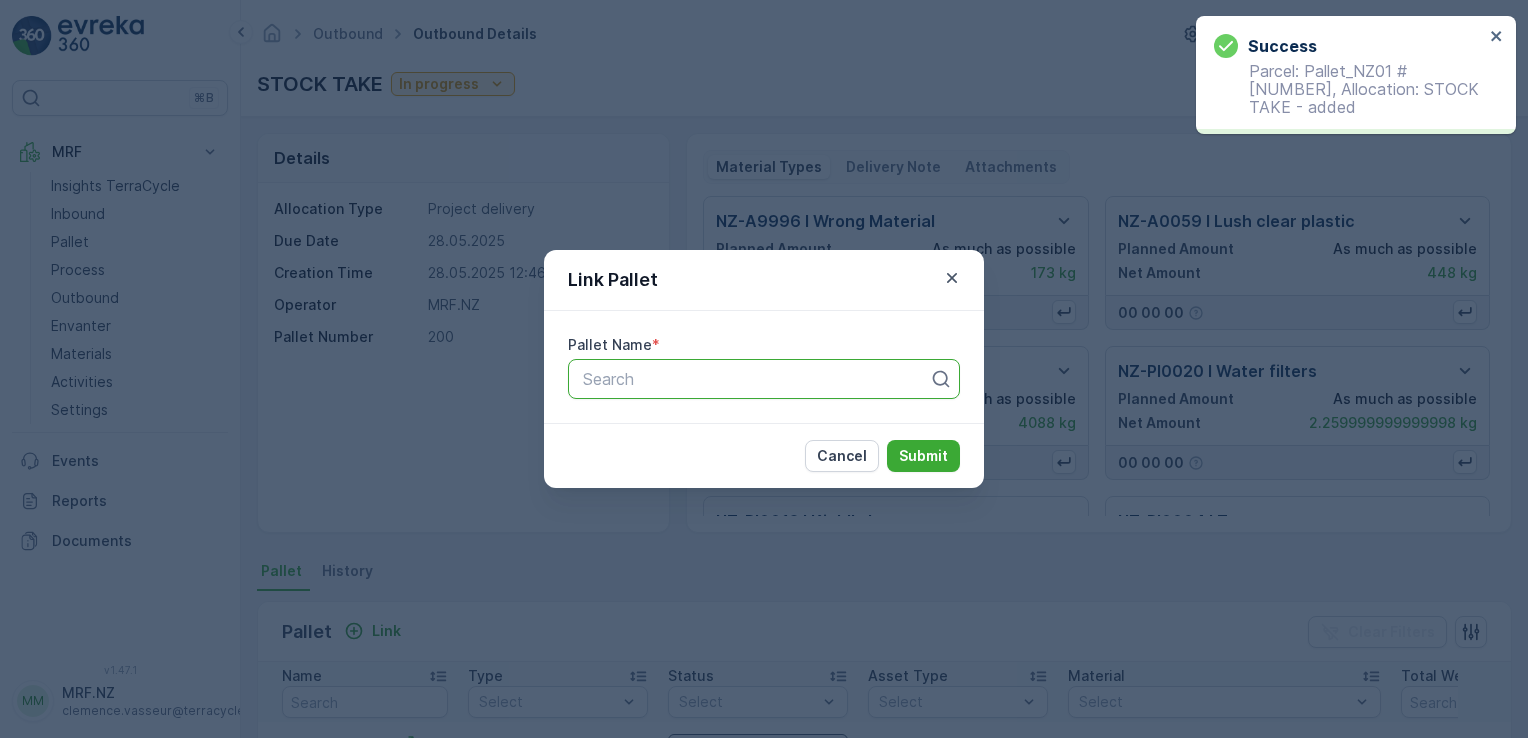 paste on "Pallet_NZ01 #[NUMBER]" 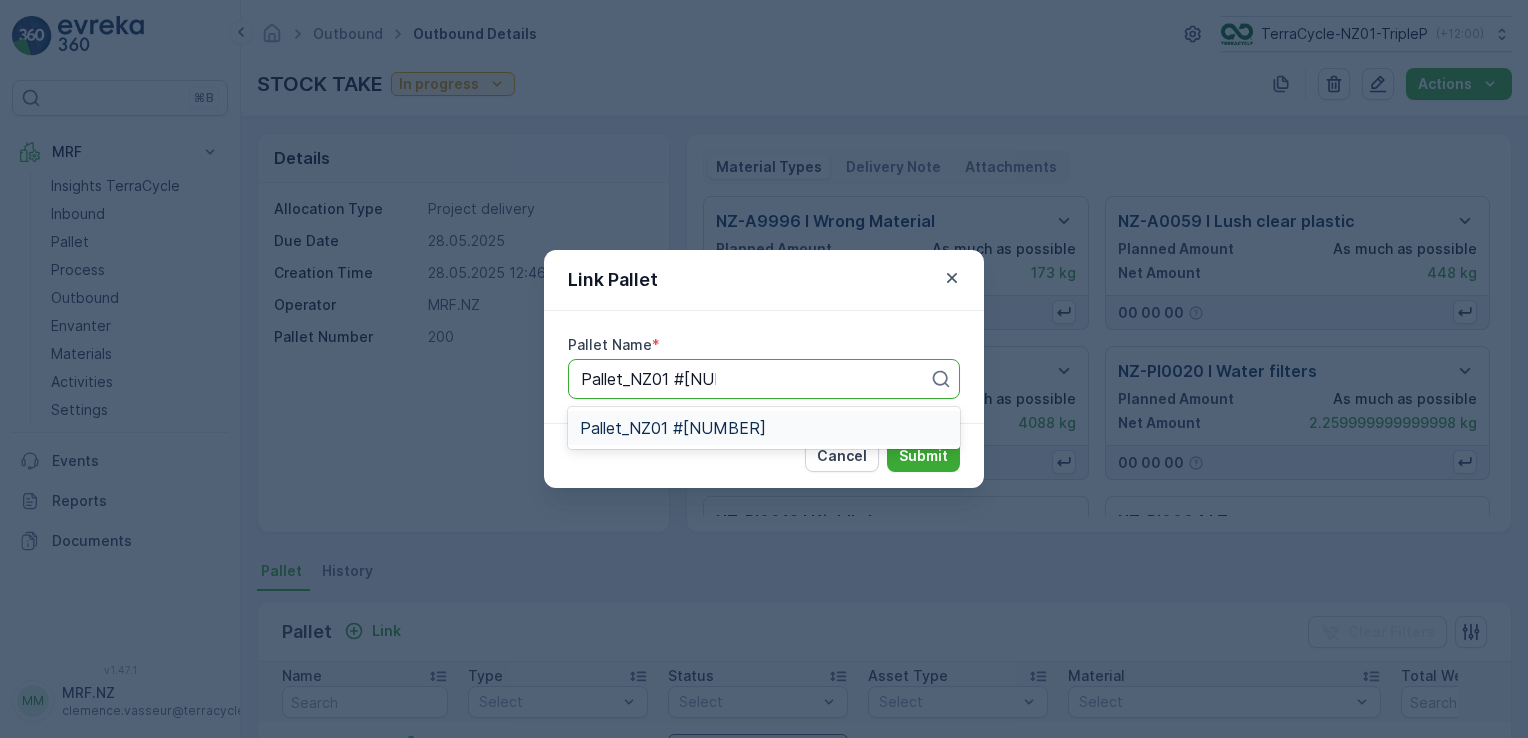 click on "Pallet_NZ01 #[NUMBER]" at bounding box center (764, 428) 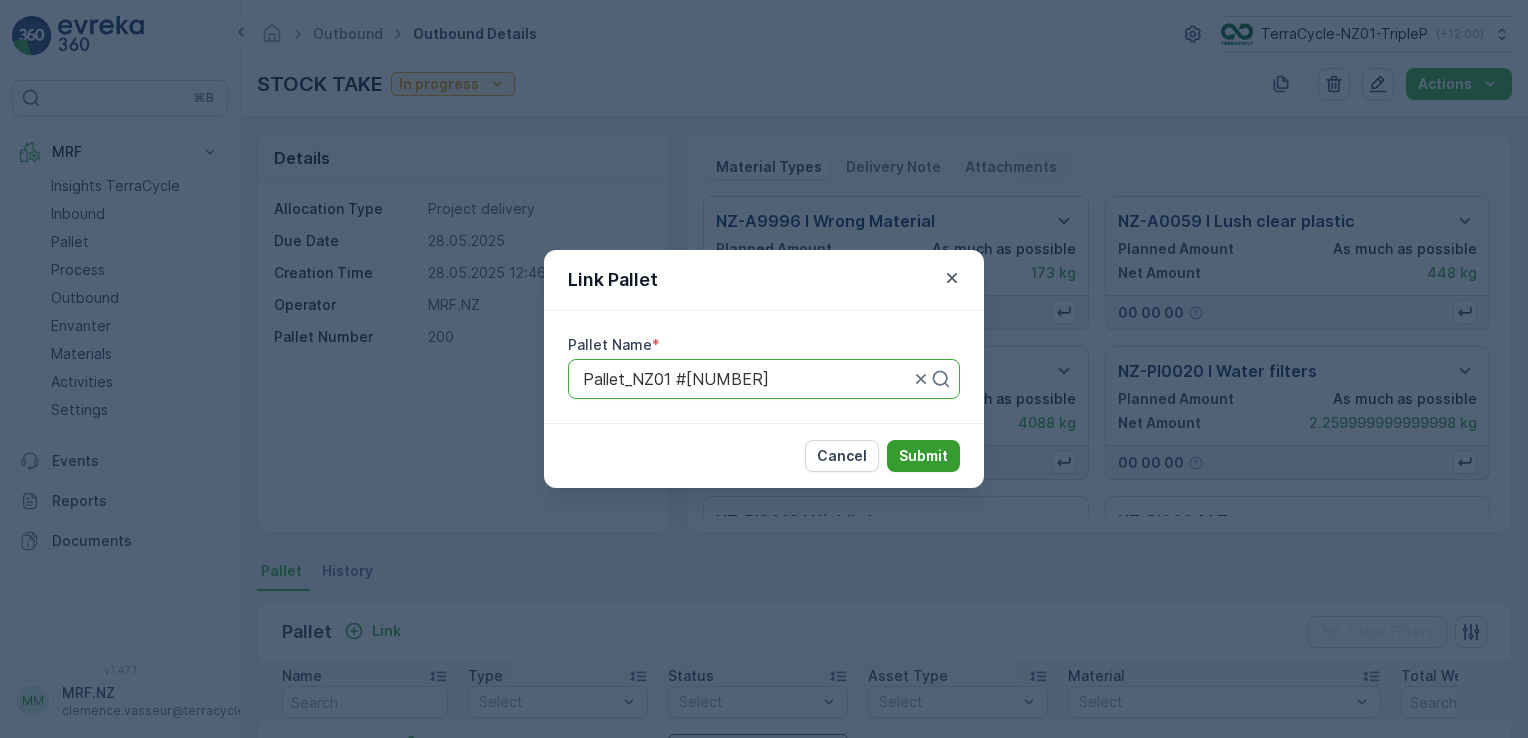 click on "Submit" at bounding box center (923, 456) 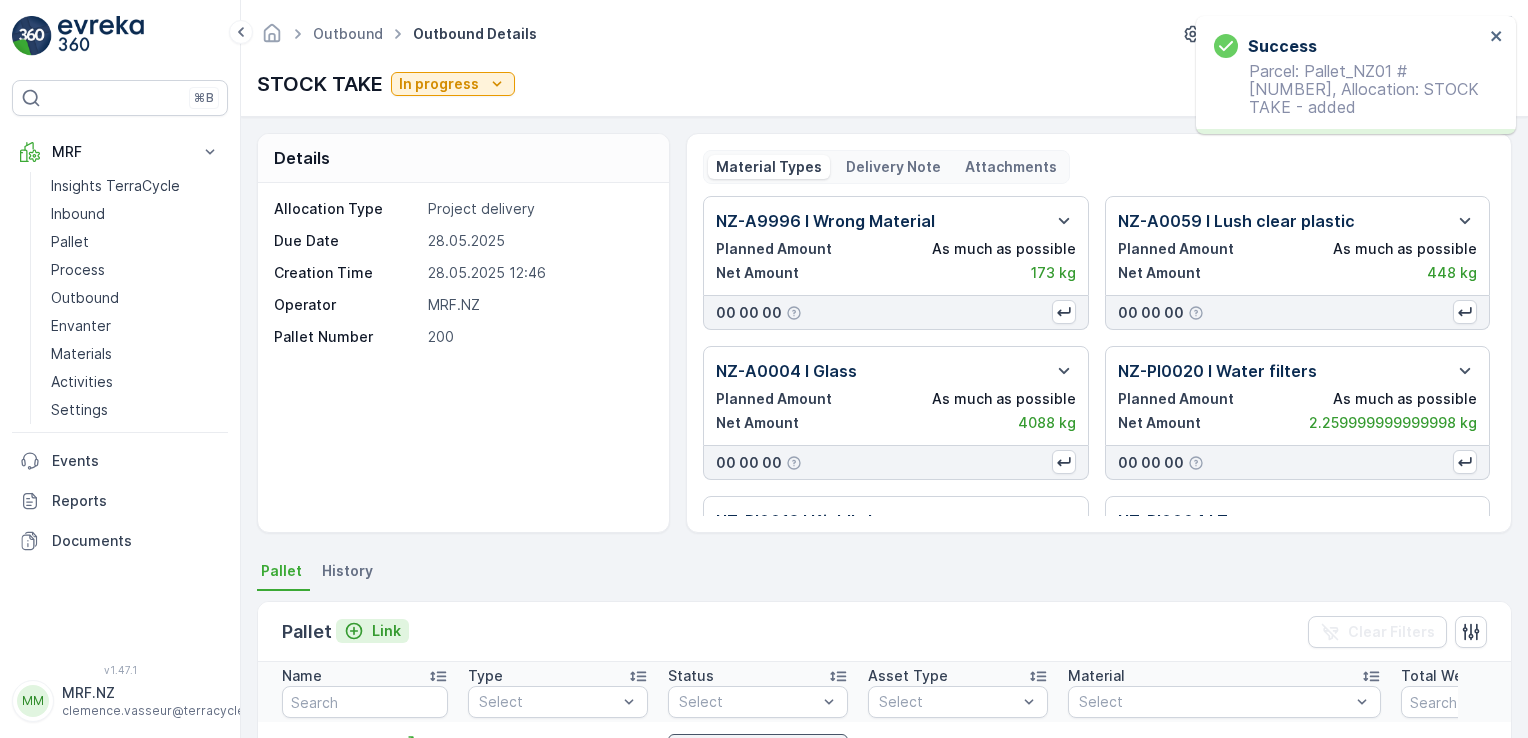 click 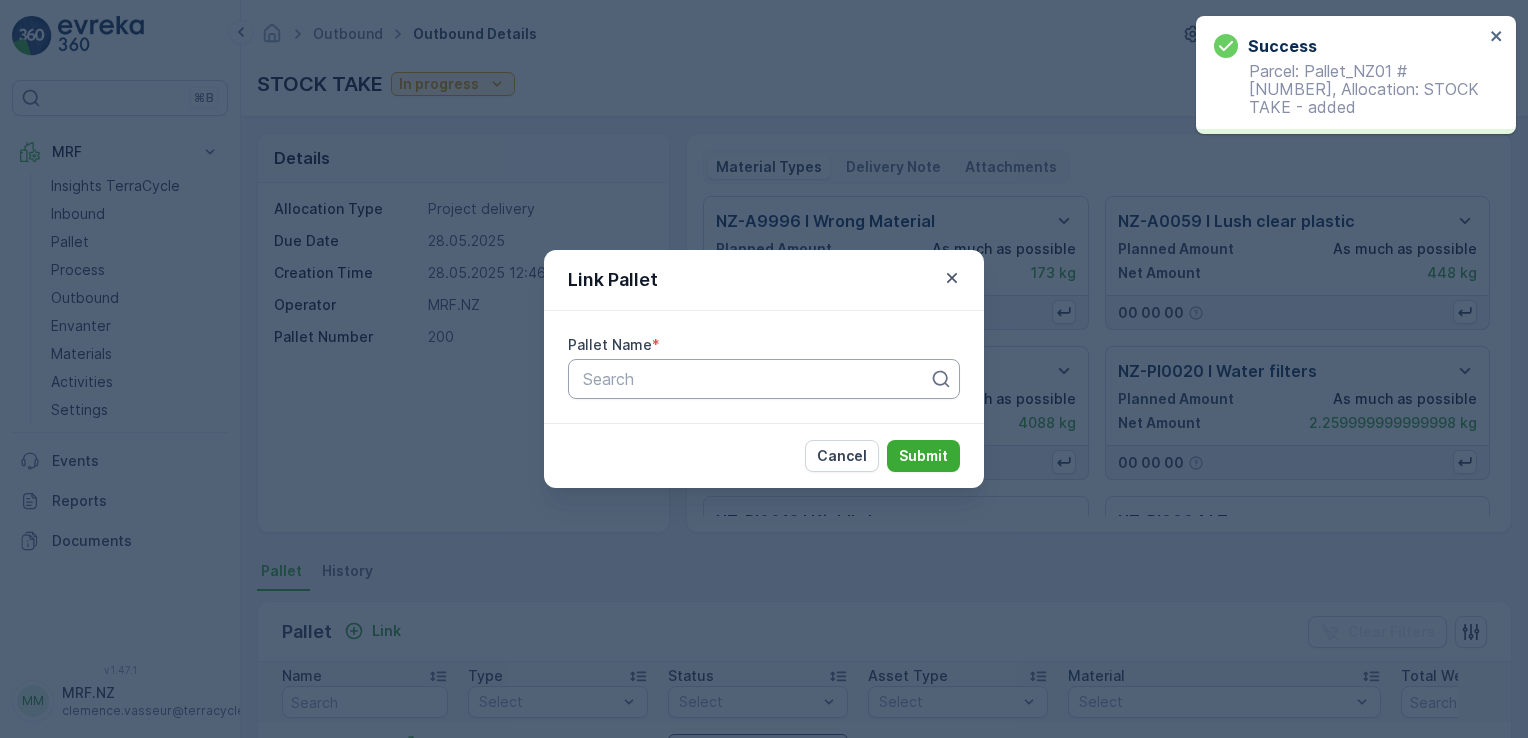 click at bounding box center (756, 379) 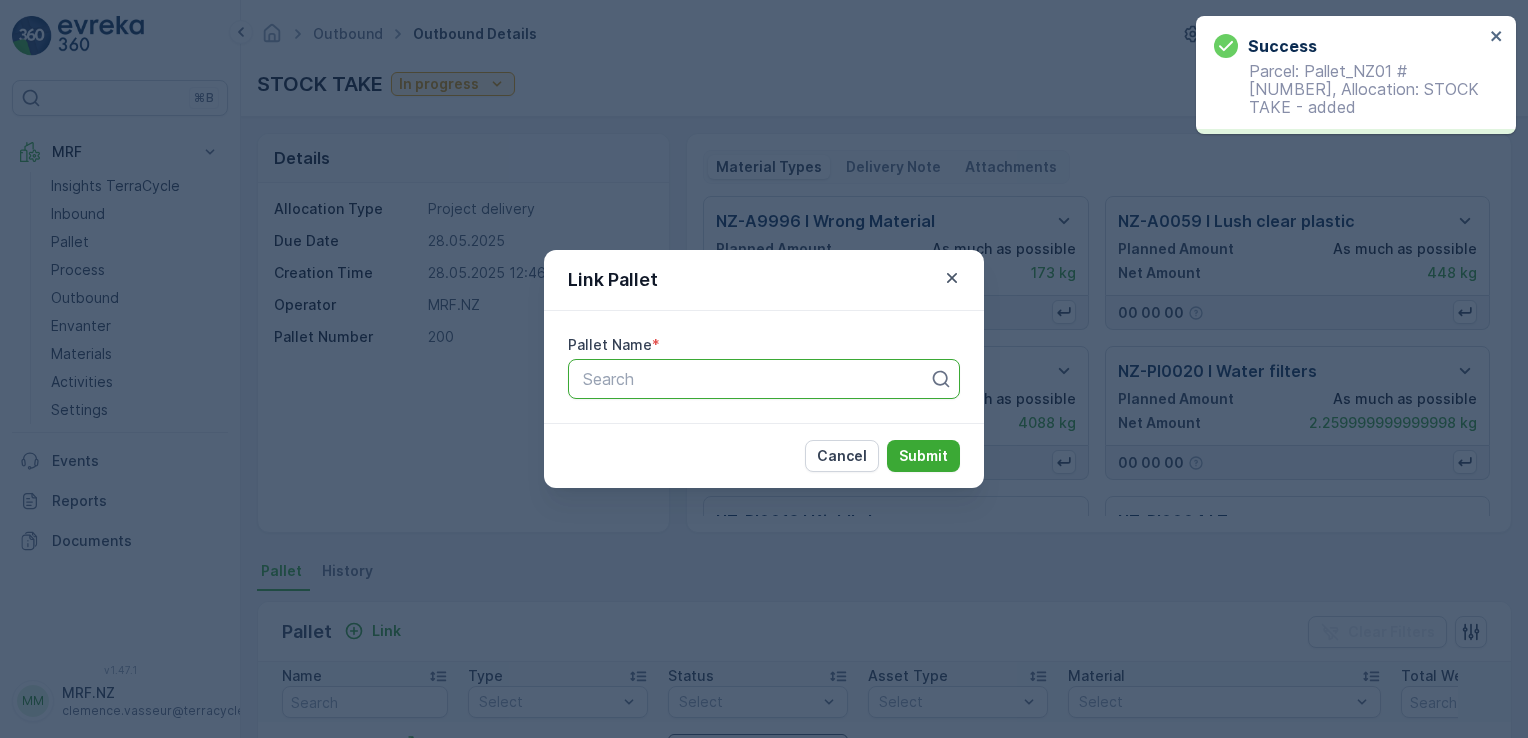 paste on "Pallet #20662" 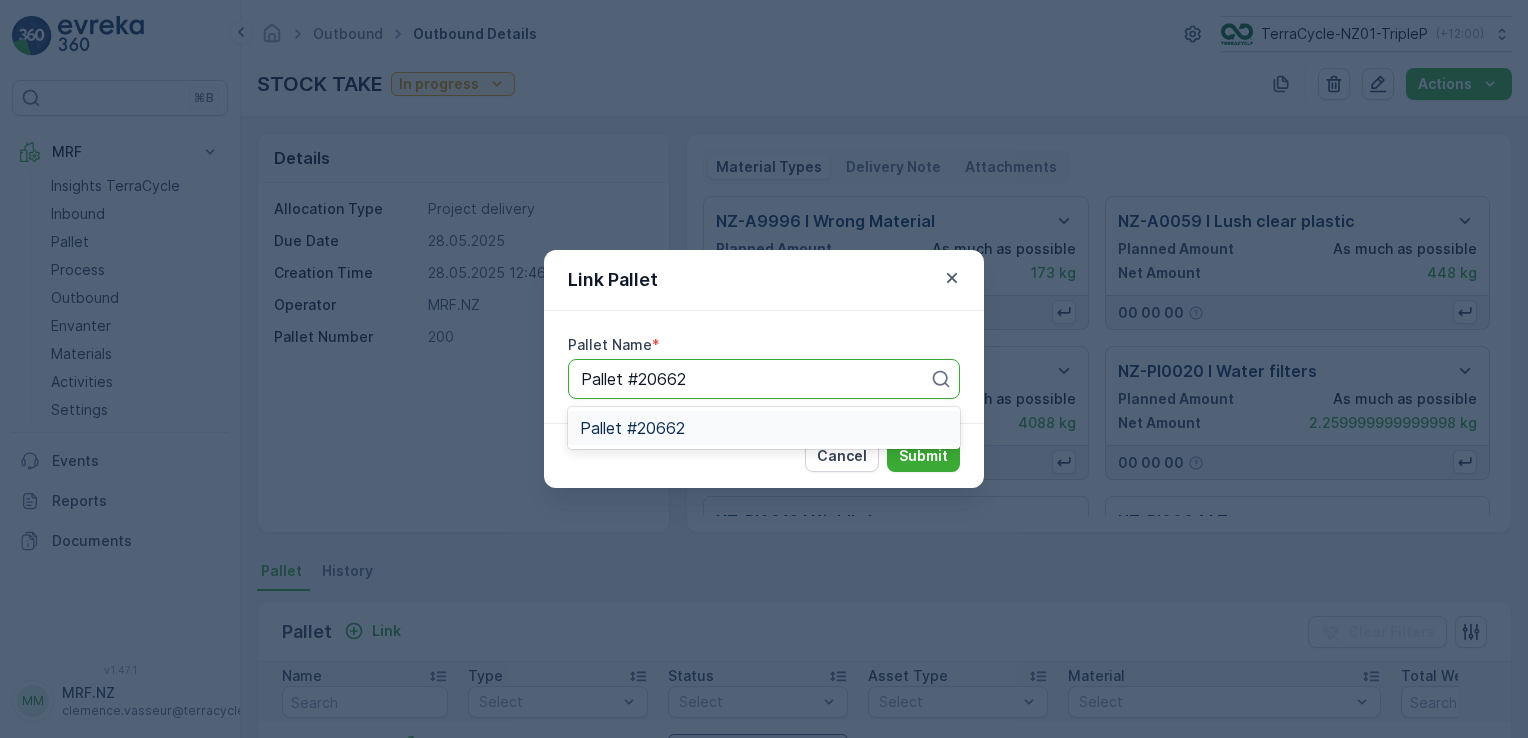 drag, startPoint x: 764, startPoint y: 415, endPoint x: 828, endPoint y: 419, distance: 64.12488 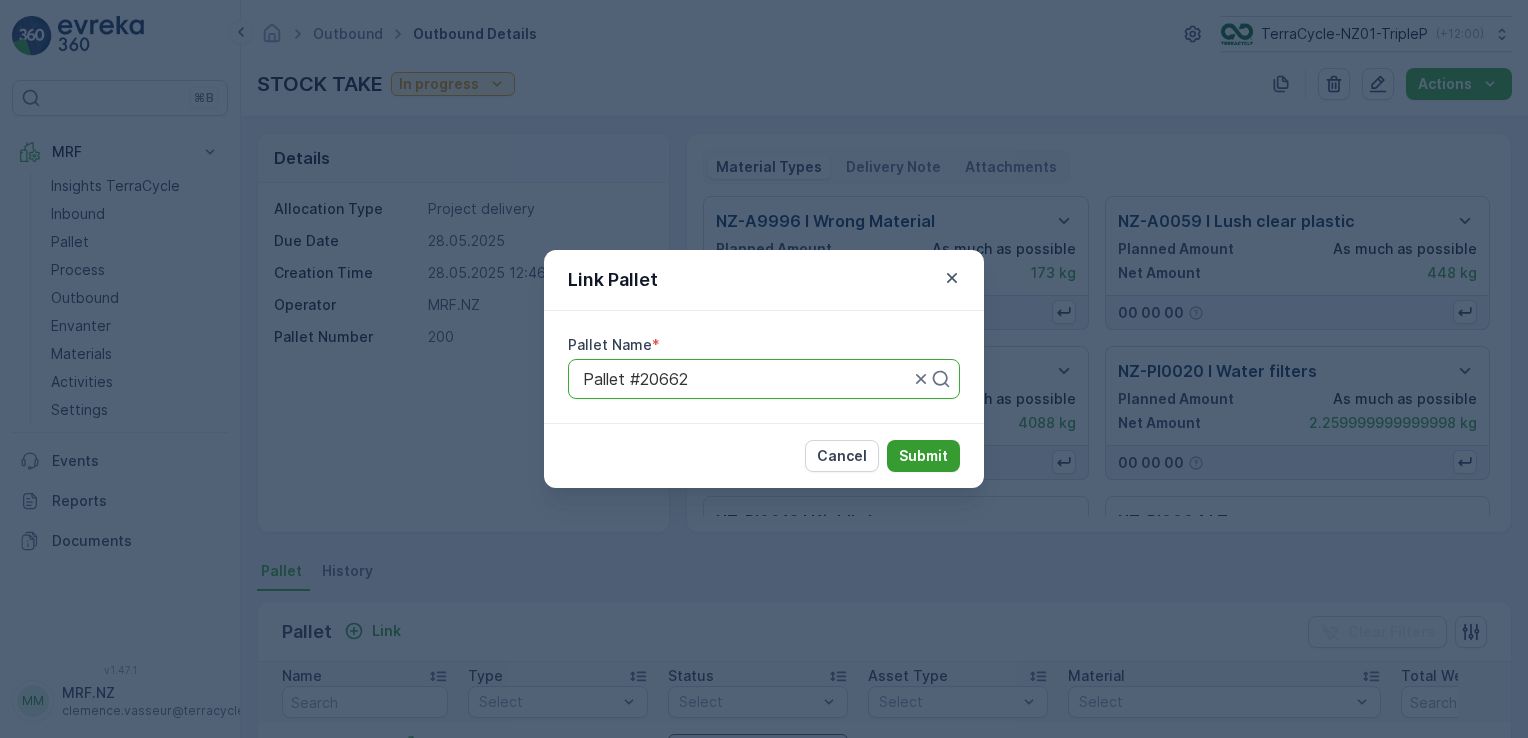 click on "Submit" at bounding box center [923, 456] 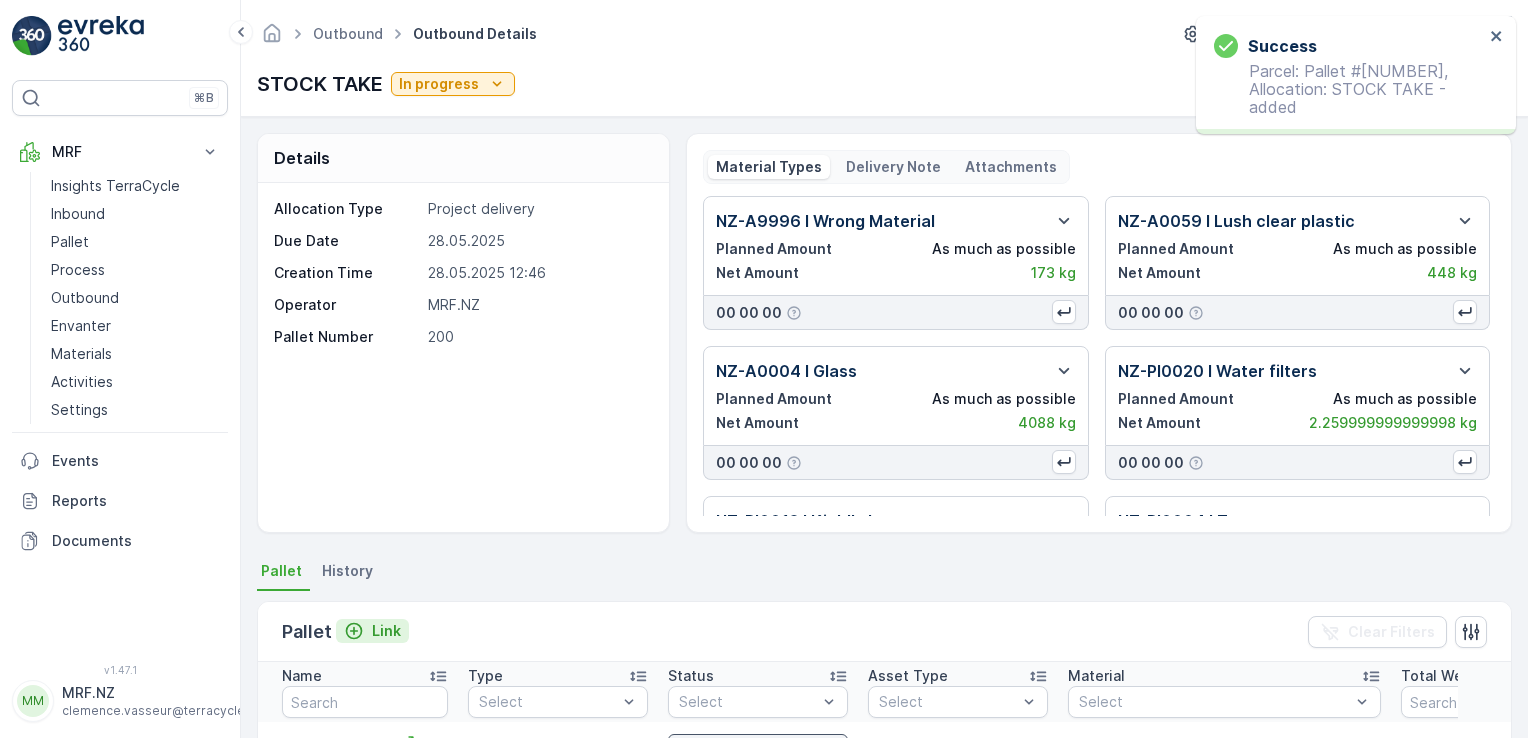 click on "Pallet Link" at bounding box center (345, 632) 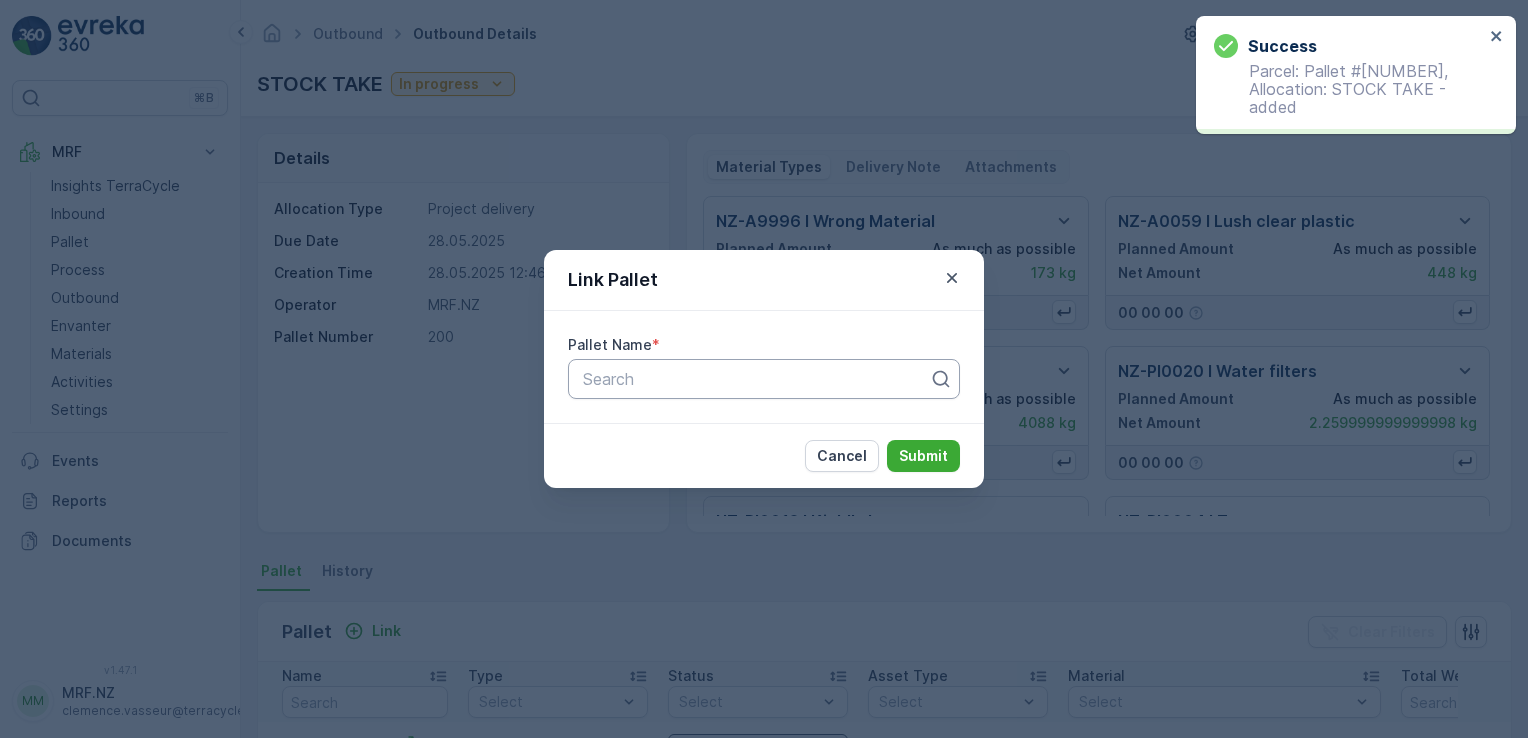 click at bounding box center [756, 379] 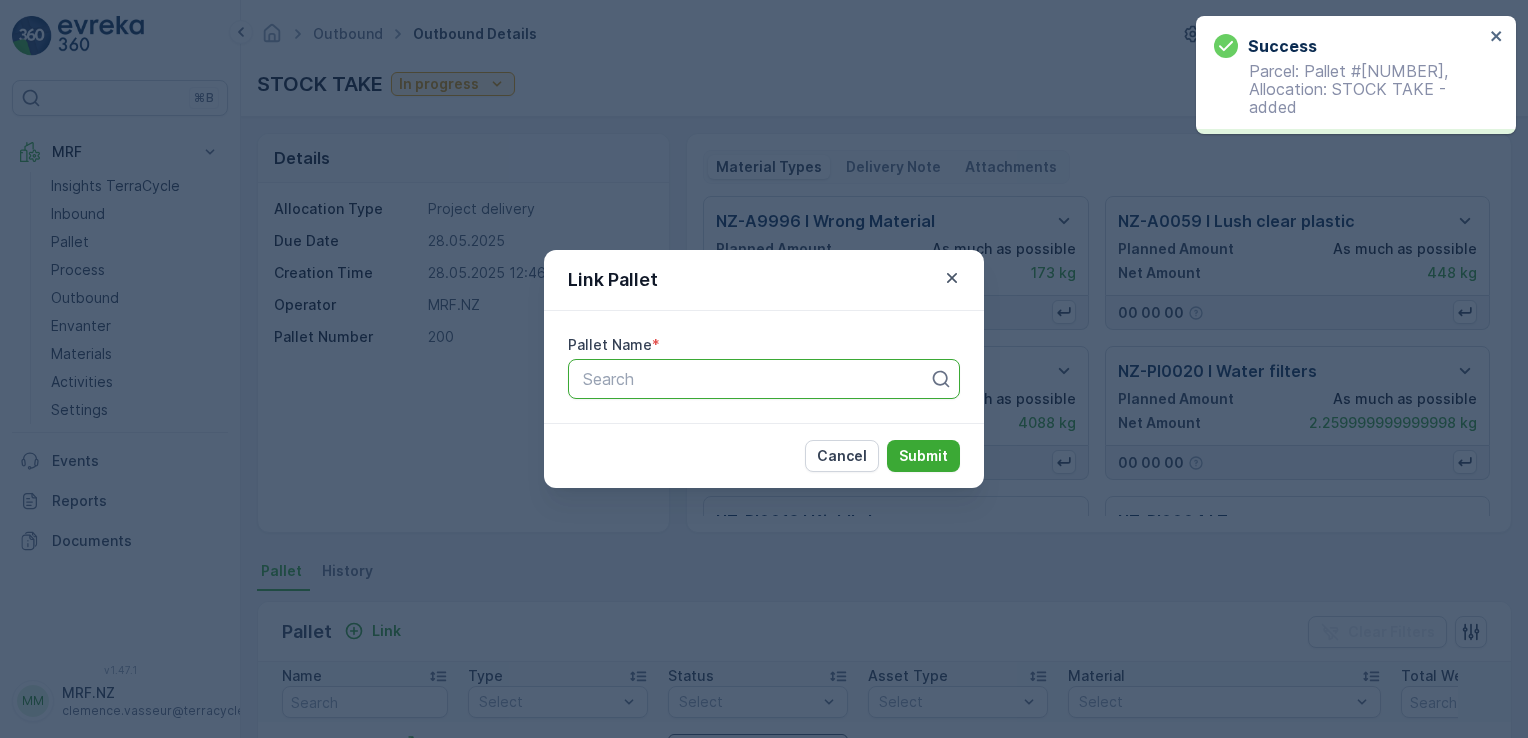 paste on "Pallet_NZ01 #[NUMBER]" 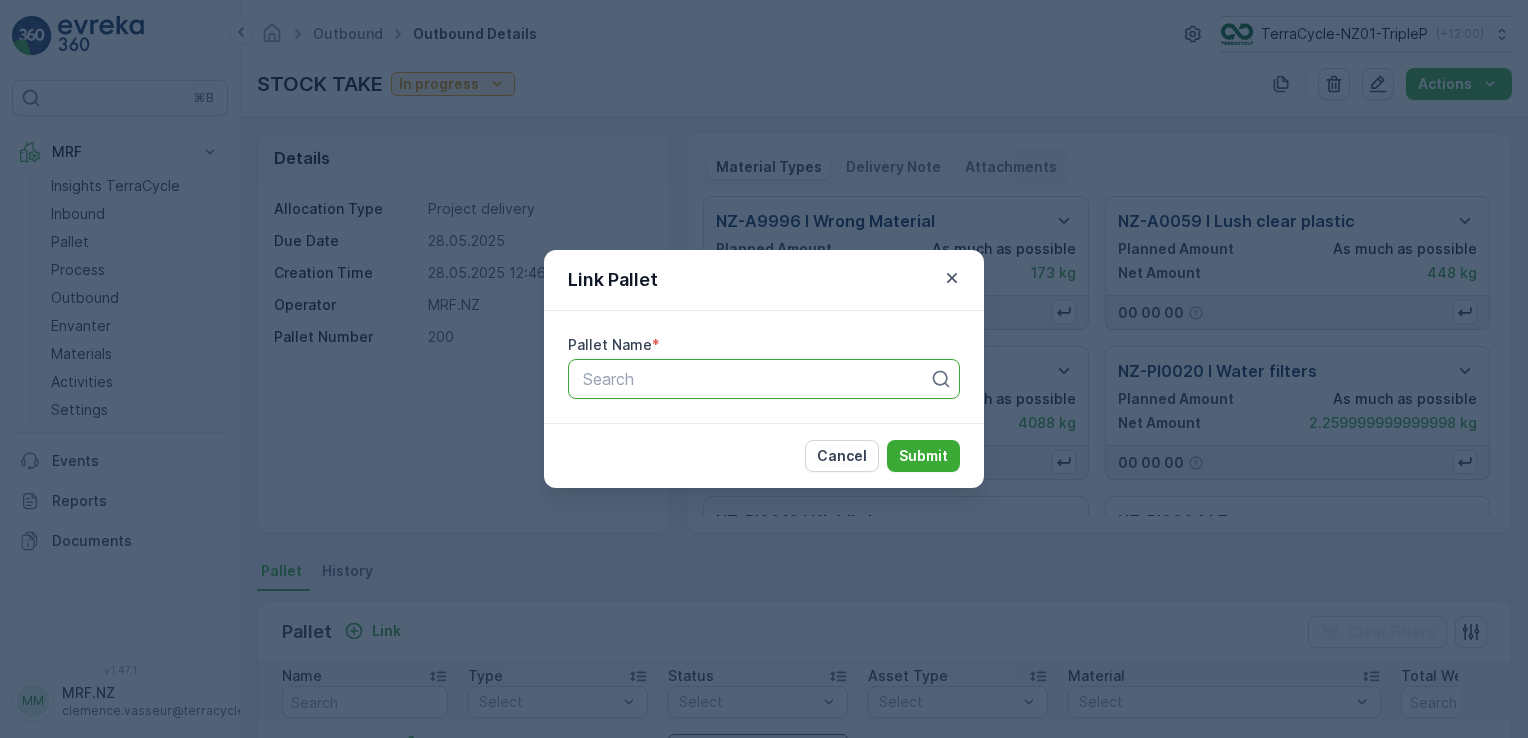 drag, startPoint x: 720, startPoint y: 562, endPoint x: 709, endPoint y: 374, distance: 188.32153 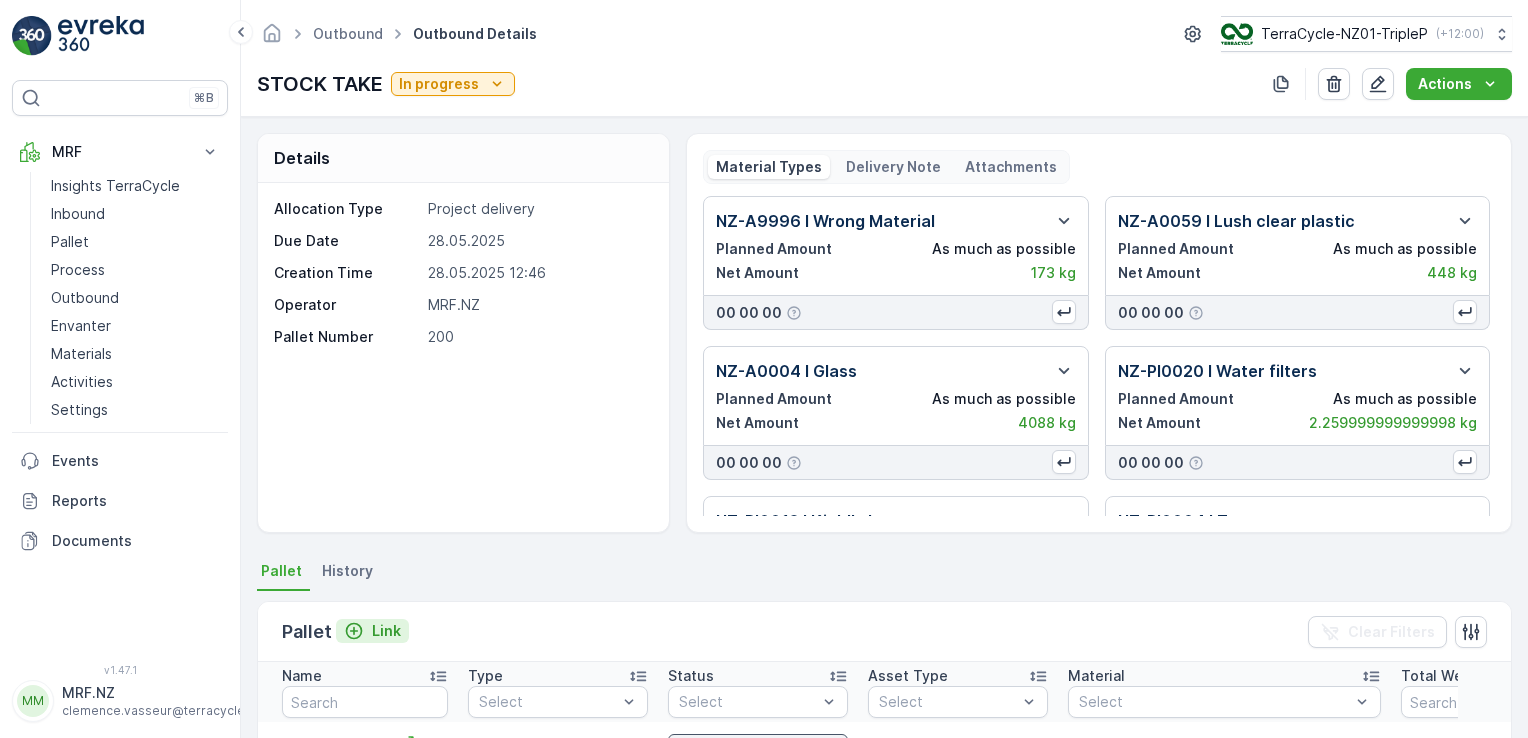 click on "Link" at bounding box center (386, 631) 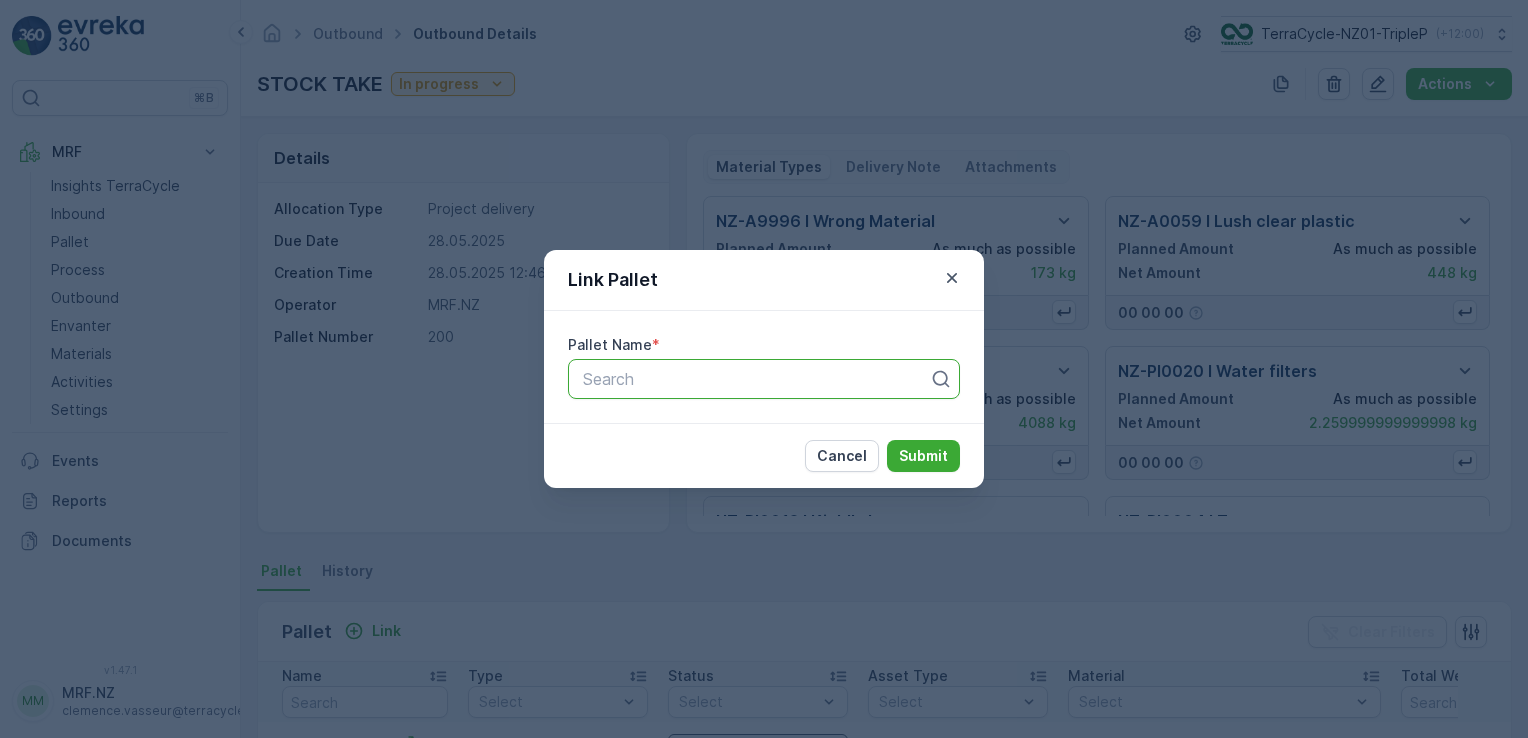 click on "Search" at bounding box center [764, 379] 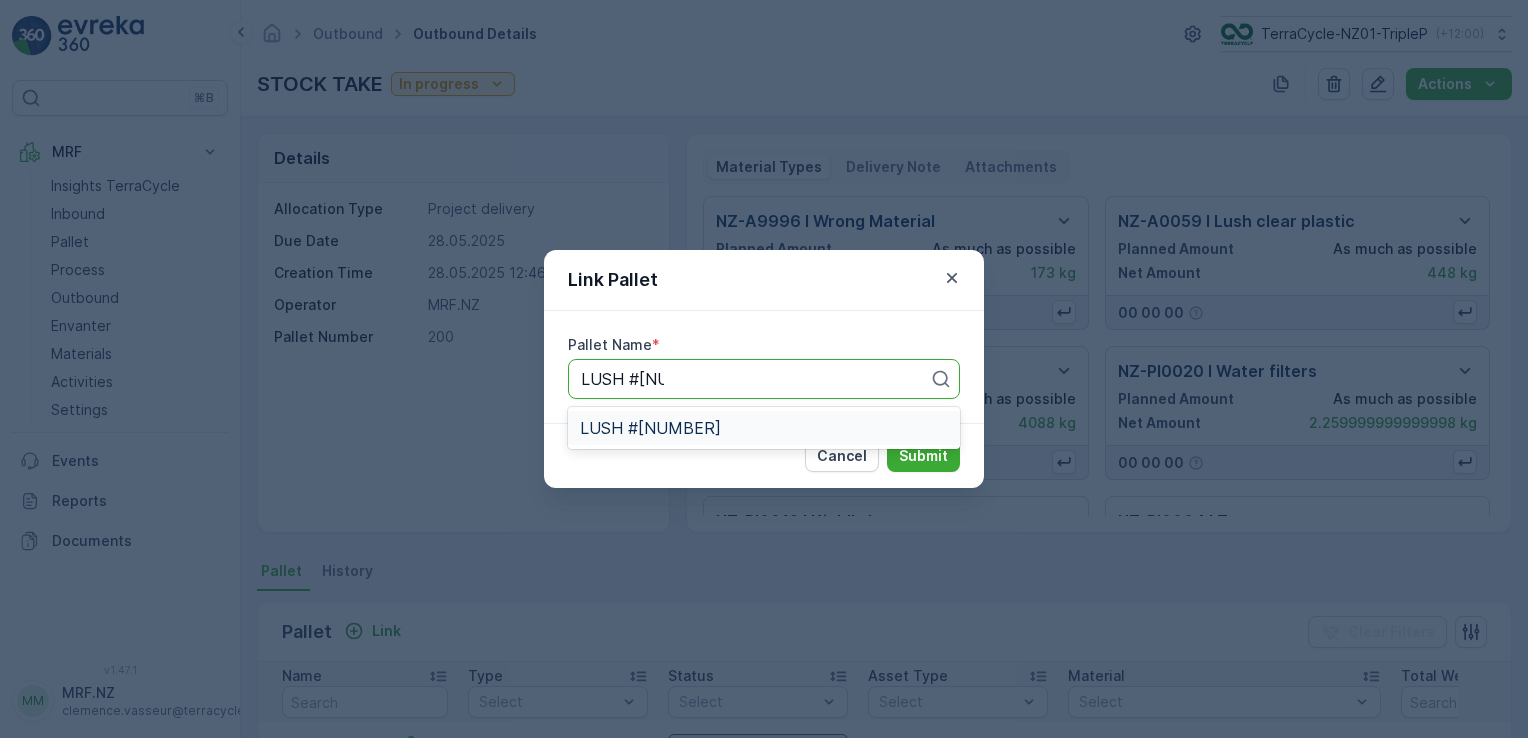 drag, startPoint x: 827, startPoint y: 430, endPoint x: 884, endPoint y: 461, distance: 64.884514 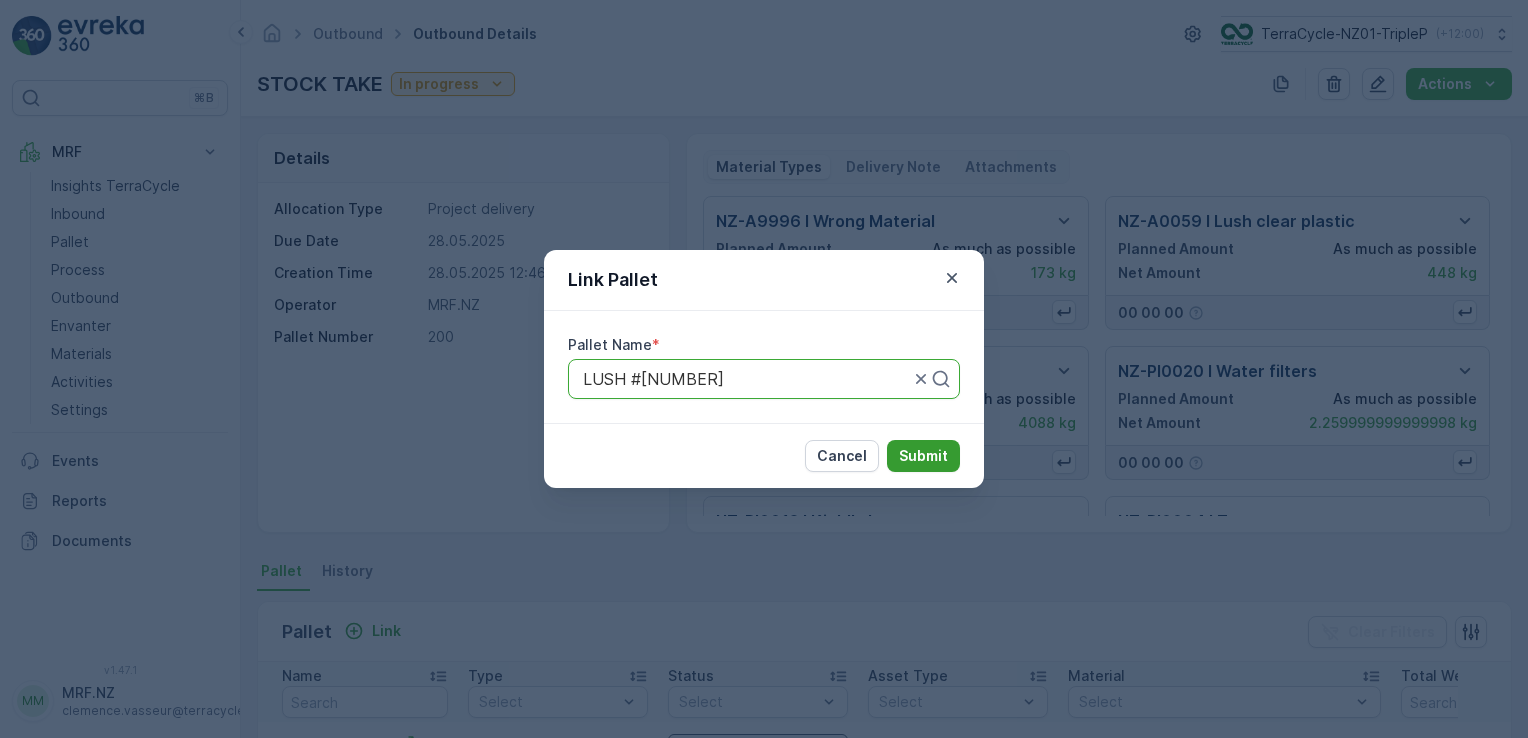click on "Submit" at bounding box center (923, 456) 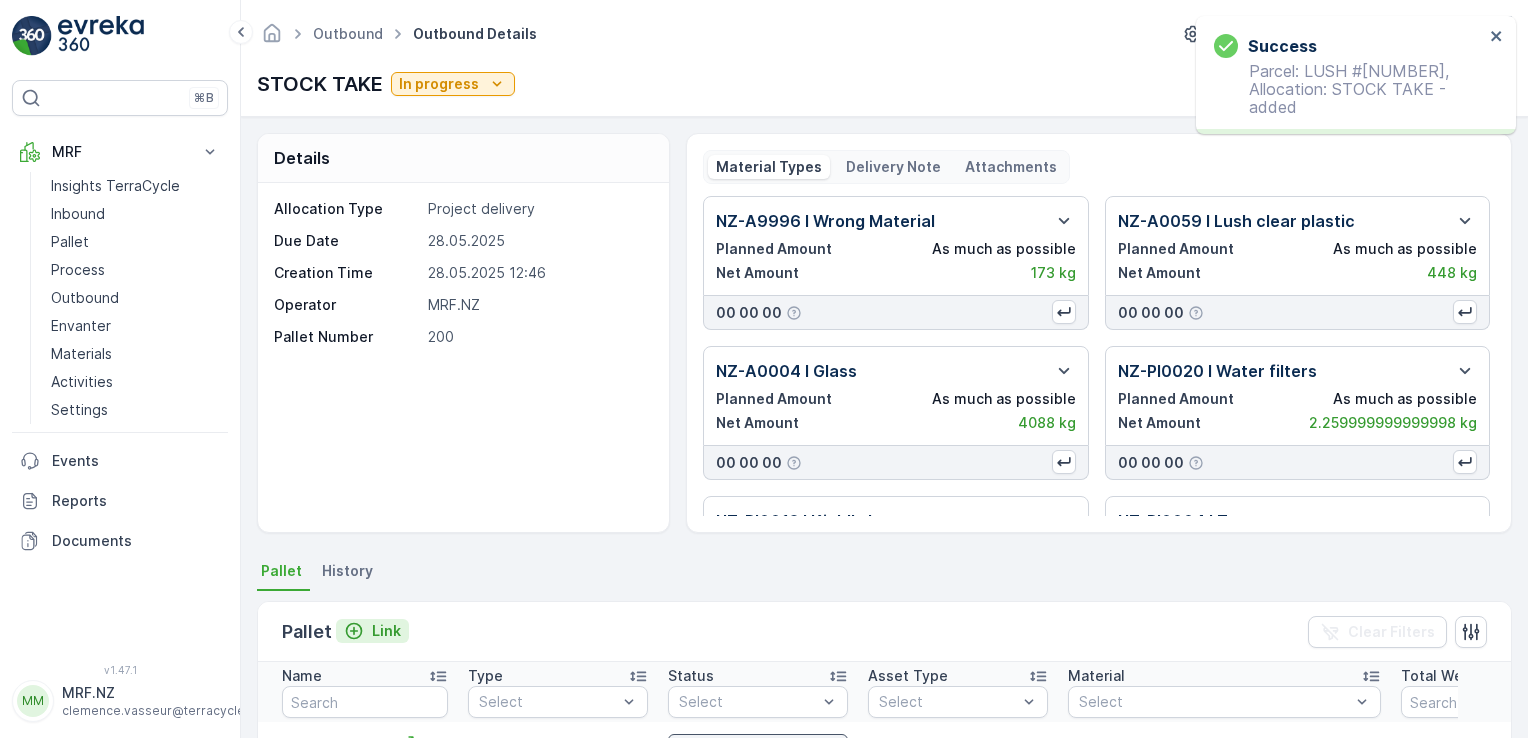 click 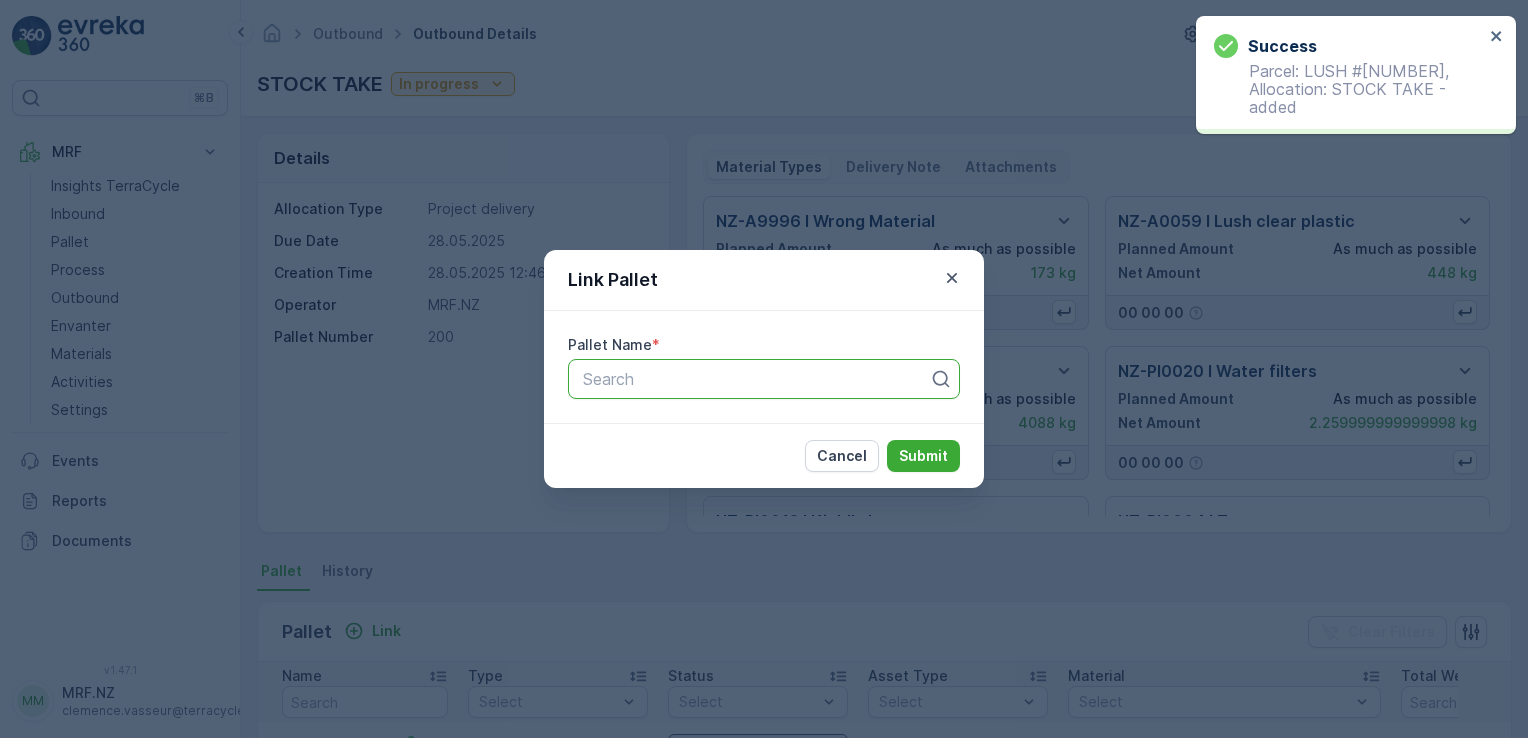 click on "Search" at bounding box center [764, 379] 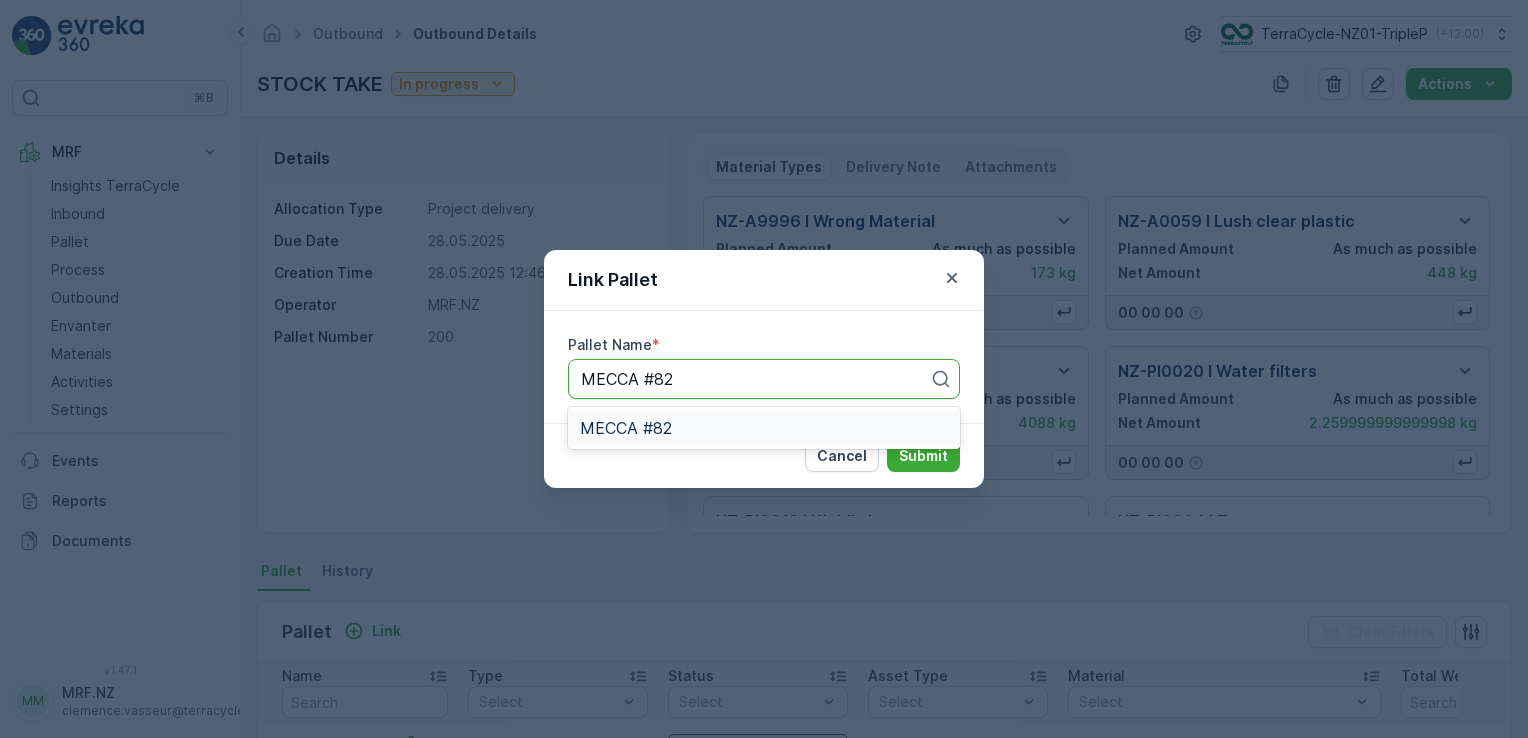 click on "MECCA #82" at bounding box center [764, 428] 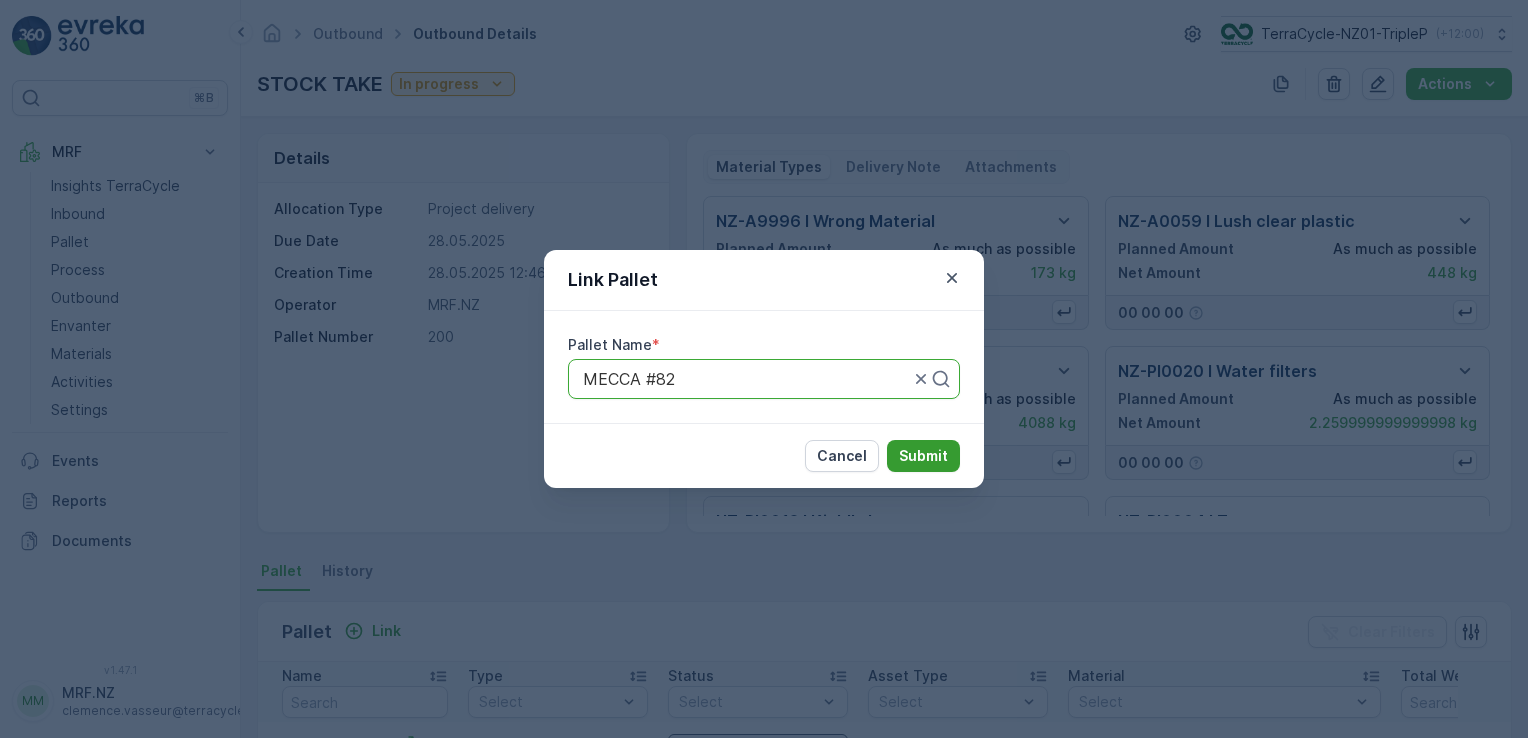 click on "Submit" at bounding box center (923, 456) 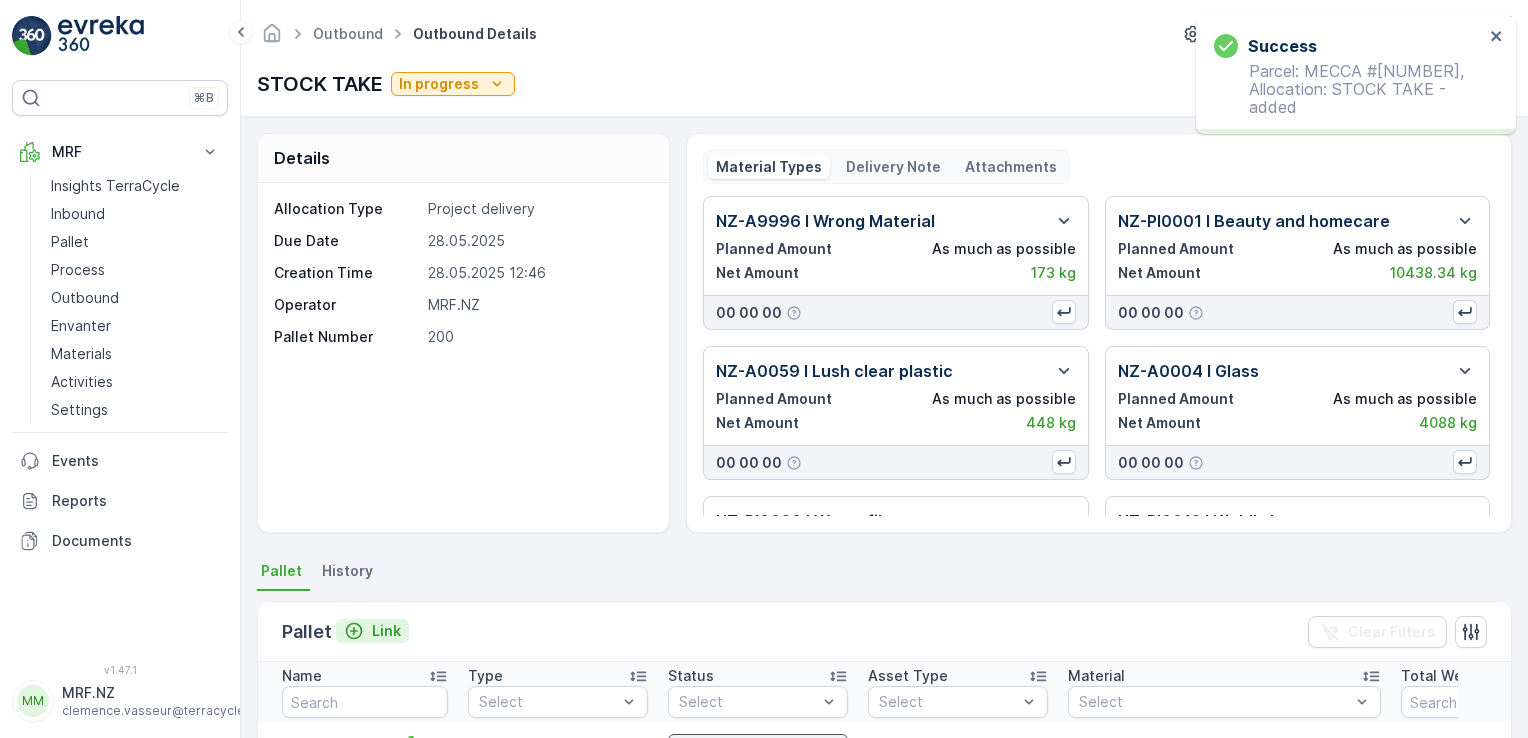 click on "Link" at bounding box center [386, 631] 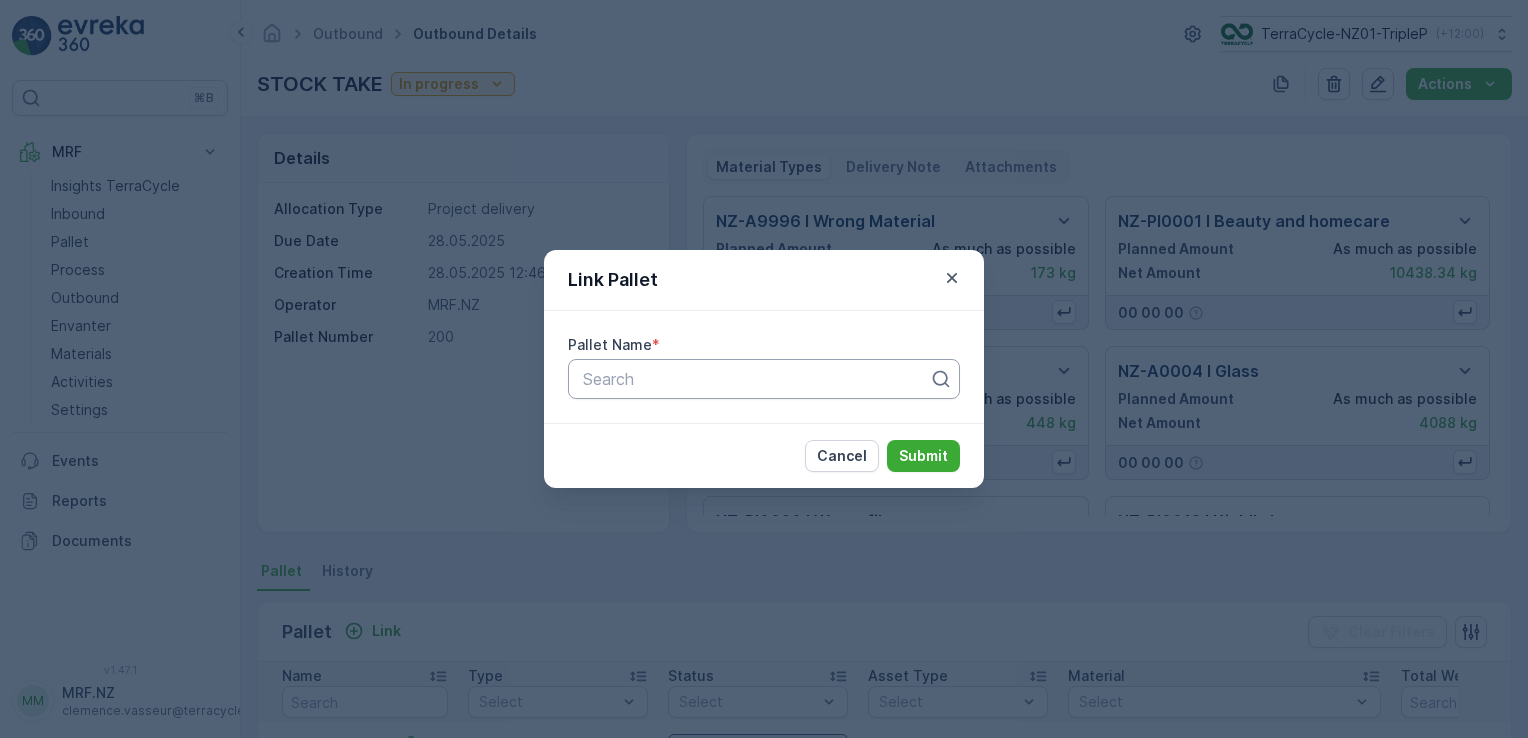 click at bounding box center [756, 379] 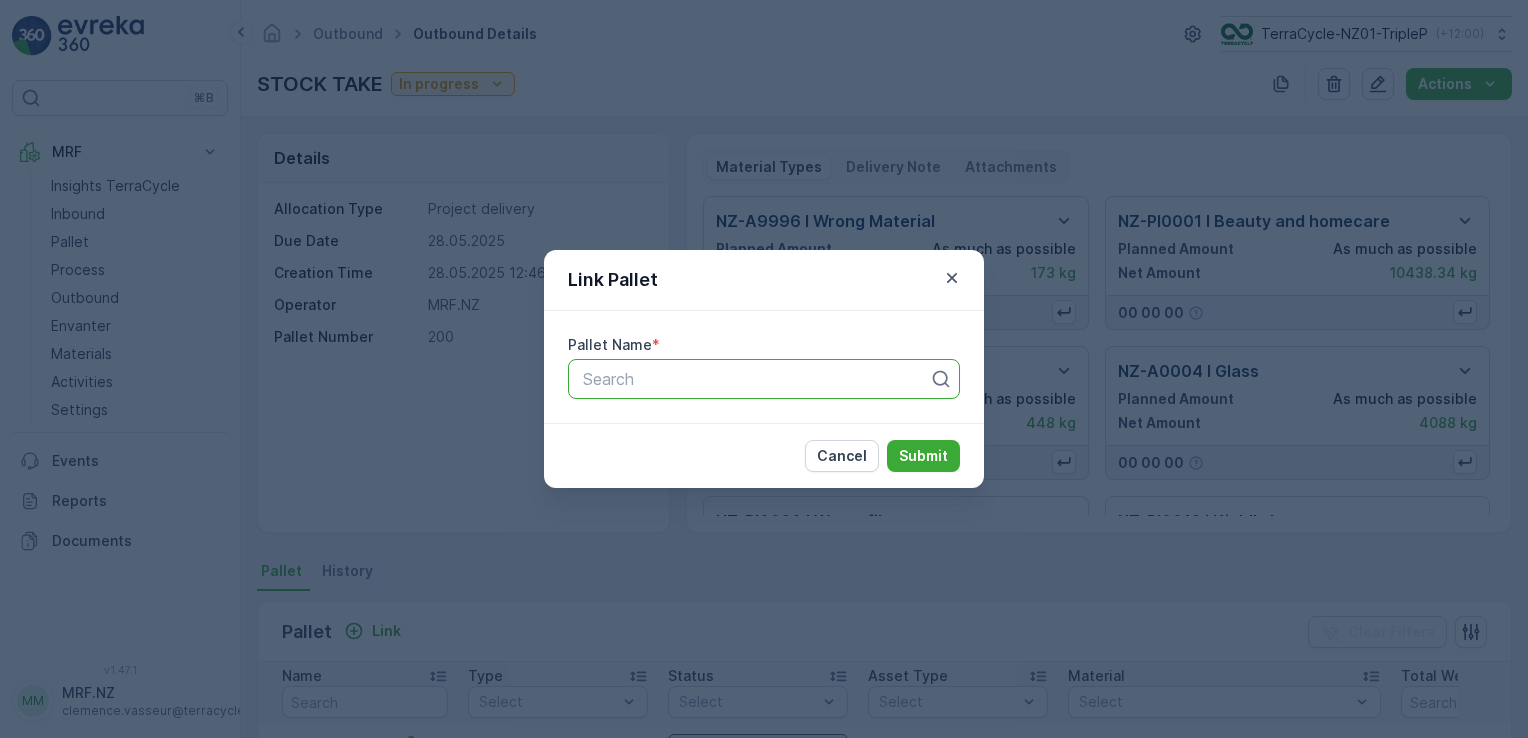 paste on "LUSH #[NUMBER]" 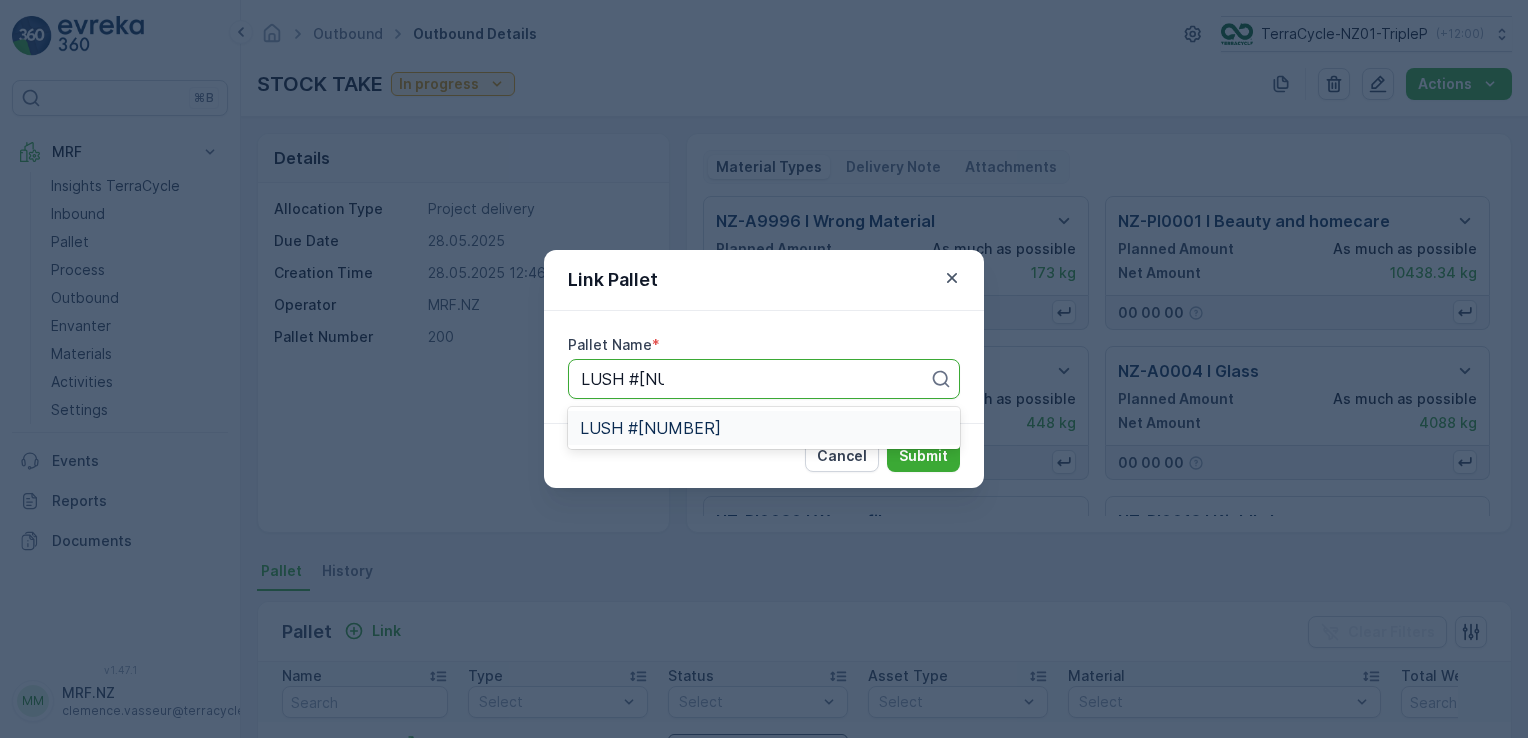 click on "LUSH #[NUMBER]" at bounding box center (764, 428) 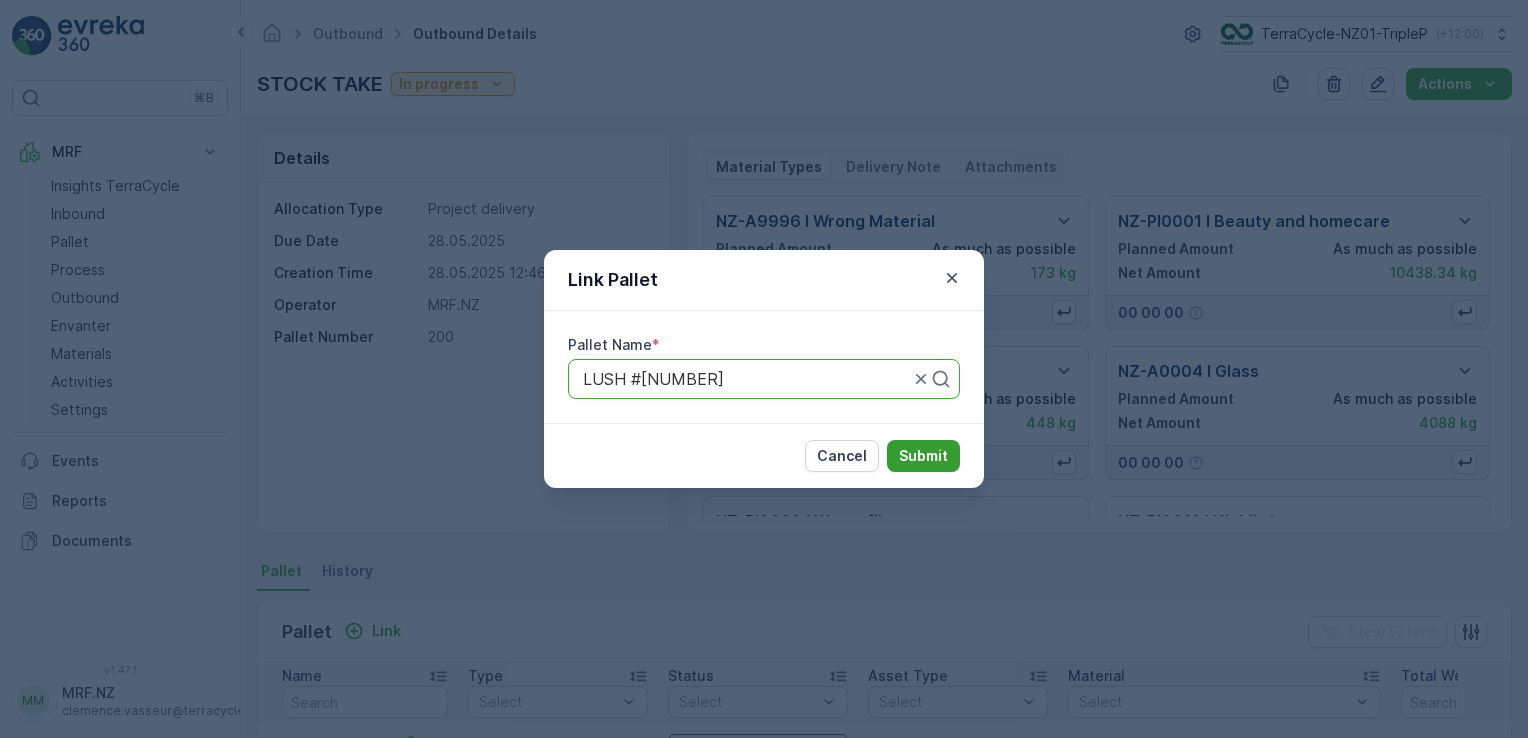 click on "Submit" at bounding box center (923, 456) 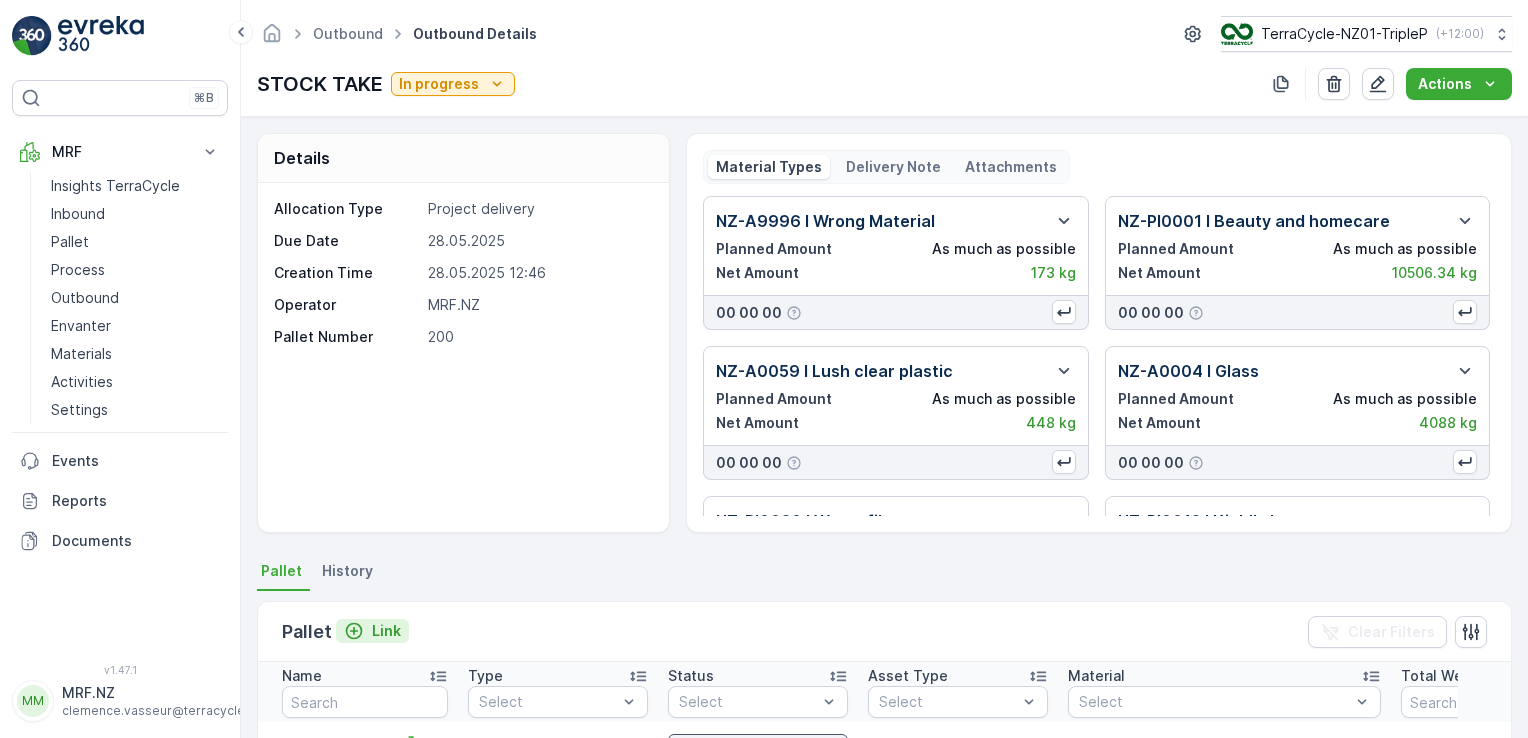 click on "Link" at bounding box center (386, 631) 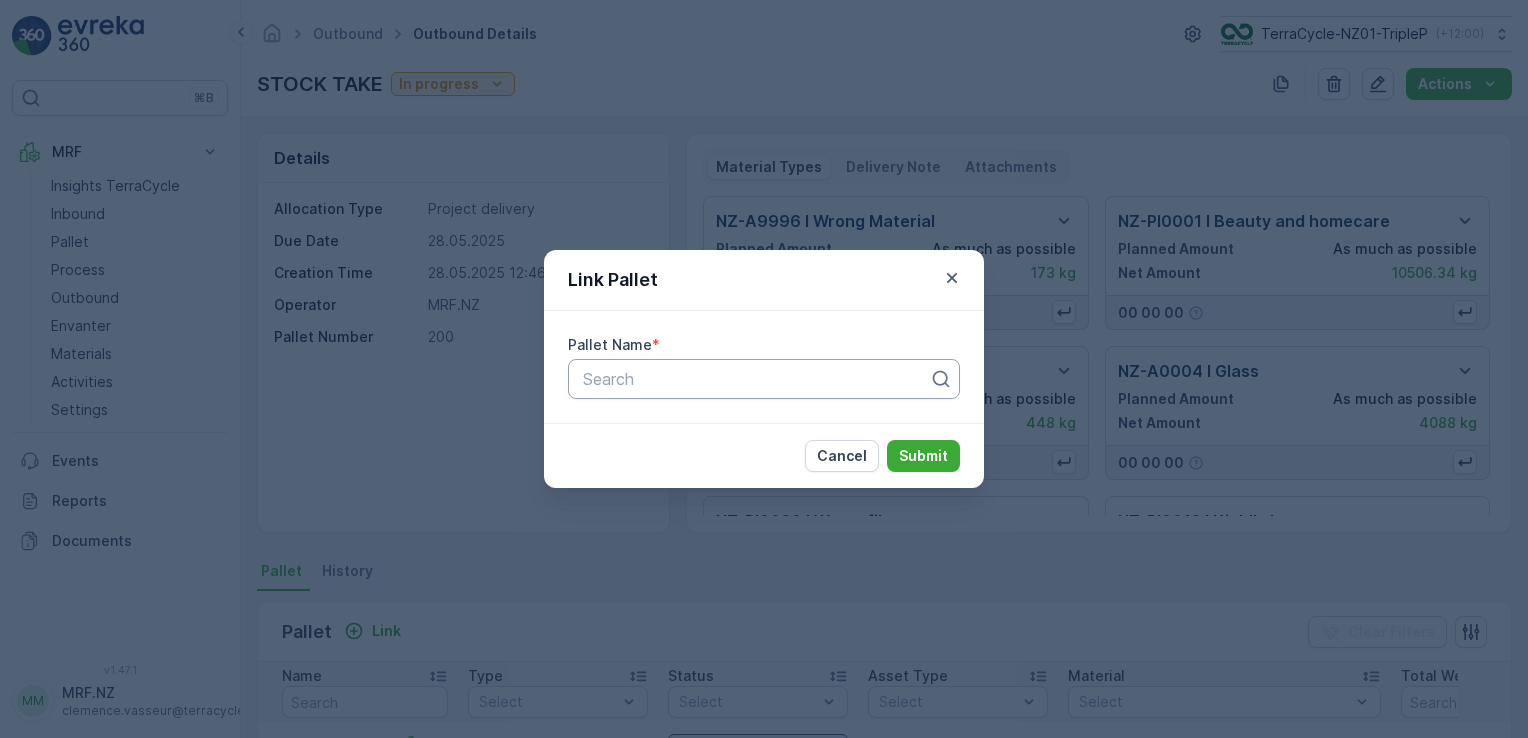 click at bounding box center [756, 379] 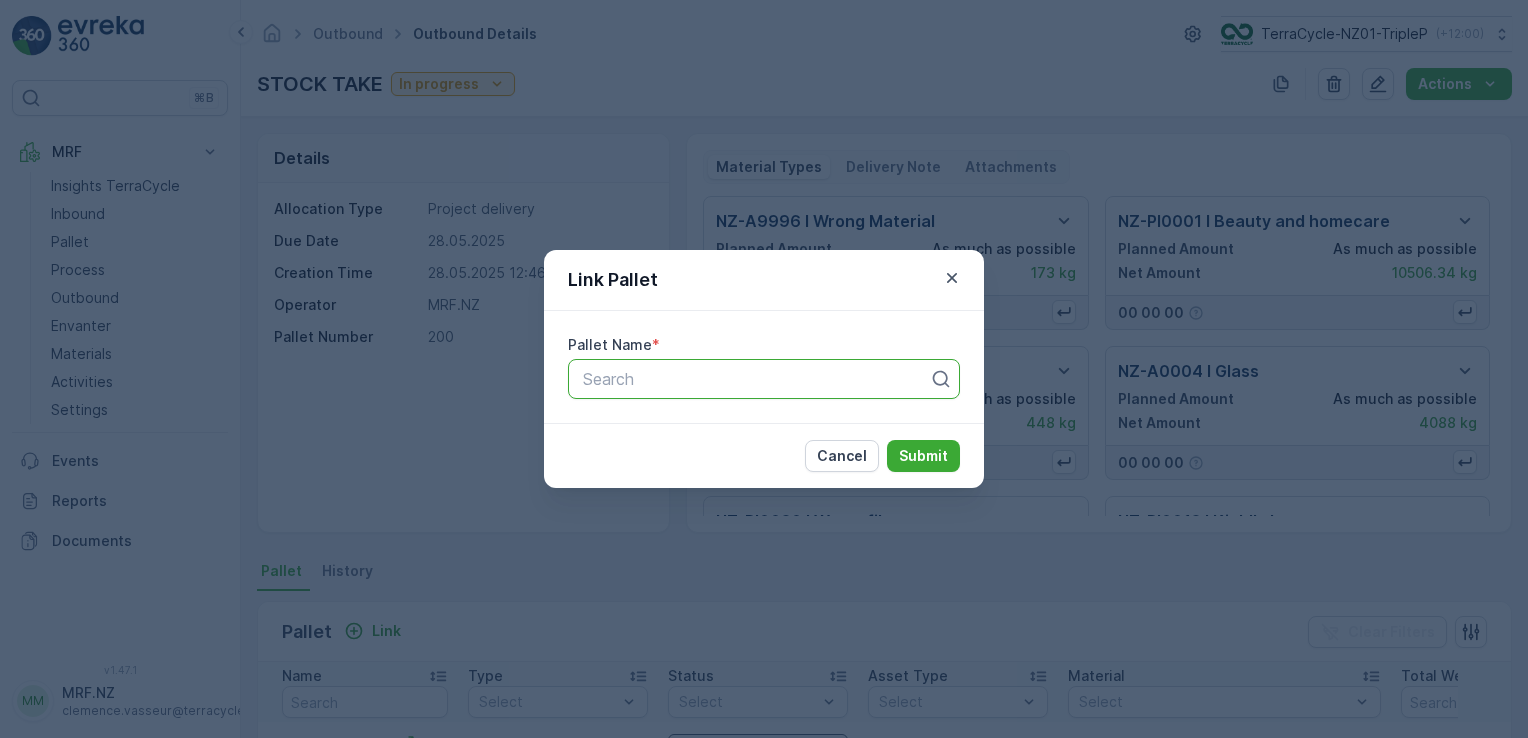 paste on "MECCA #59" 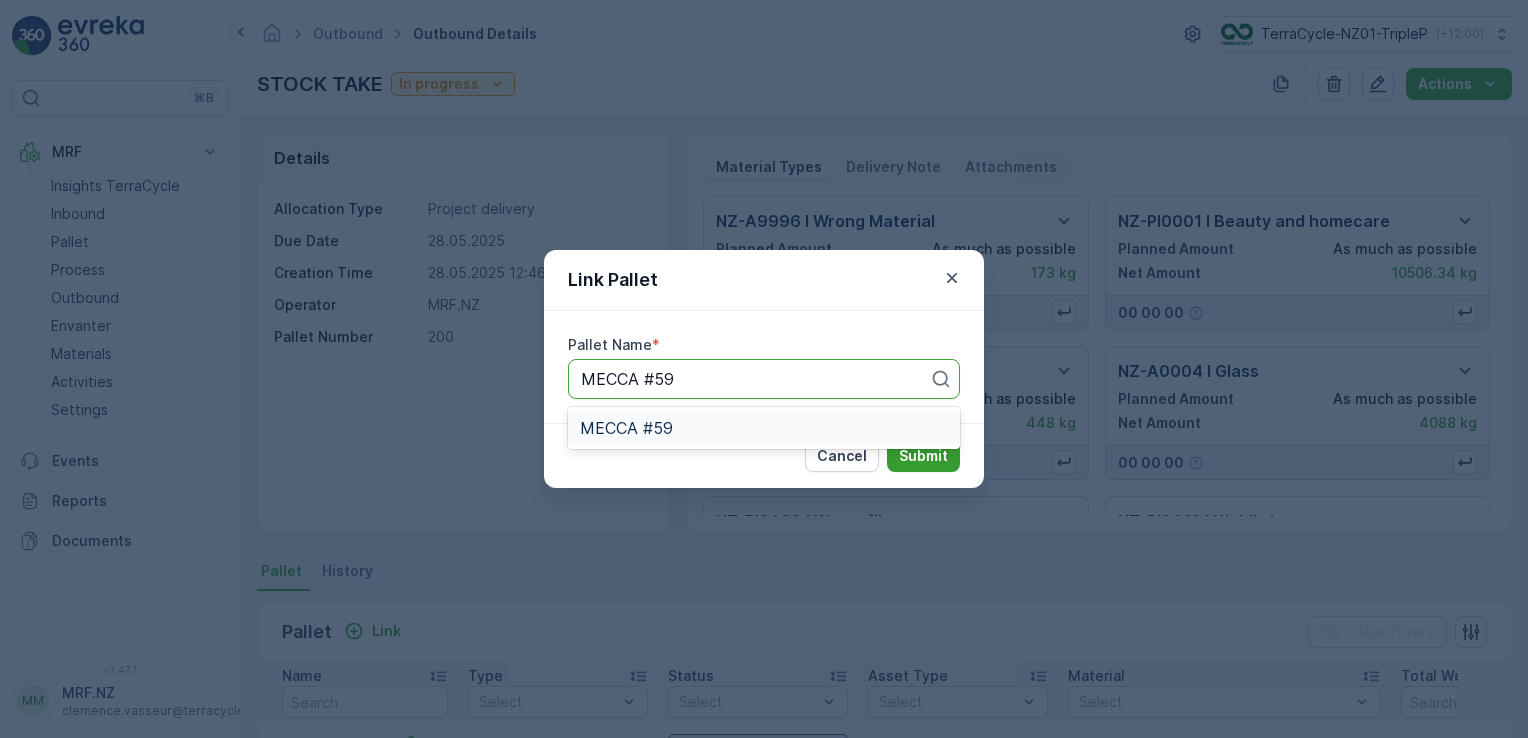 drag, startPoint x: 771, startPoint y: 422, endPoint x: 896, endPoint y: 439, distance: 126.1507 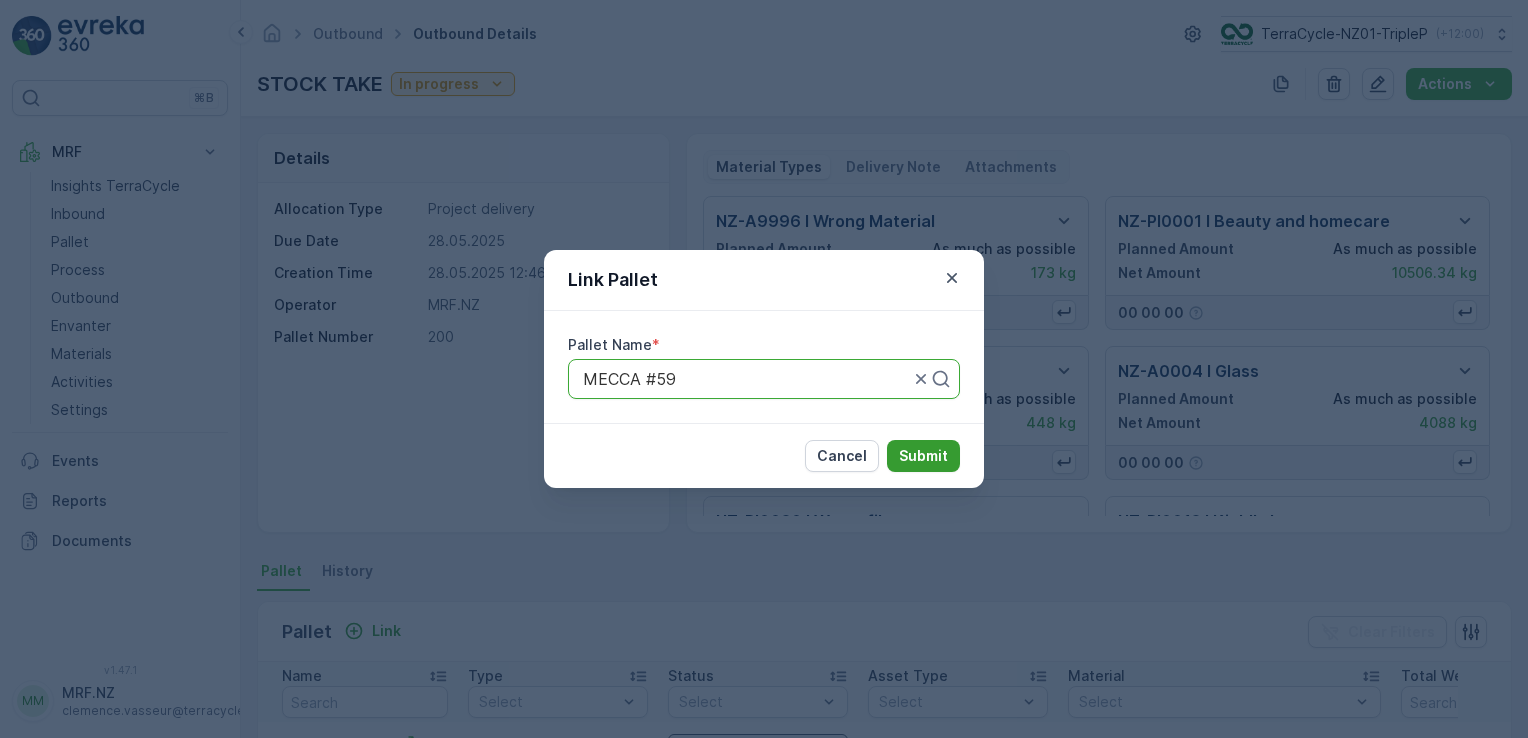 click on "Submit" at bounding box center [923, 456] 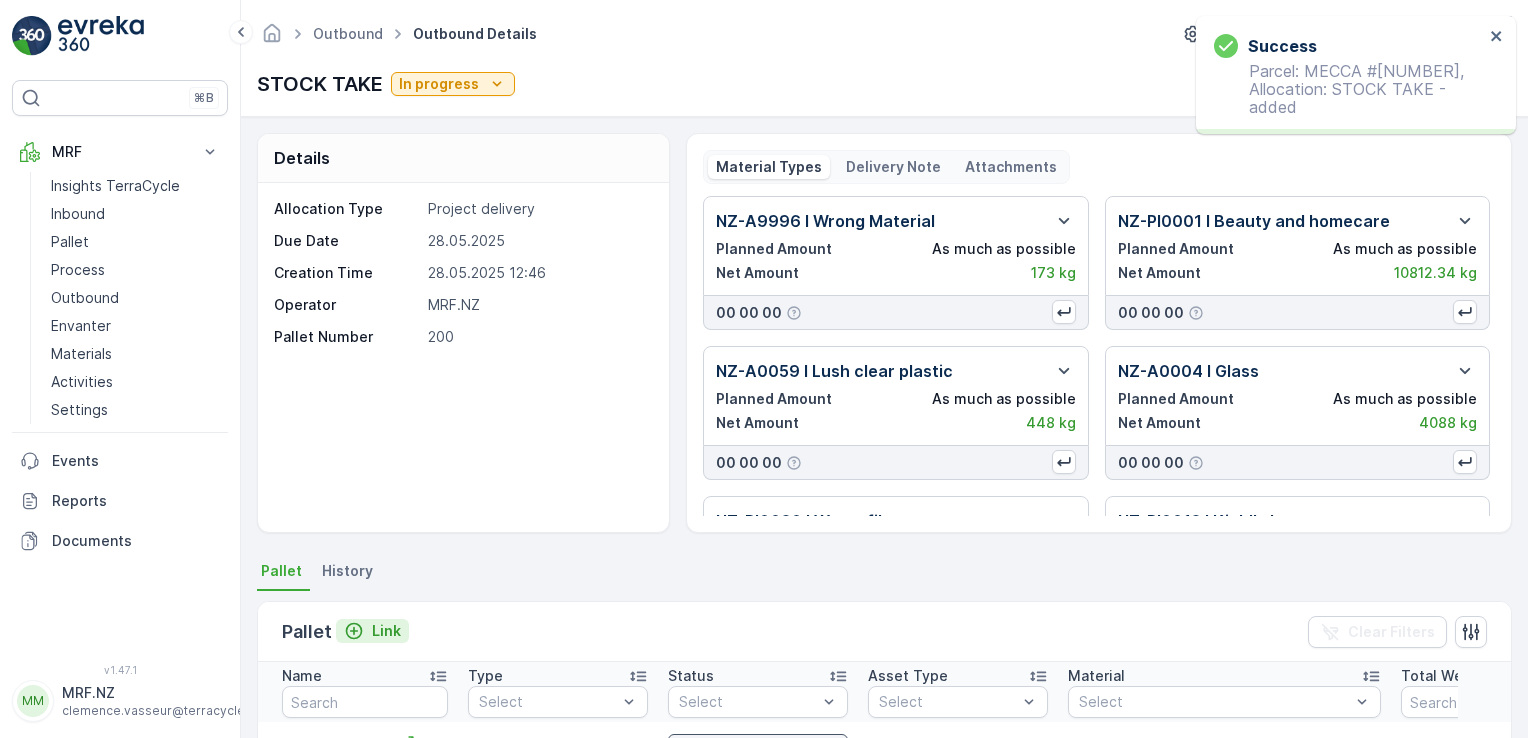 click on "Link" at bounding box center [372, 631] 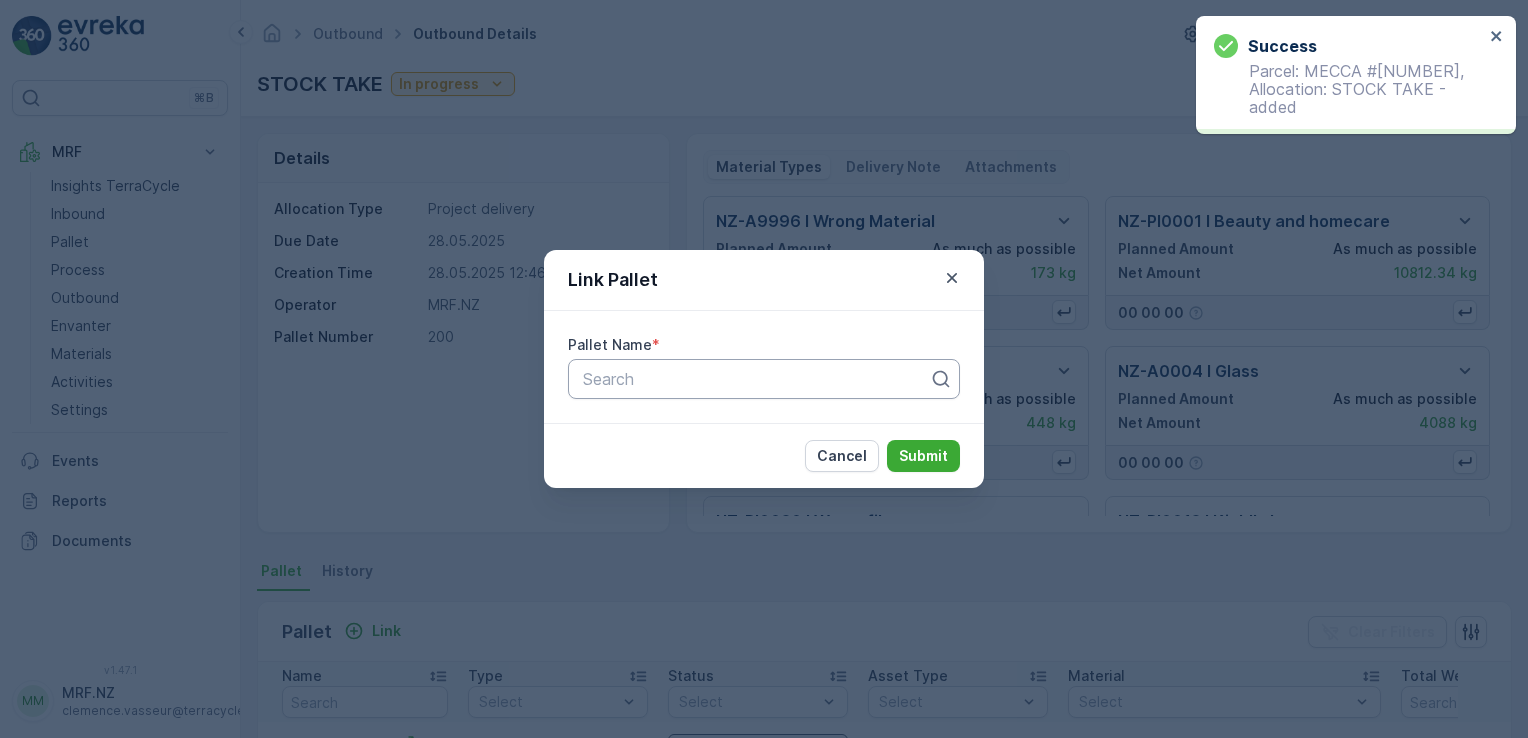 click at bounding box center (756, 379) 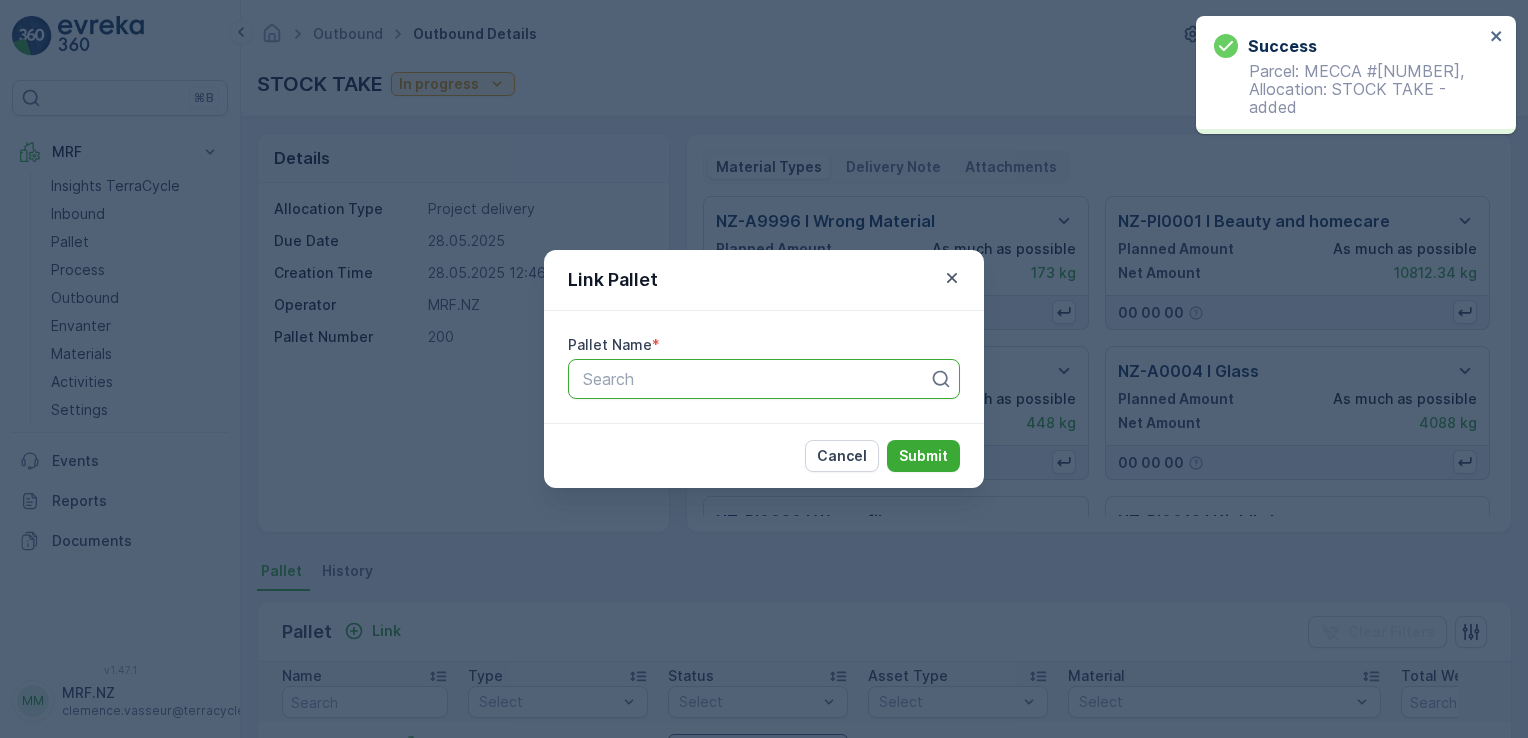 paste on "FD Radiant Health 24.10.24 pallet [NUMBER]" 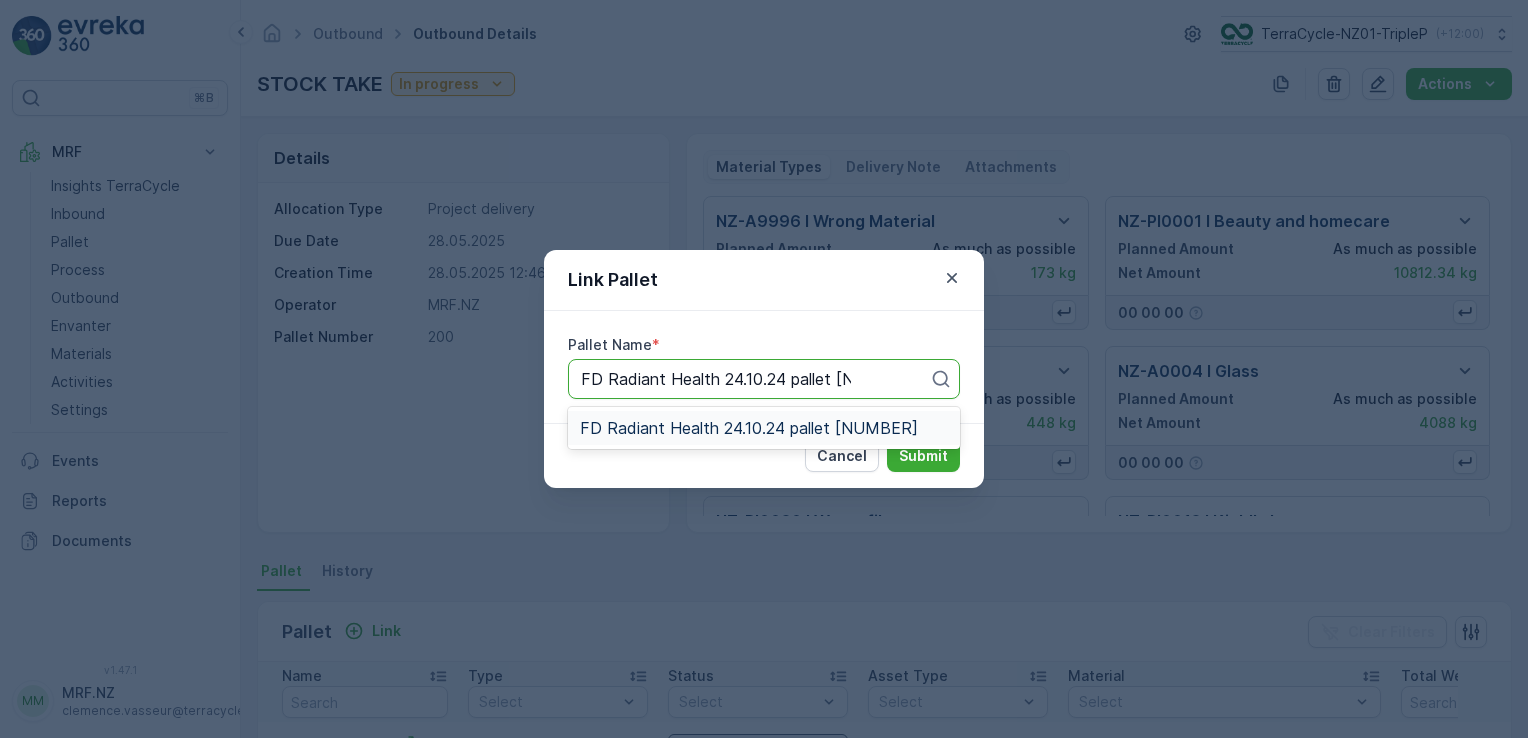 click on "FD Radiant Health 24.10.24 pallet [NUMBER]" at bounding box center (749, 428) 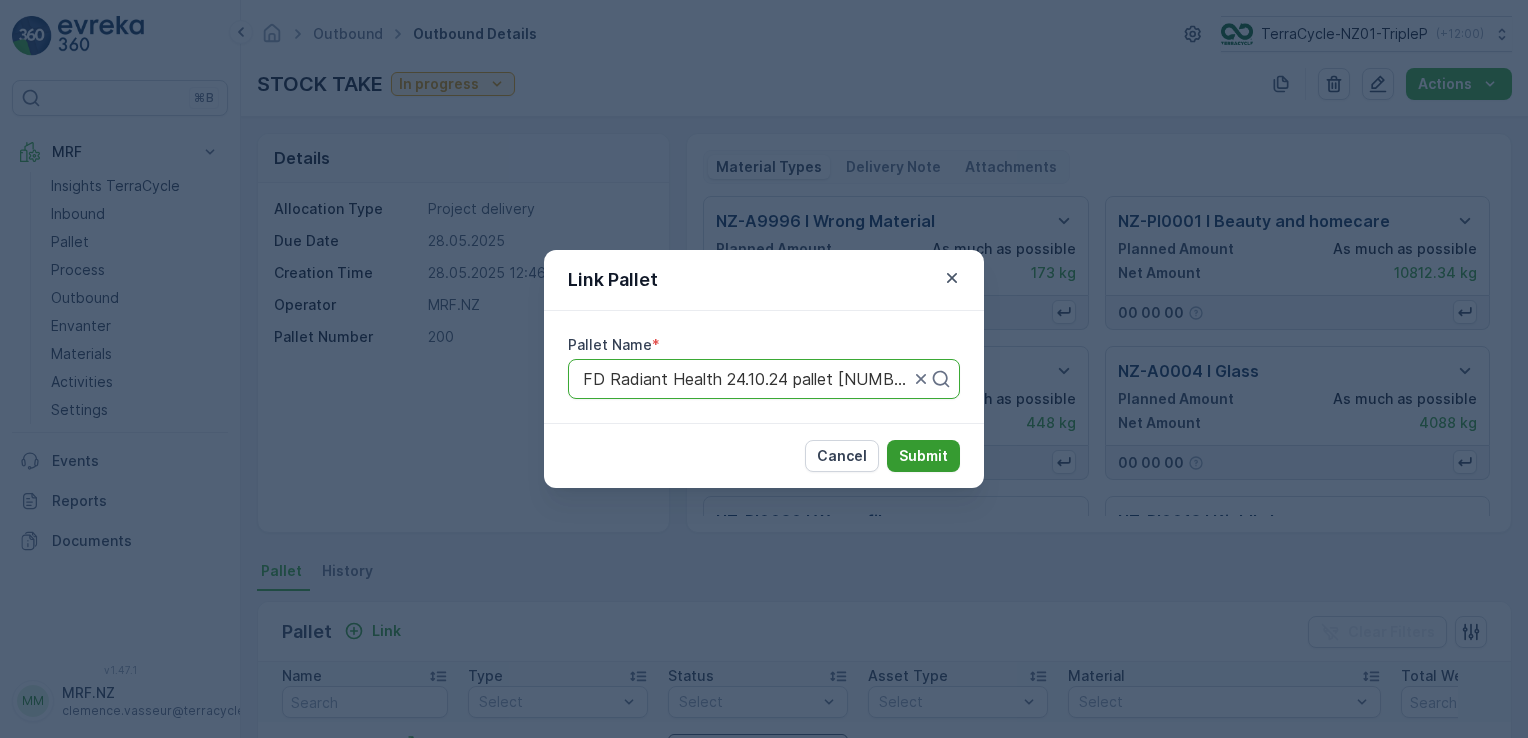 click on "Submit" at bounding box center [923, 456] 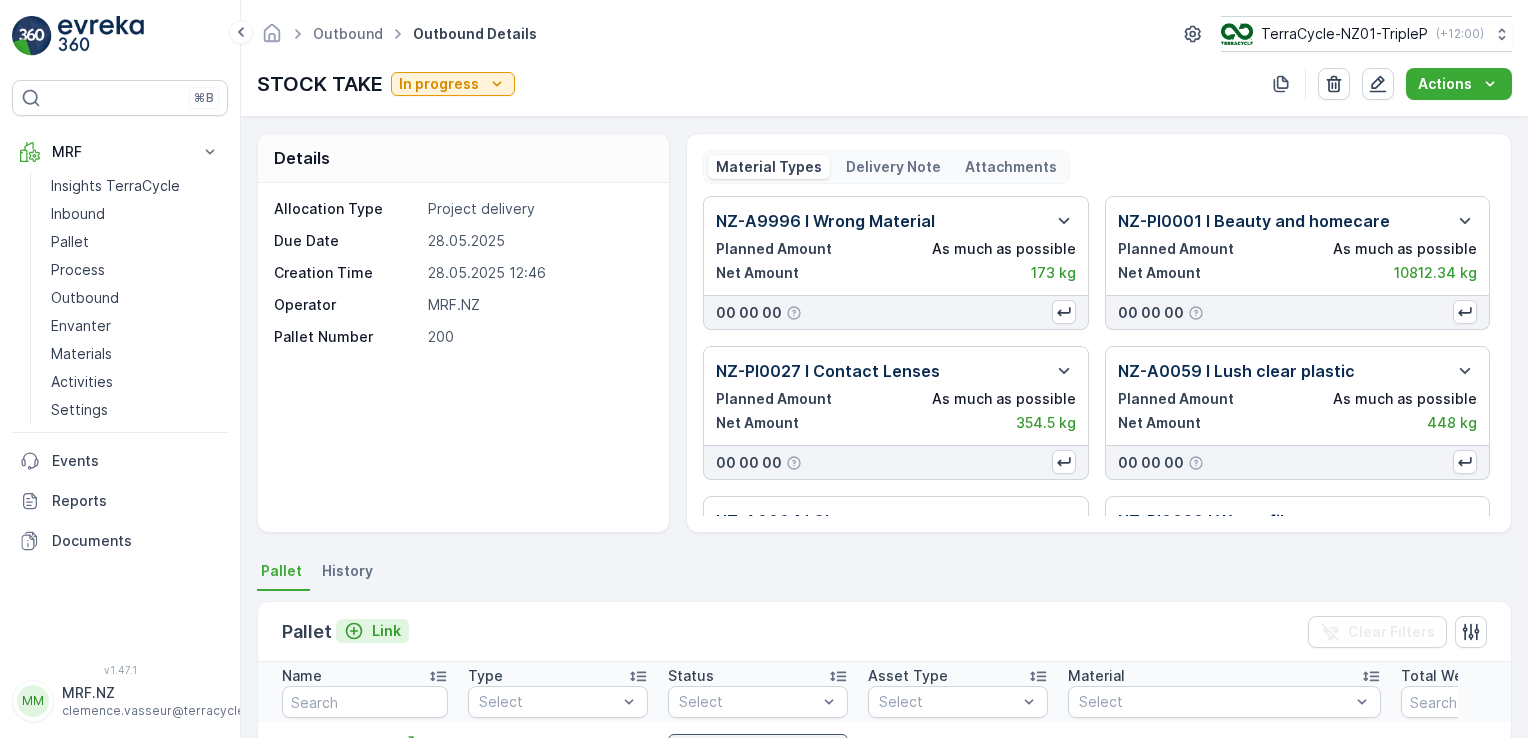 click on "Link" at bounding box center [372, 631] 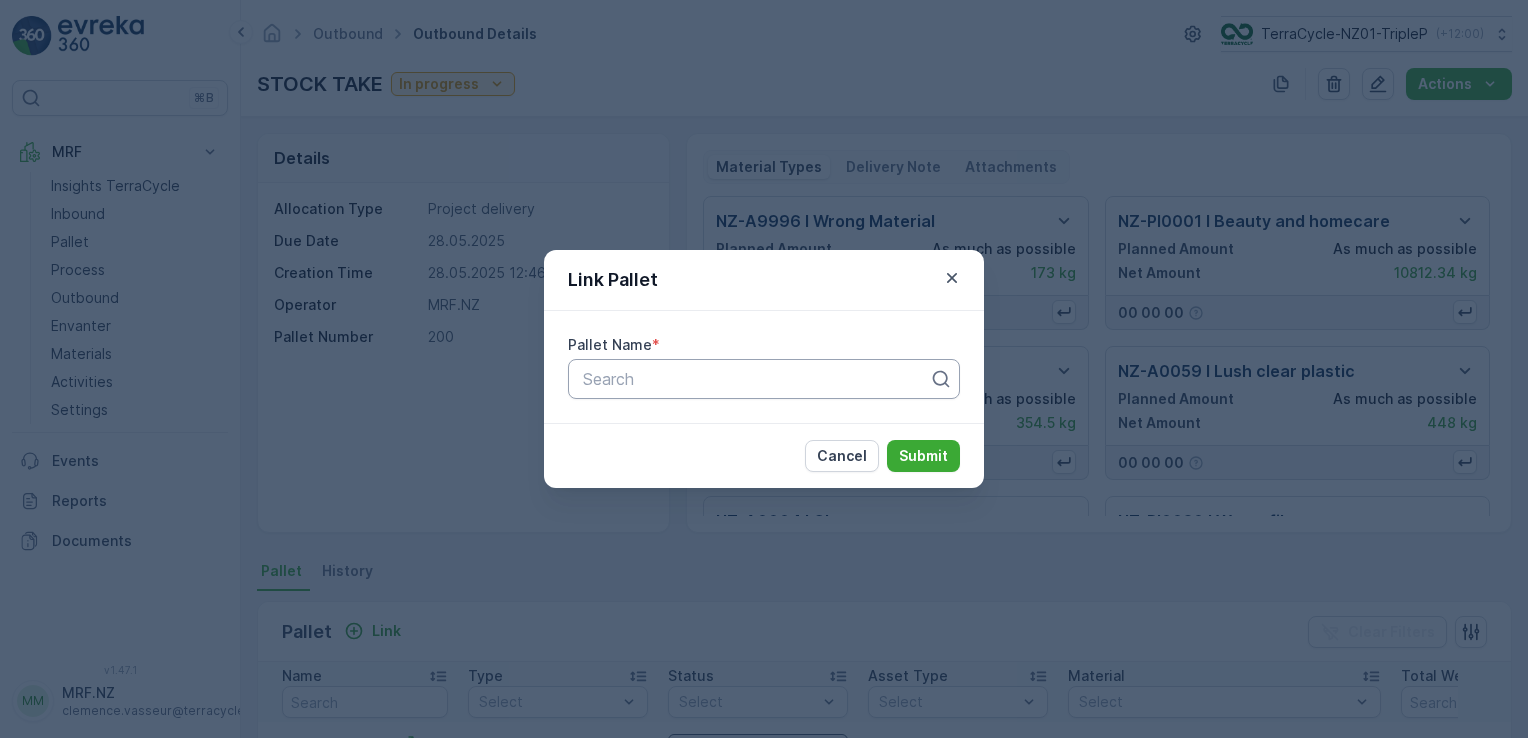 click on "Search" at bounding box center (764, 379) 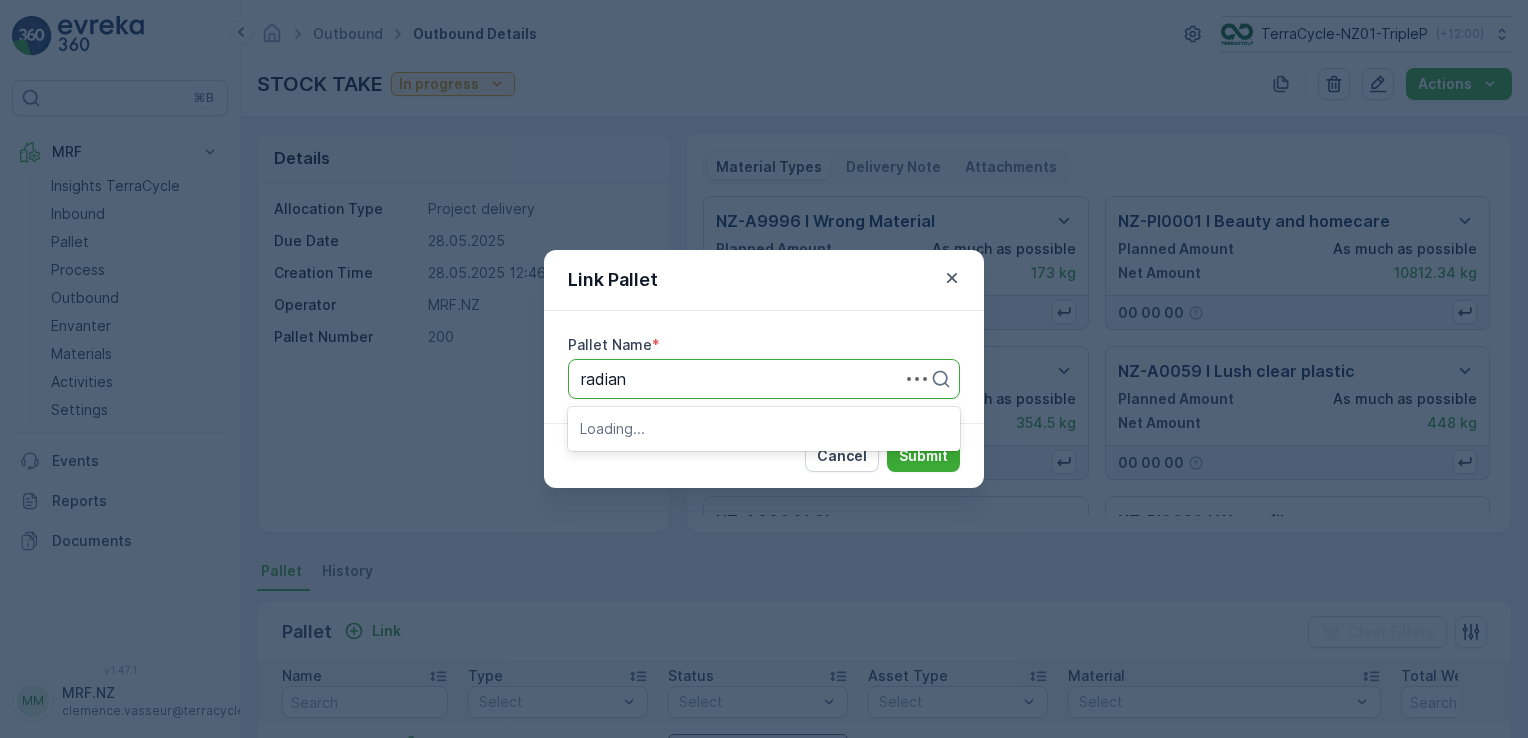 type on "radiant" 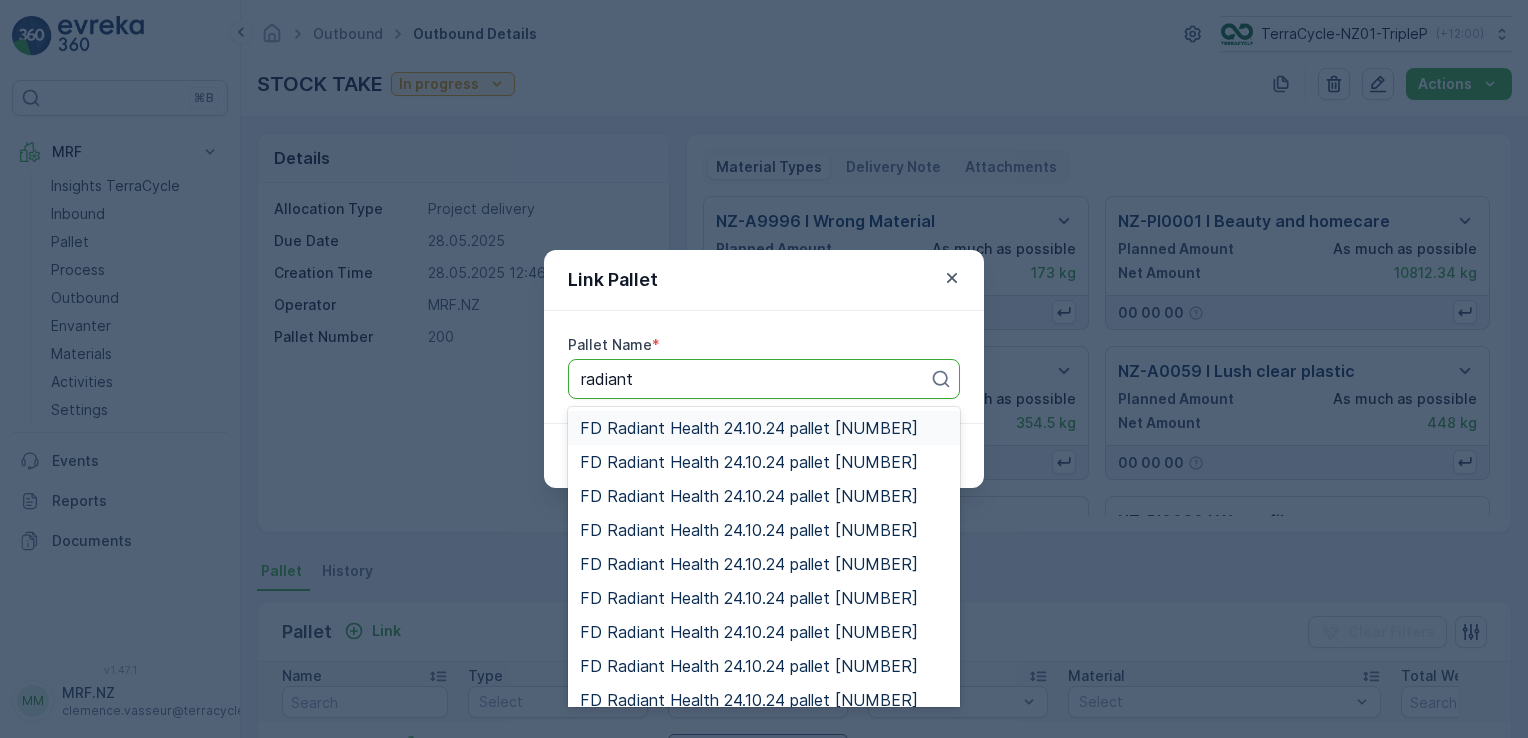 click on "FD Radiant Health 24.10.24 pallet [NUMBER]" at bounding box center [749, 428] 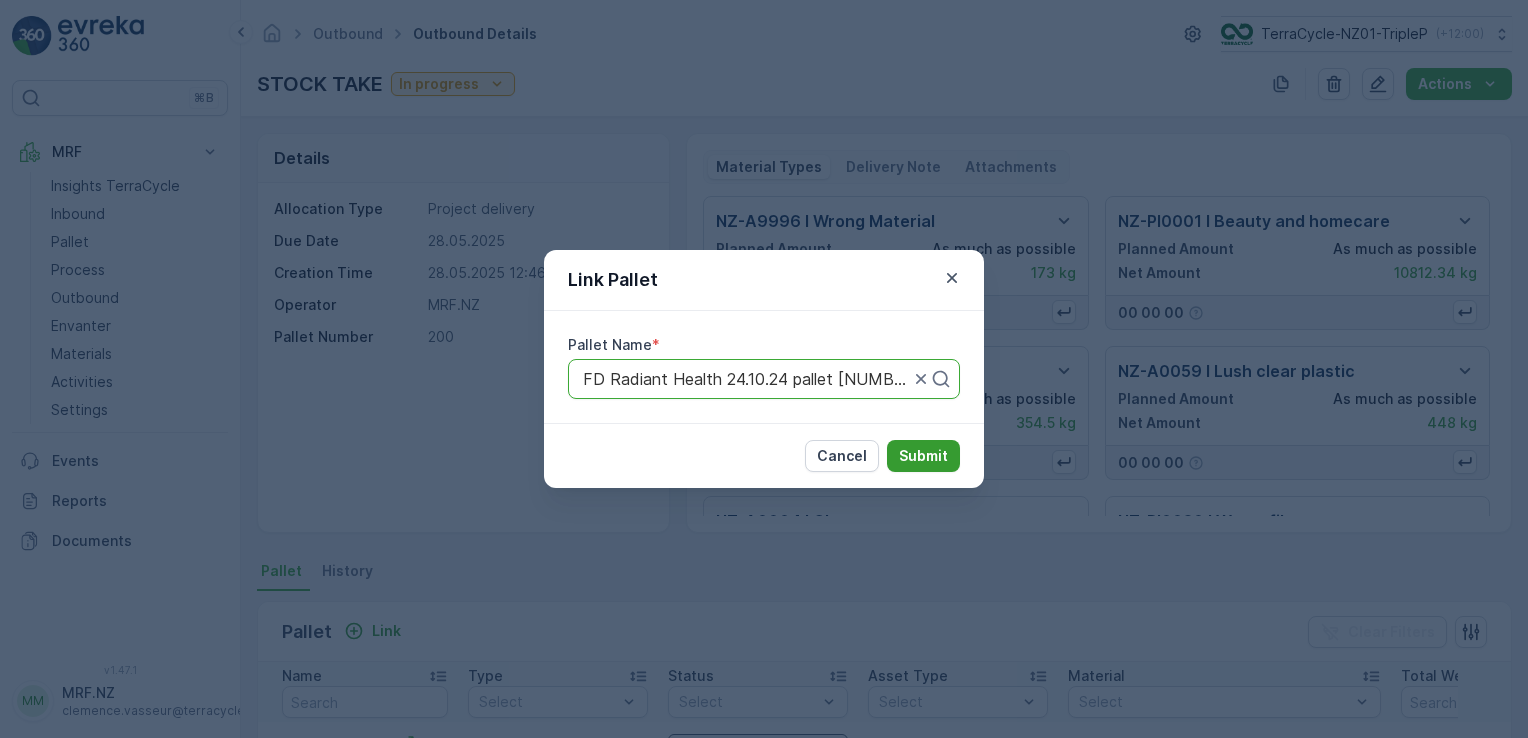 click on "Submit" at bounding box center (923, 456) 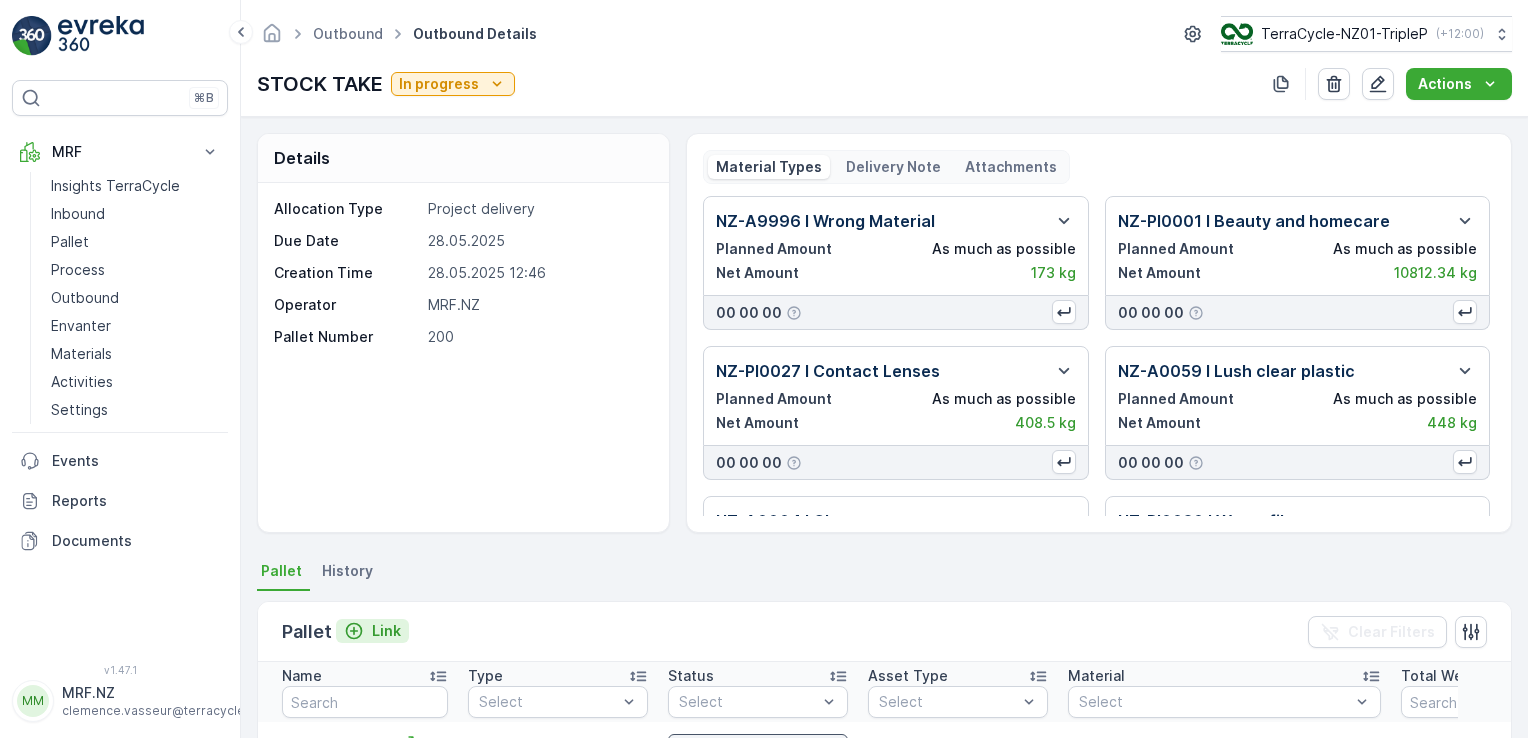 click on "Link" at bounding box center (372, 631) 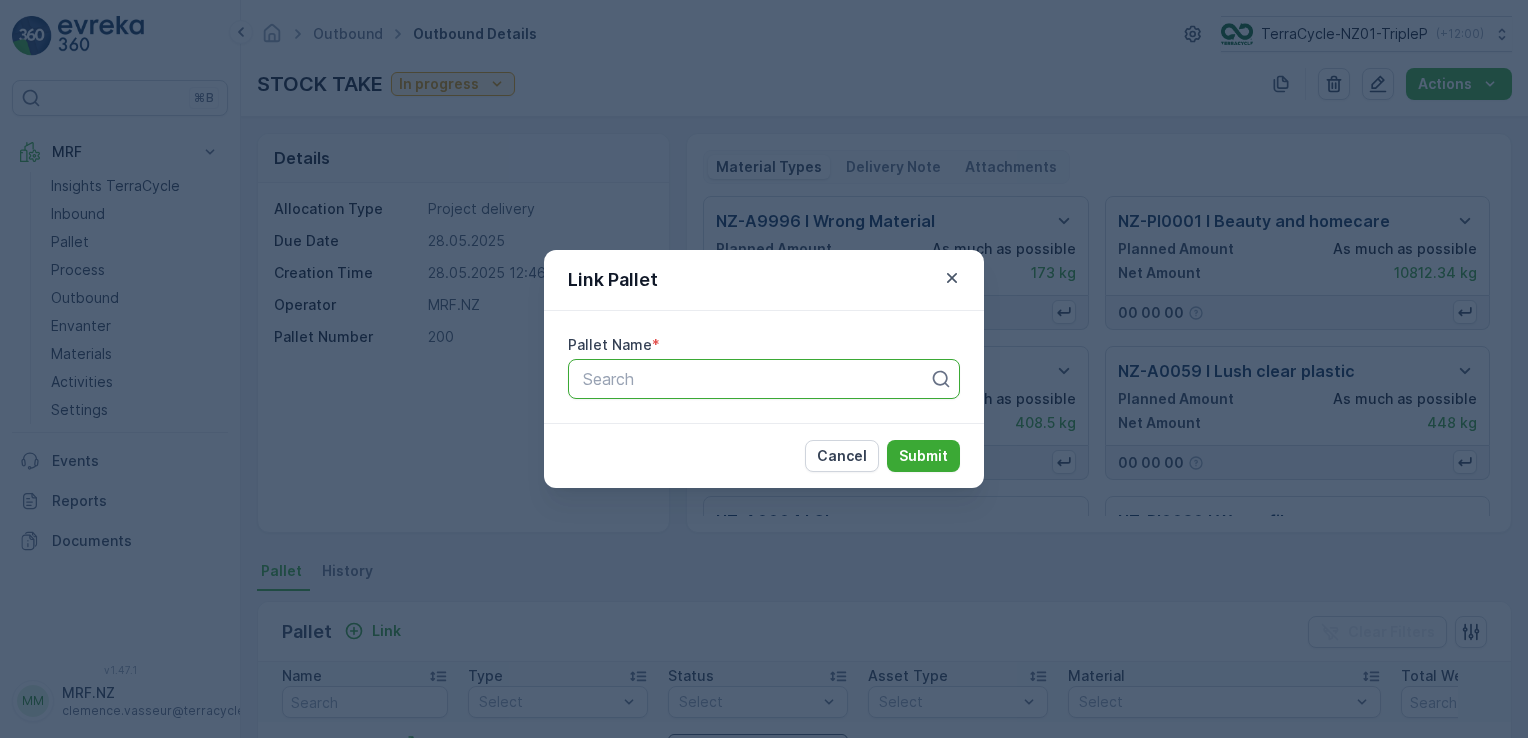 click at bounding box center [756, 379] 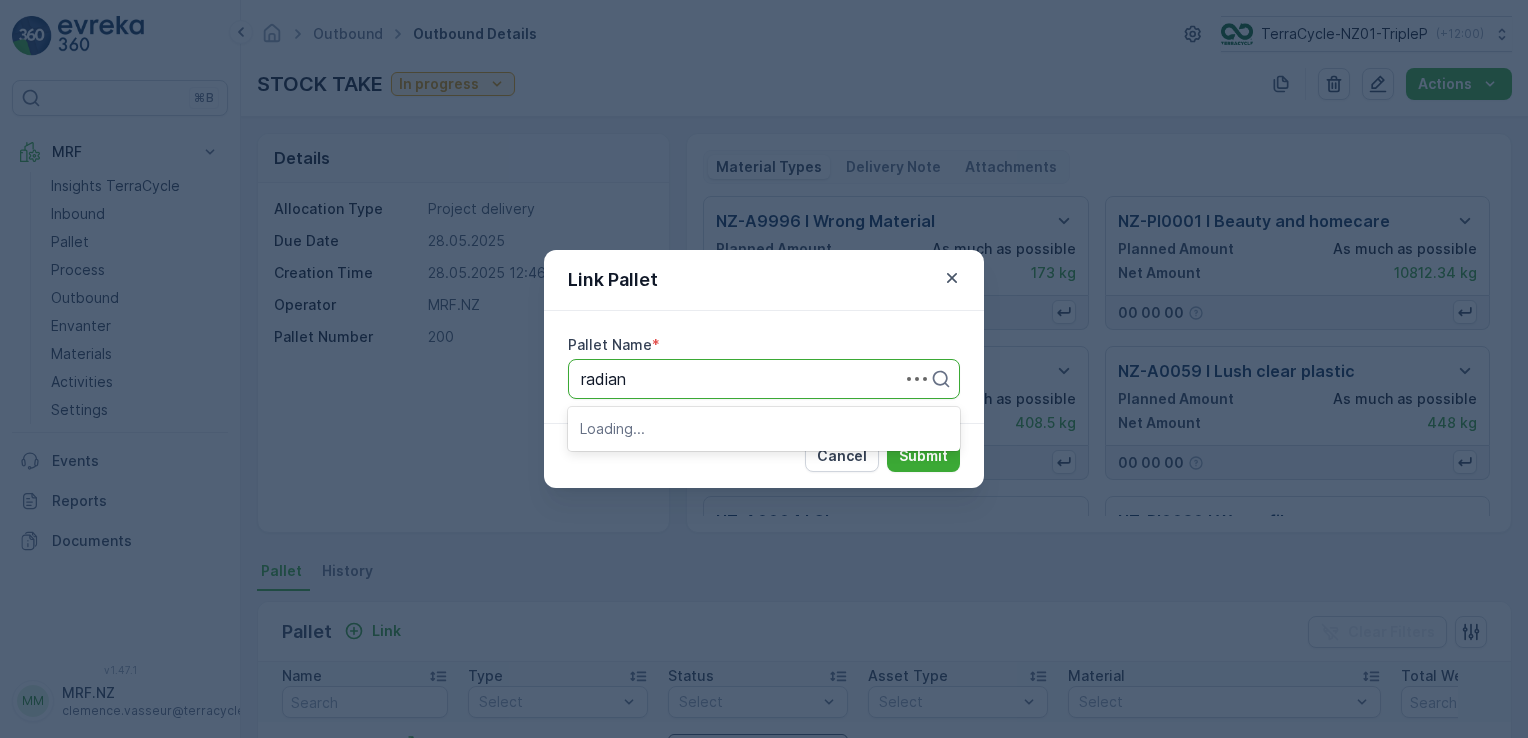 type on "radiant" 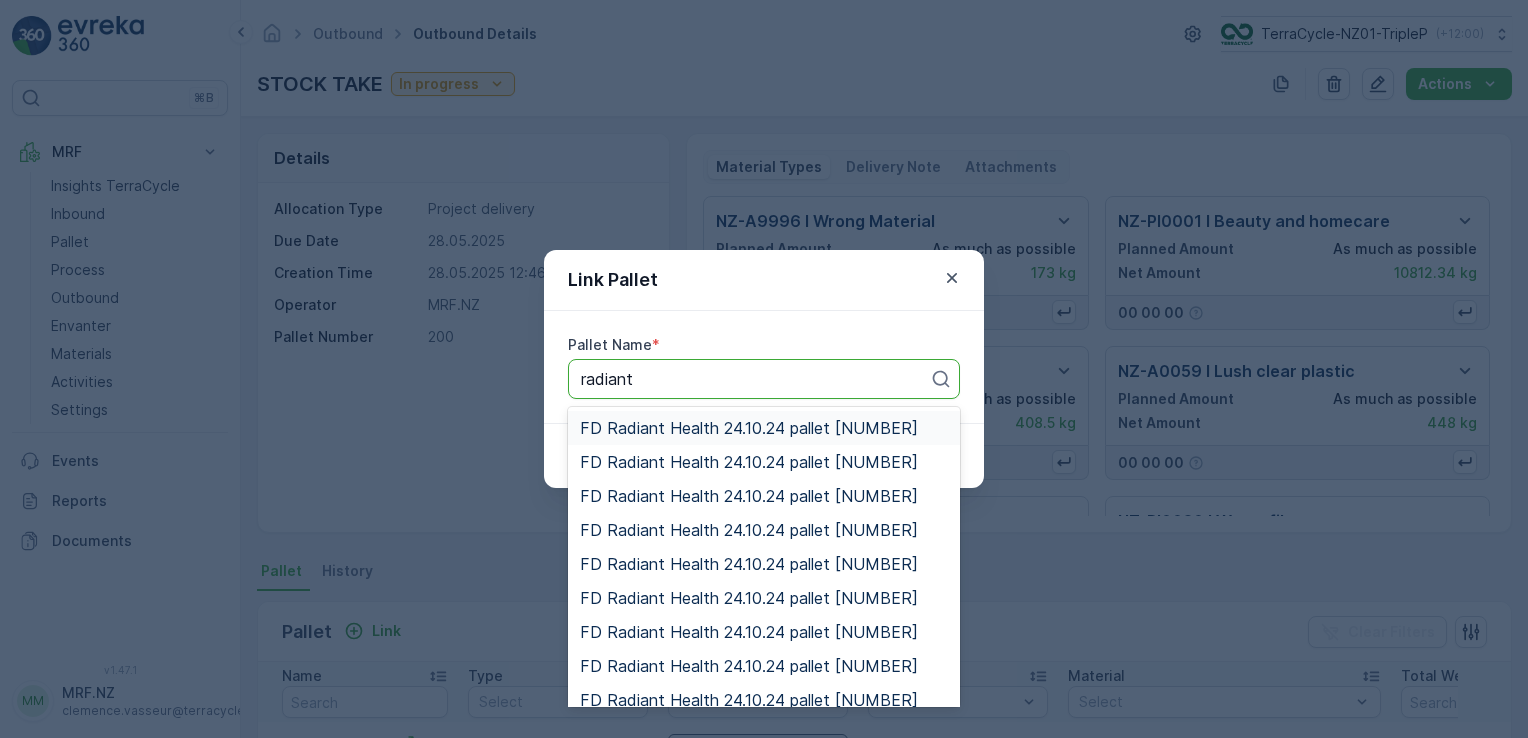 click on "FD Radiant Health 24.10.24 pallet [NUMBER]" at bounding box center (749, 428) 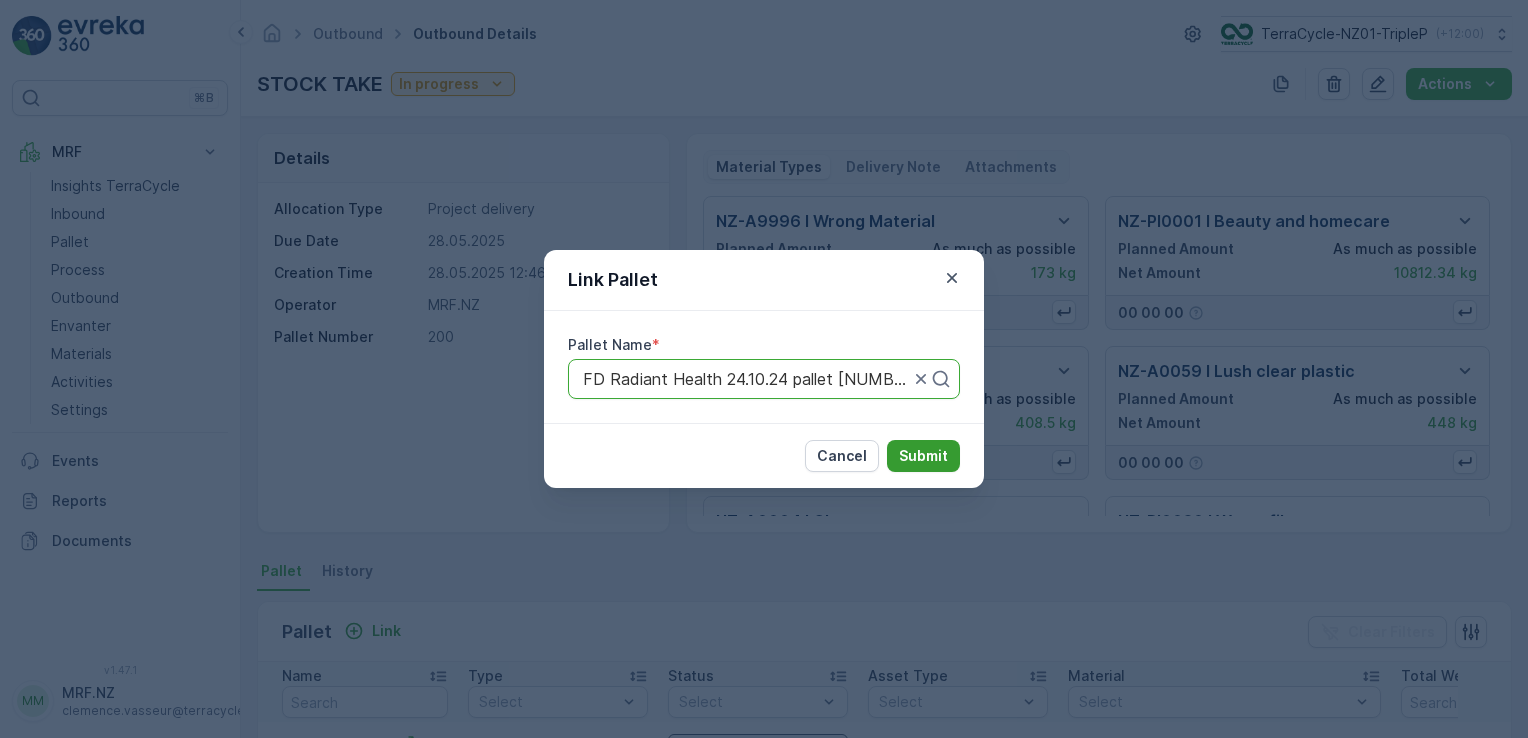 click on "Submit" at bounding box center (923, 456) 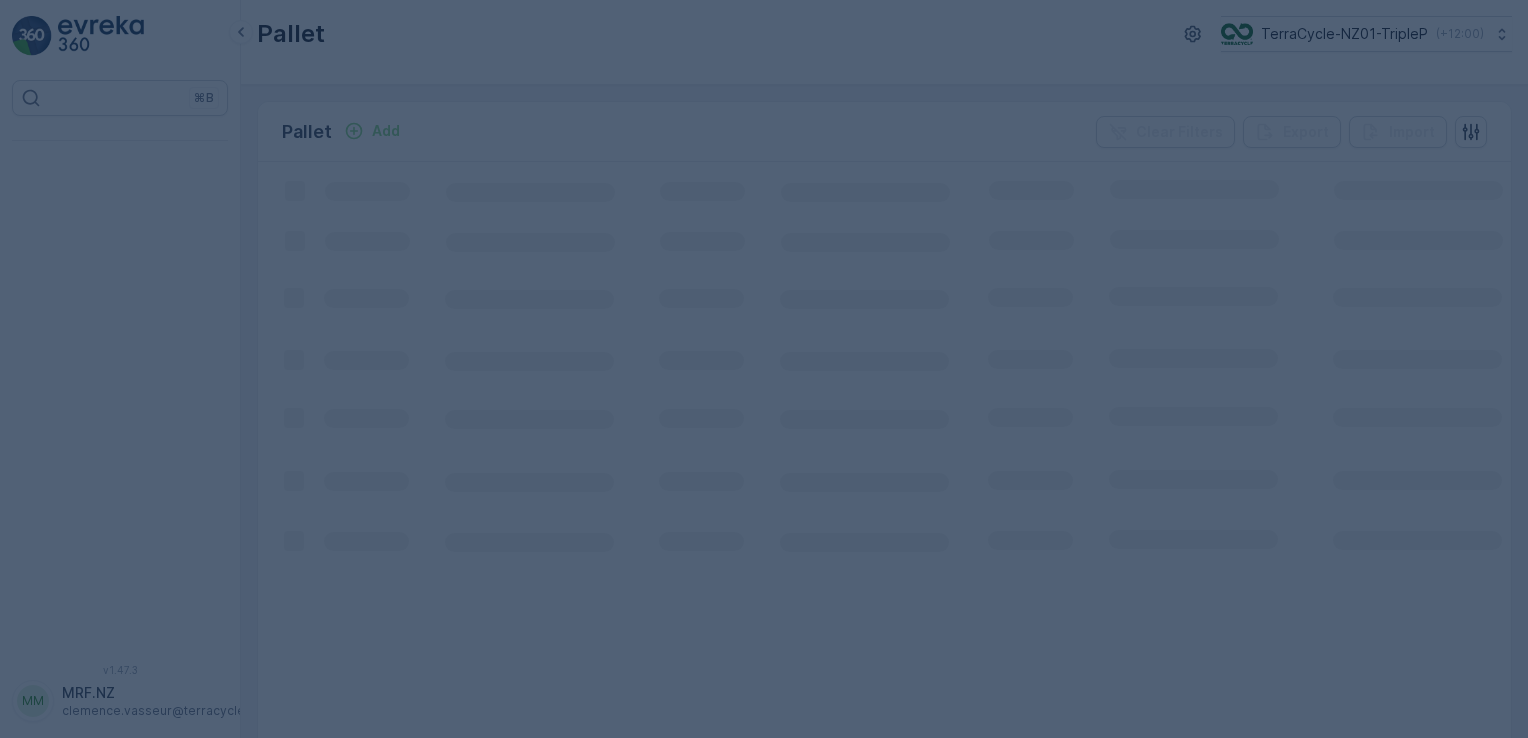 scroll, scrollTop: 0, scrollLeft: 0, axis: both 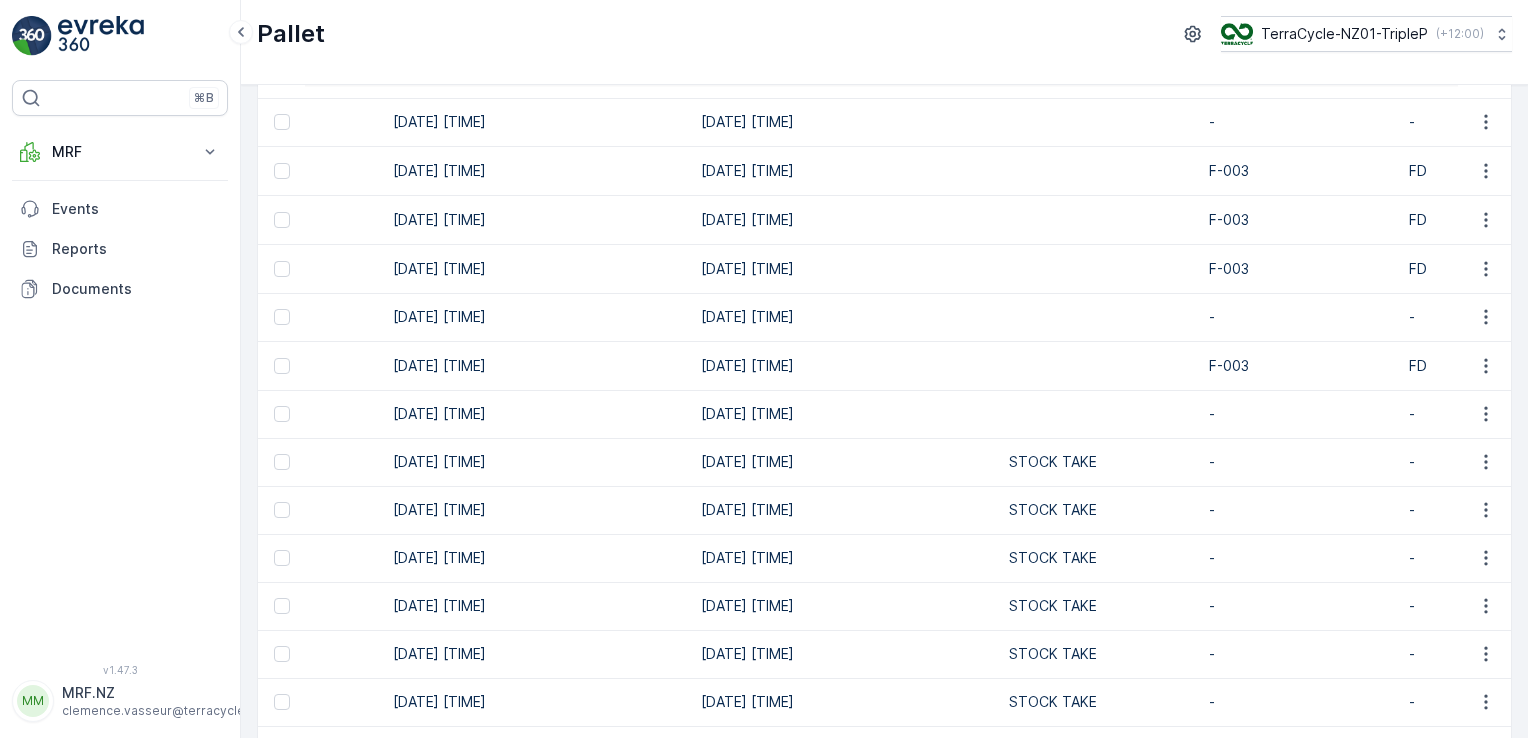 click at bounding box center (281, 414) 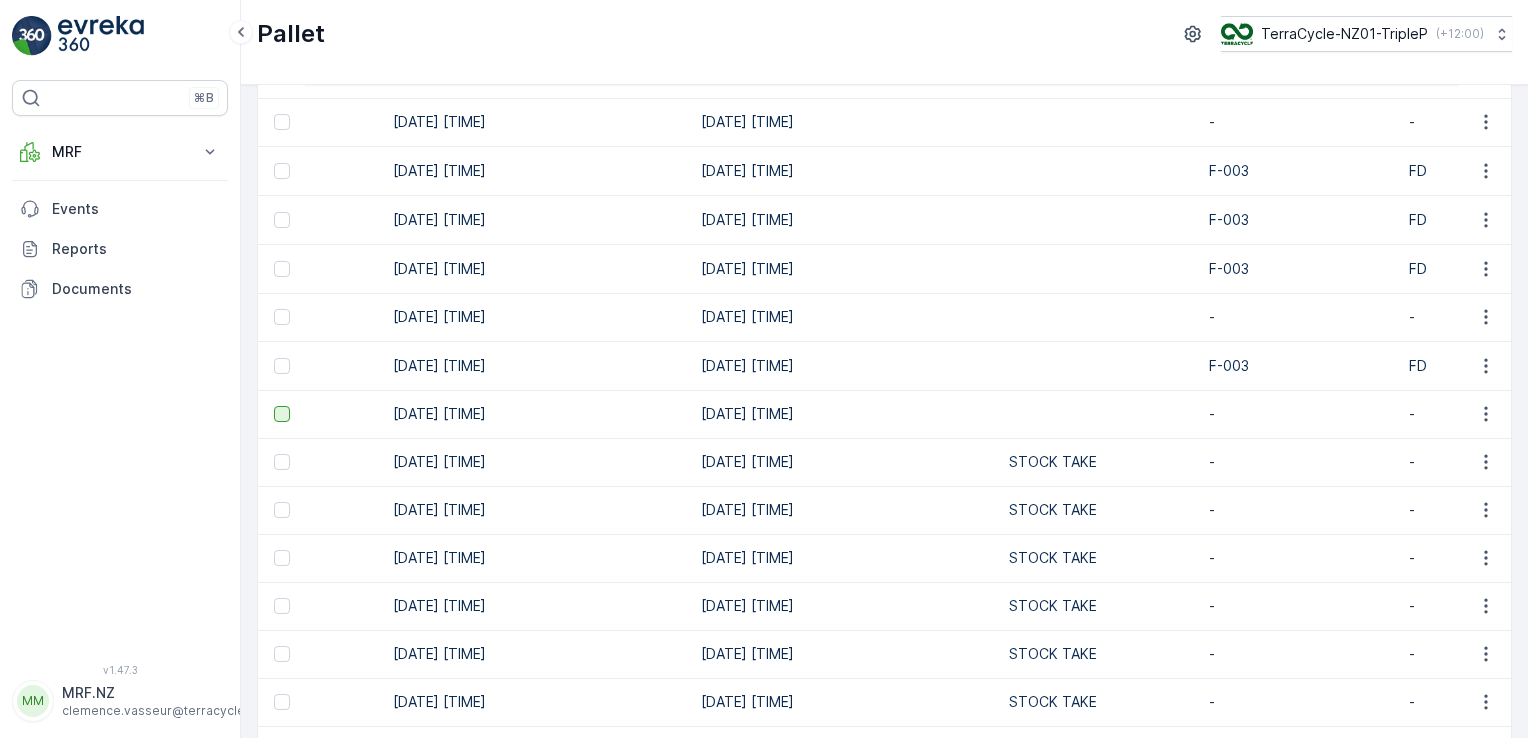 click at bounding box center (282, 414) 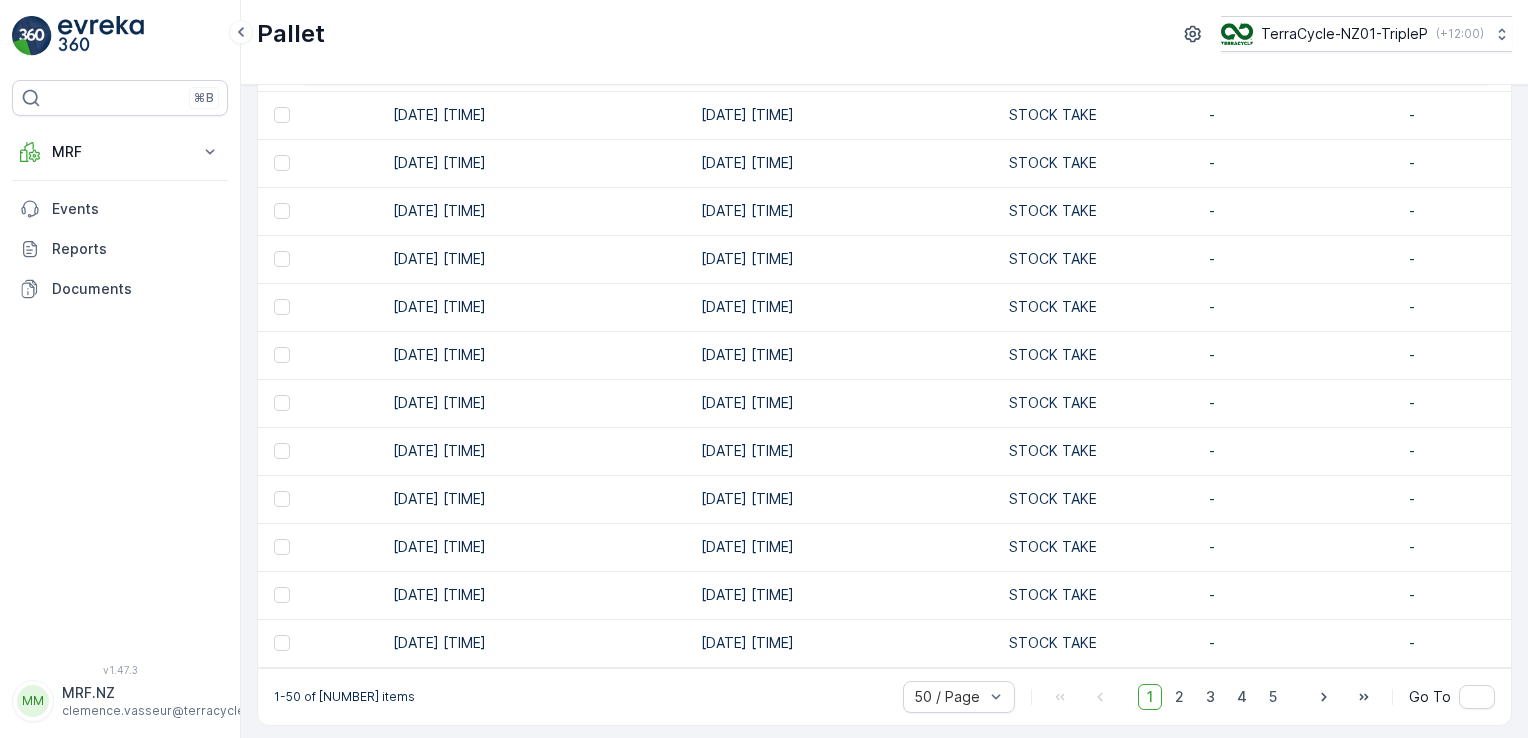 scroll, scrollTop: 1983, scrollLeft: 0, axis: vertical 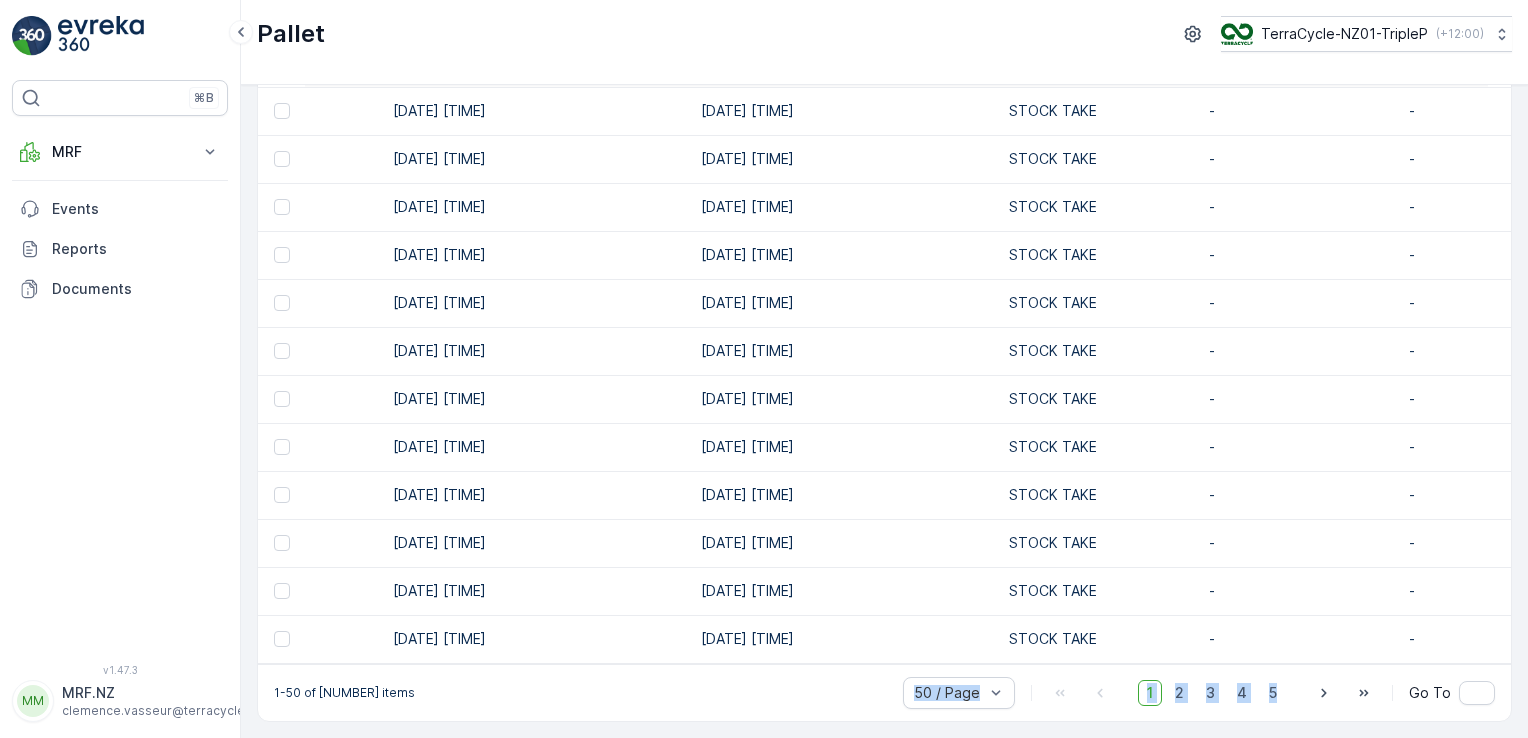 drag, startPoint x: 1279, startPoint y: 665, endPoint x: 784, endPoint y: 692, distance: 495.7358 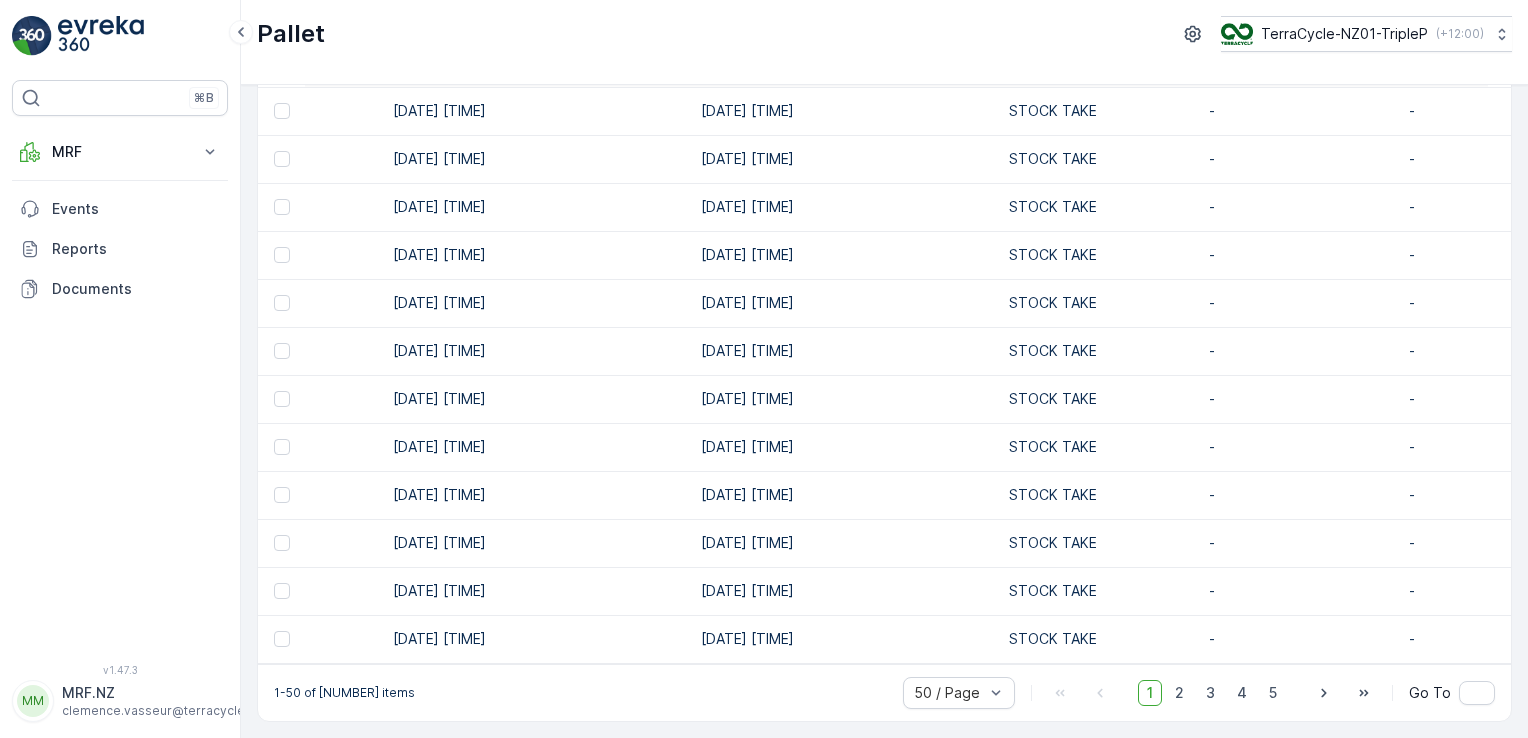 drag, startPoint x: 784, startPoint y: 692, endPoint x: 876, endPoint y: 654, distance: 99.53894 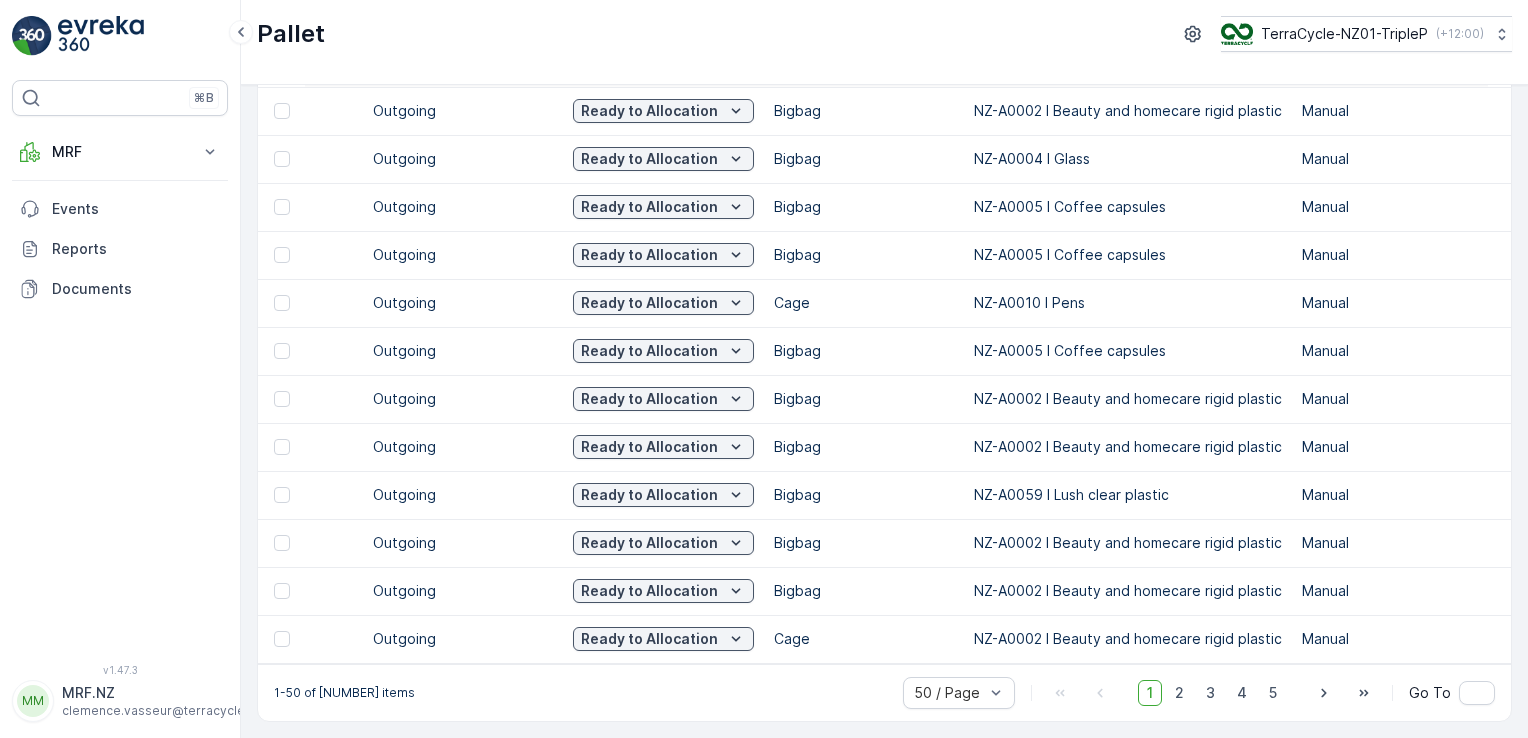 scroll, scrollTop: 0, scrollLeft: 0, axis: both 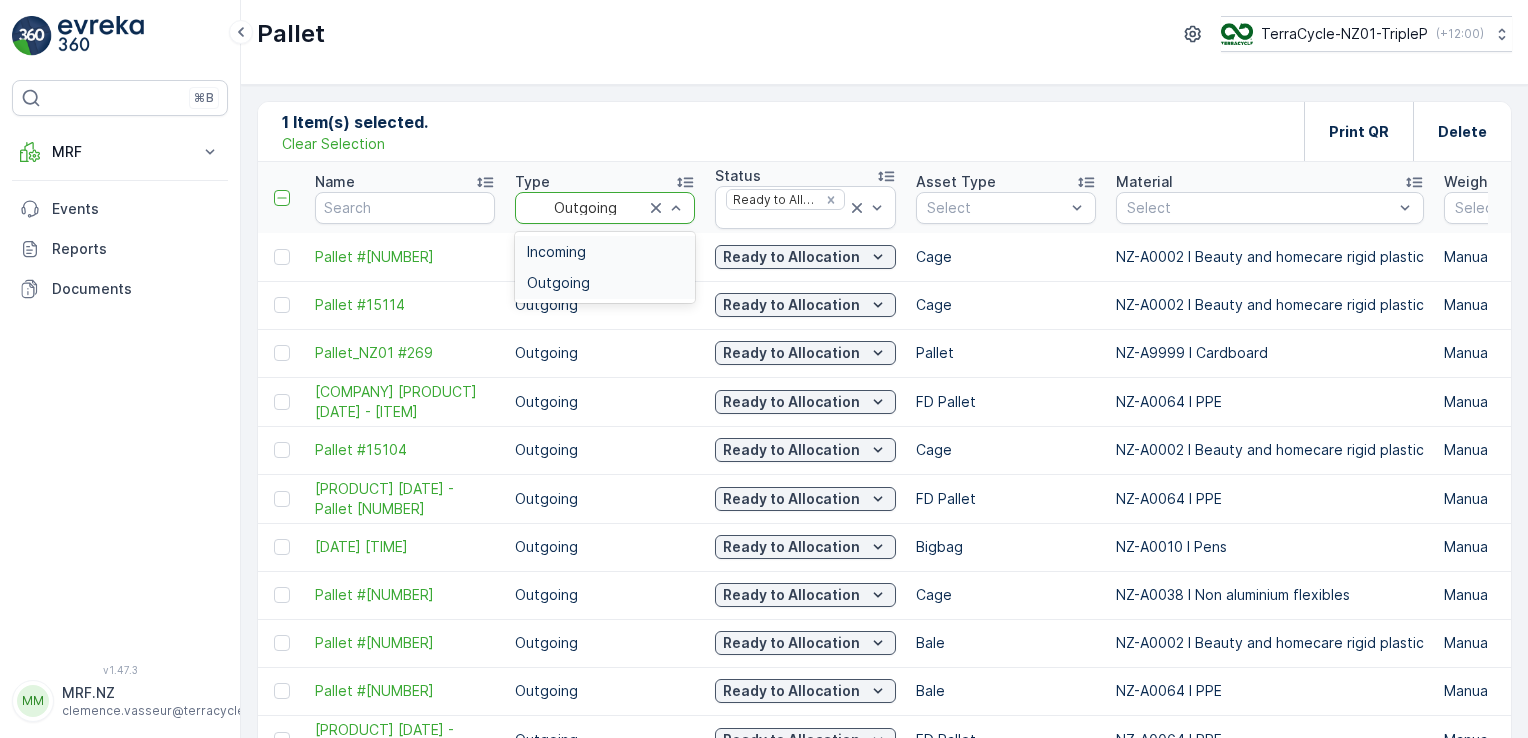 click on "Incoming" at bounding box center (605, 252) 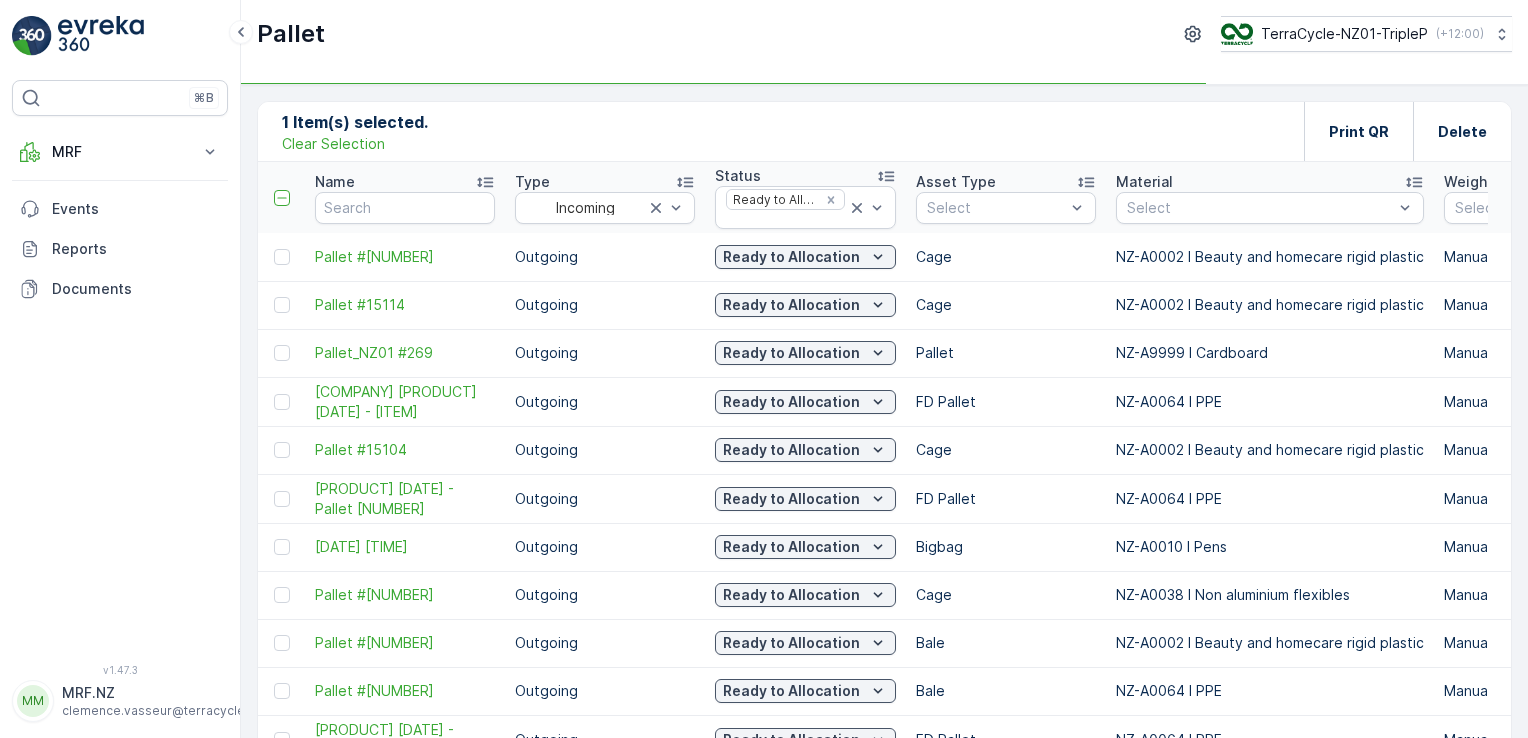 click on "Clear Selection" at bounding box center [333, 144] 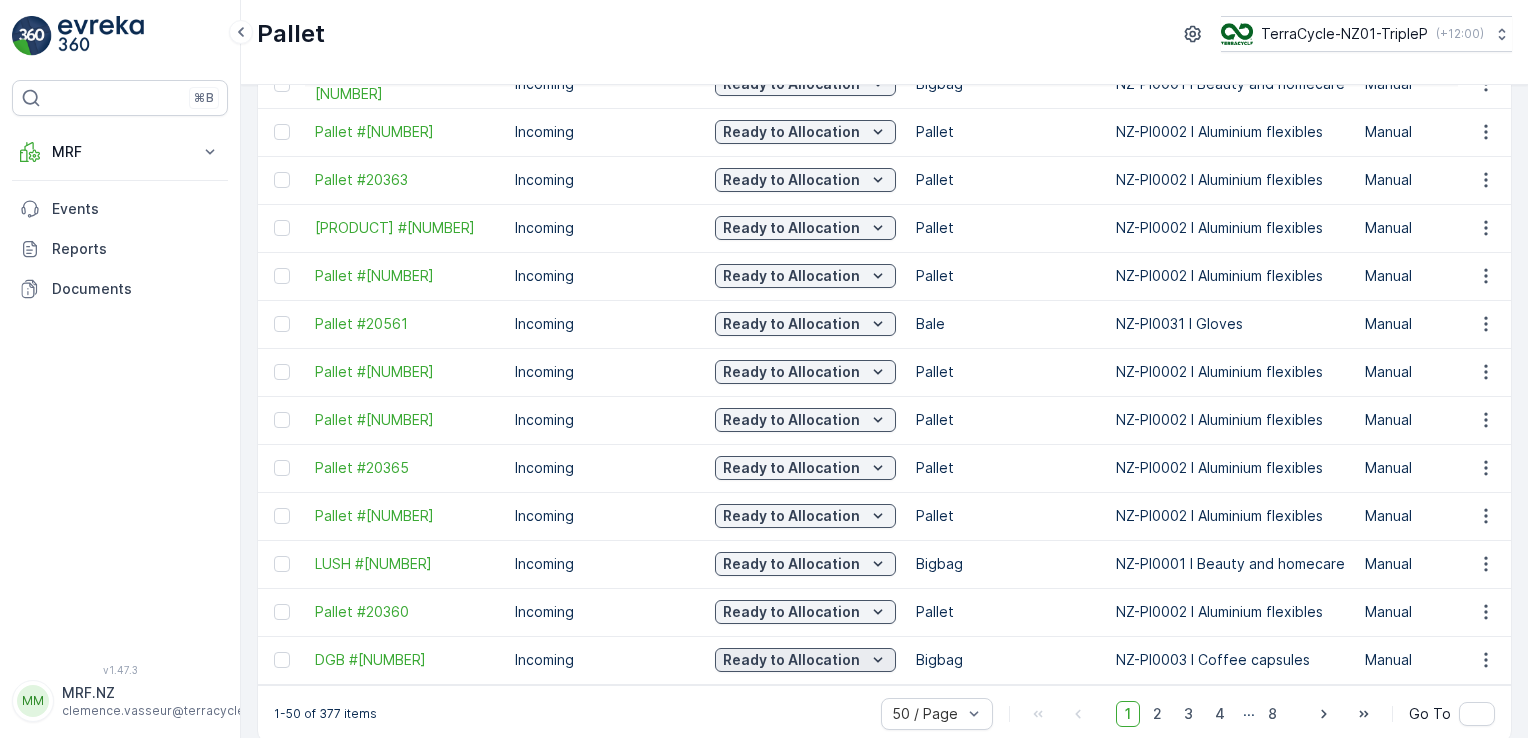 scroll, scrollTop: 1976, scrollLeft: 0, axis: vertical 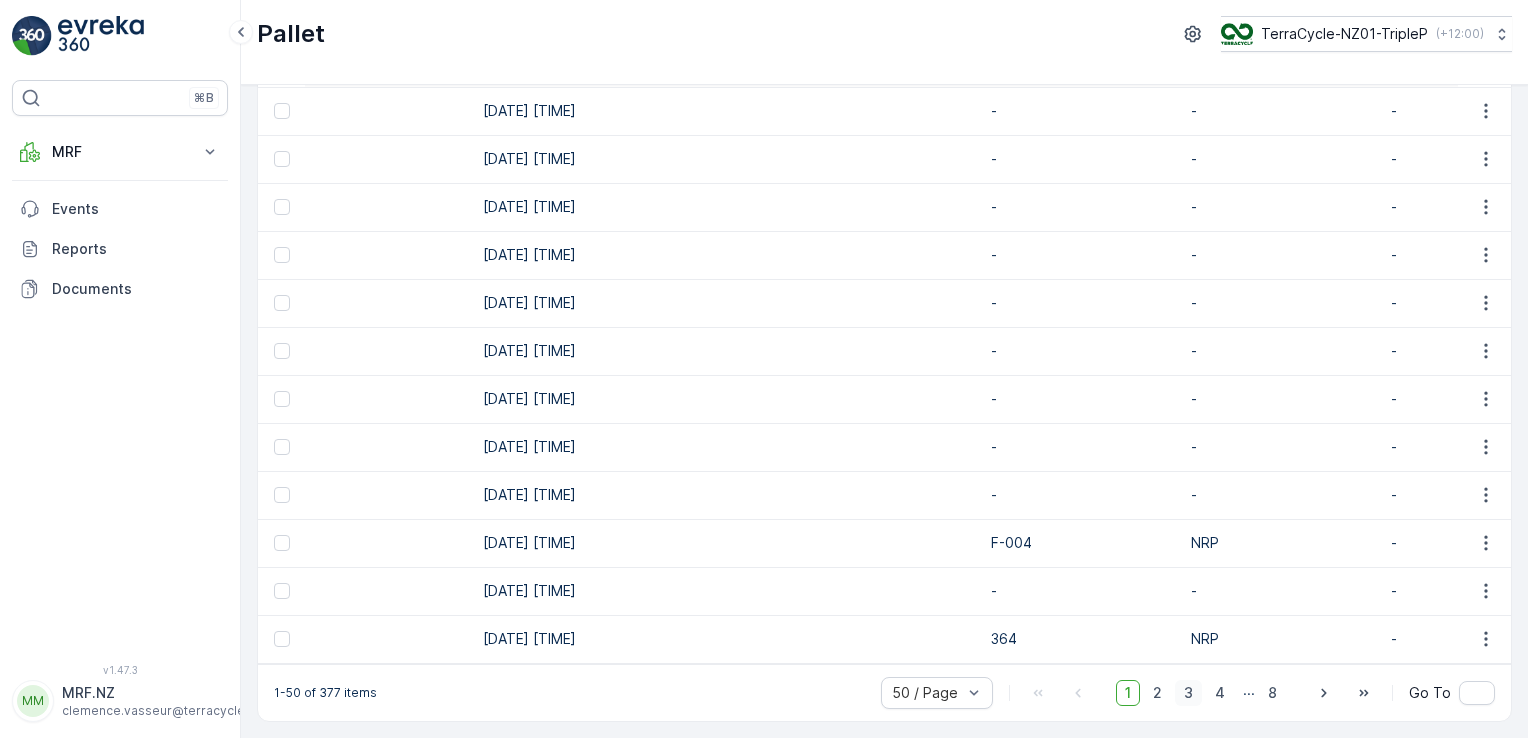 click on "3" at bounding box center [1188, 693] 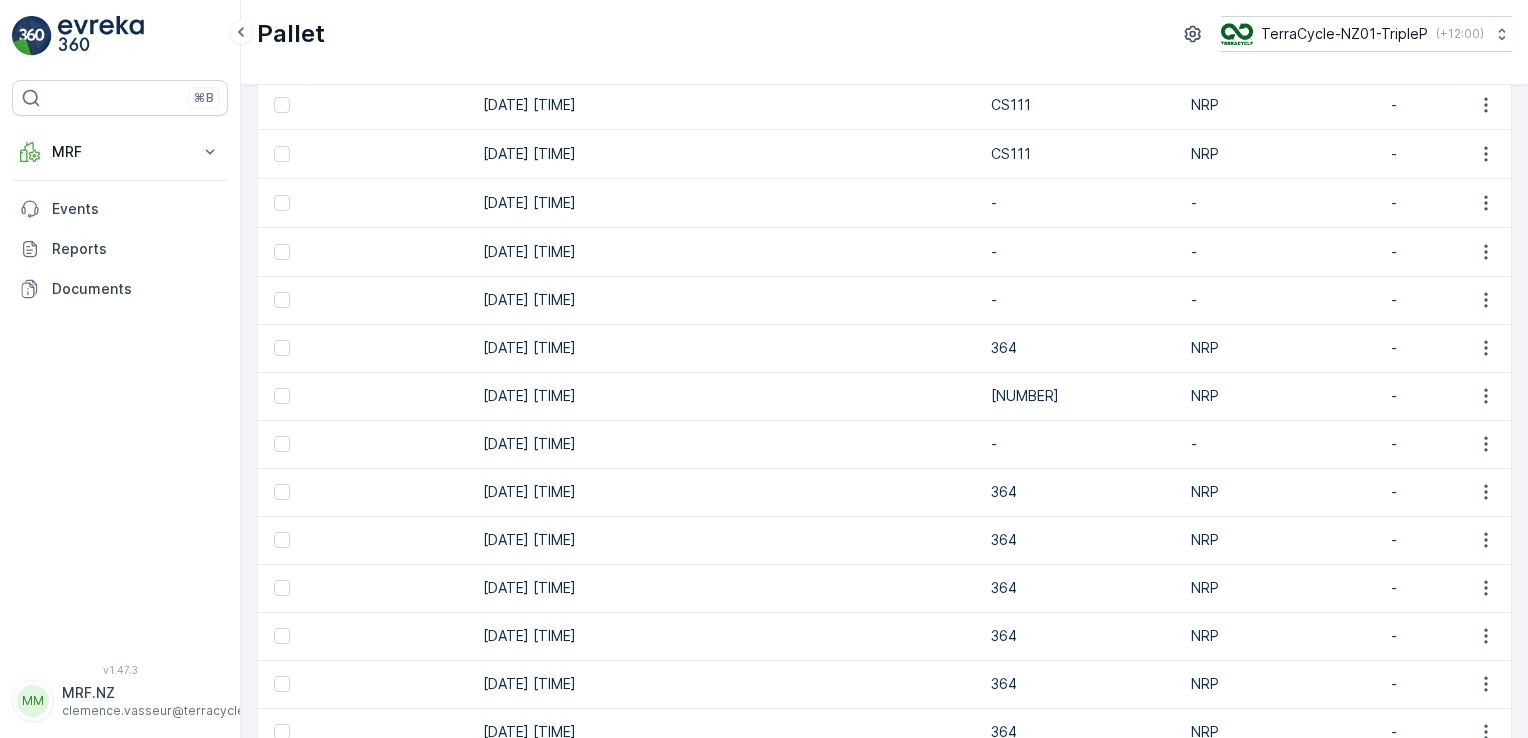 scroll, scrollTop: 1976, scrollLeft: 0, axis: vertical 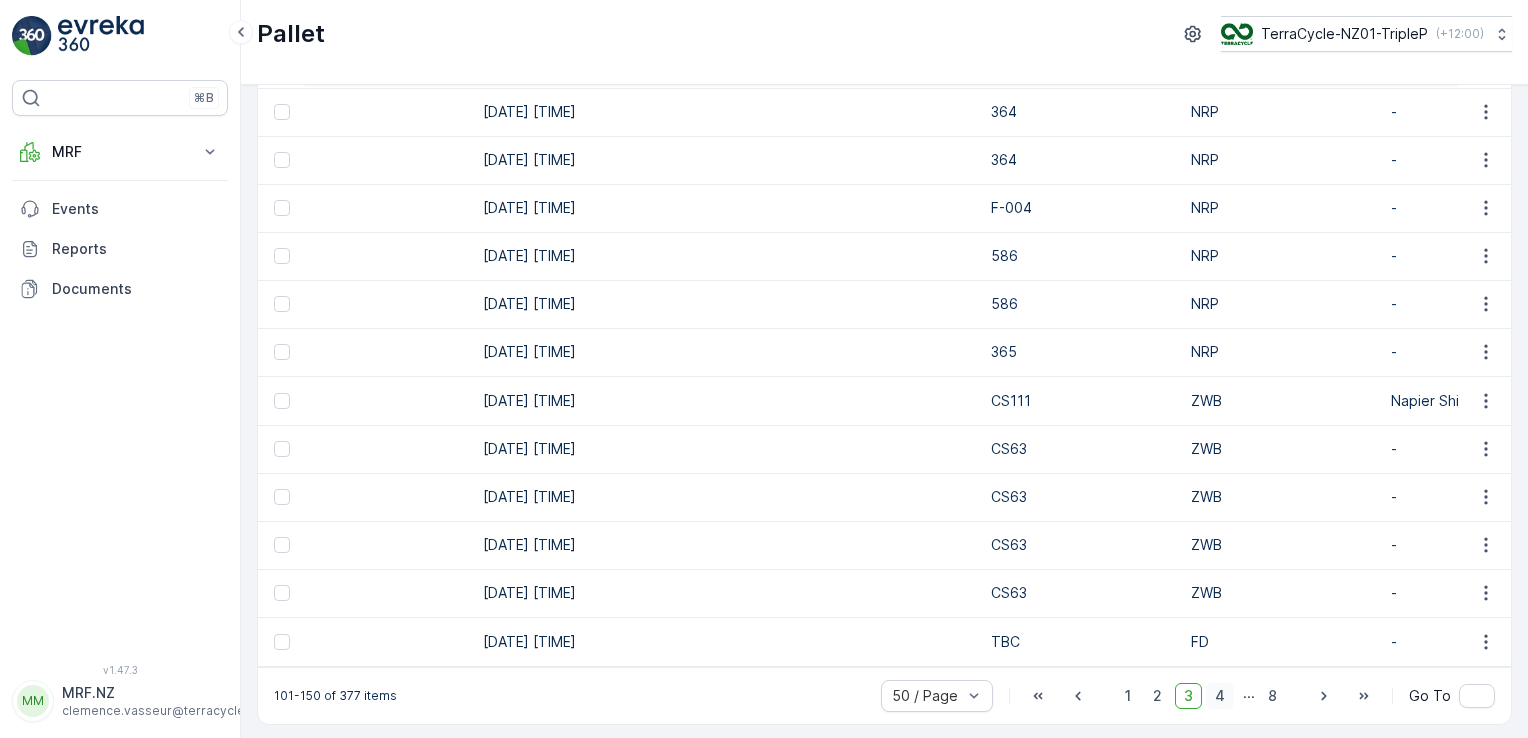 click on "4" at bounding box center (1220, 696) 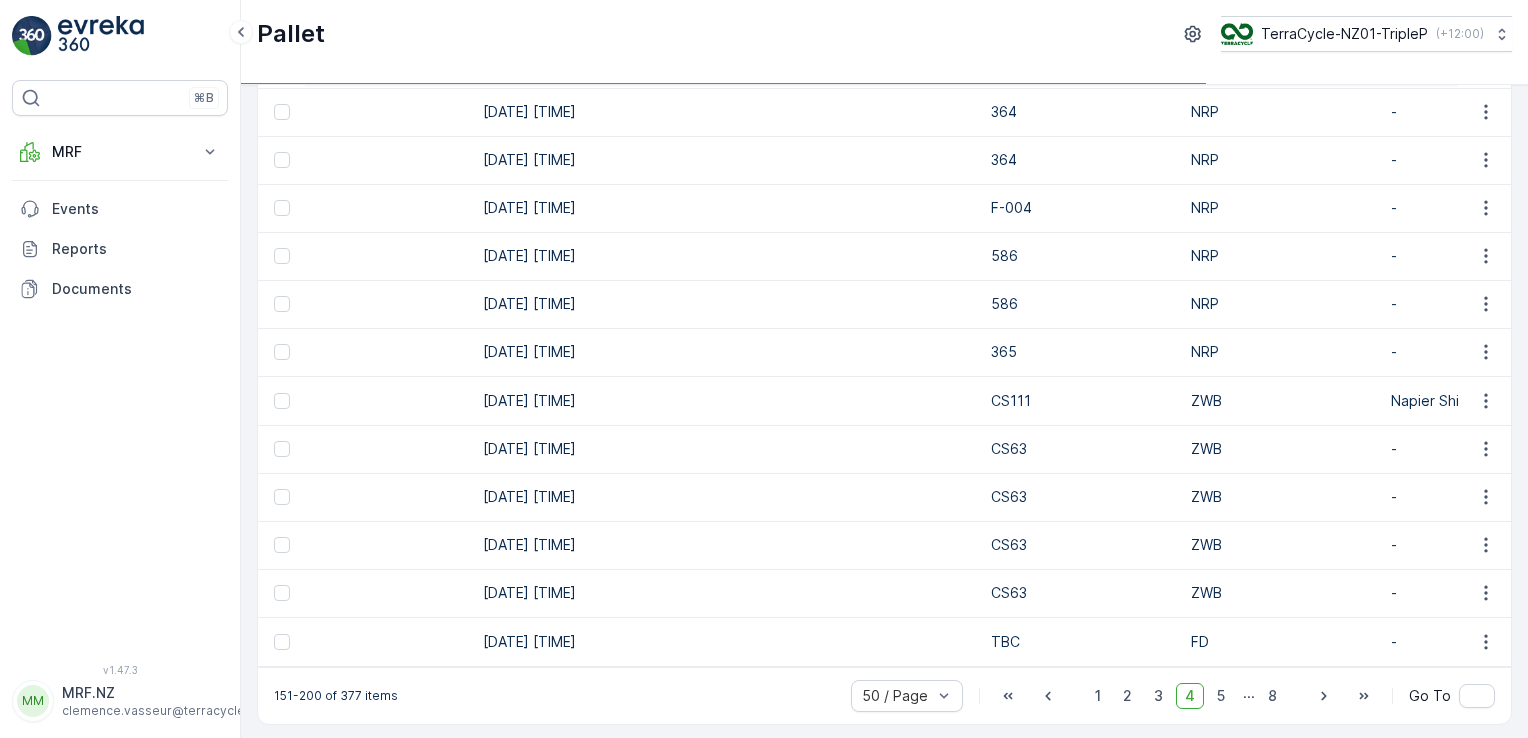 click on "5" at bounding box center (1221, 696) 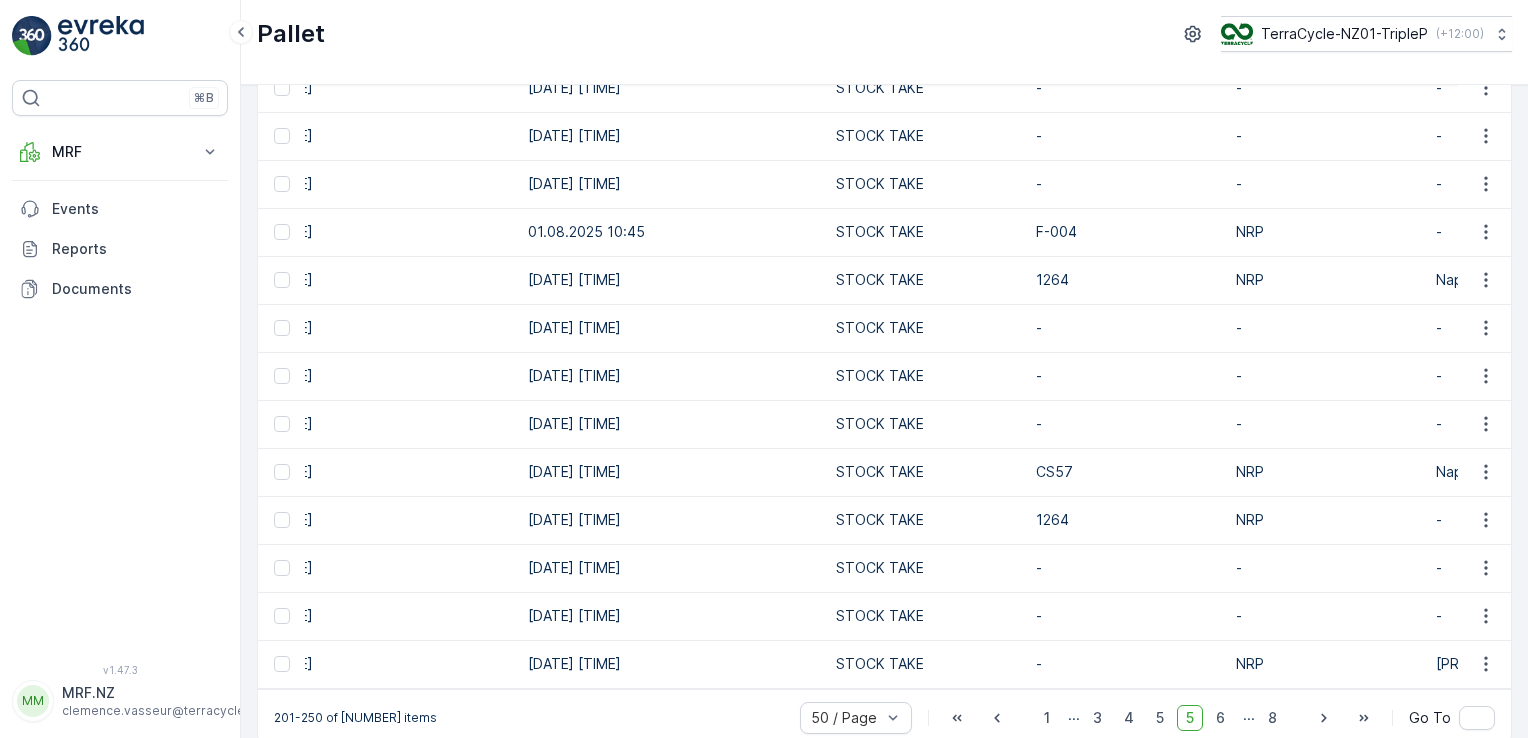 scroll, scrollTop: 1978, scrollLeft: 0, axis: vertical 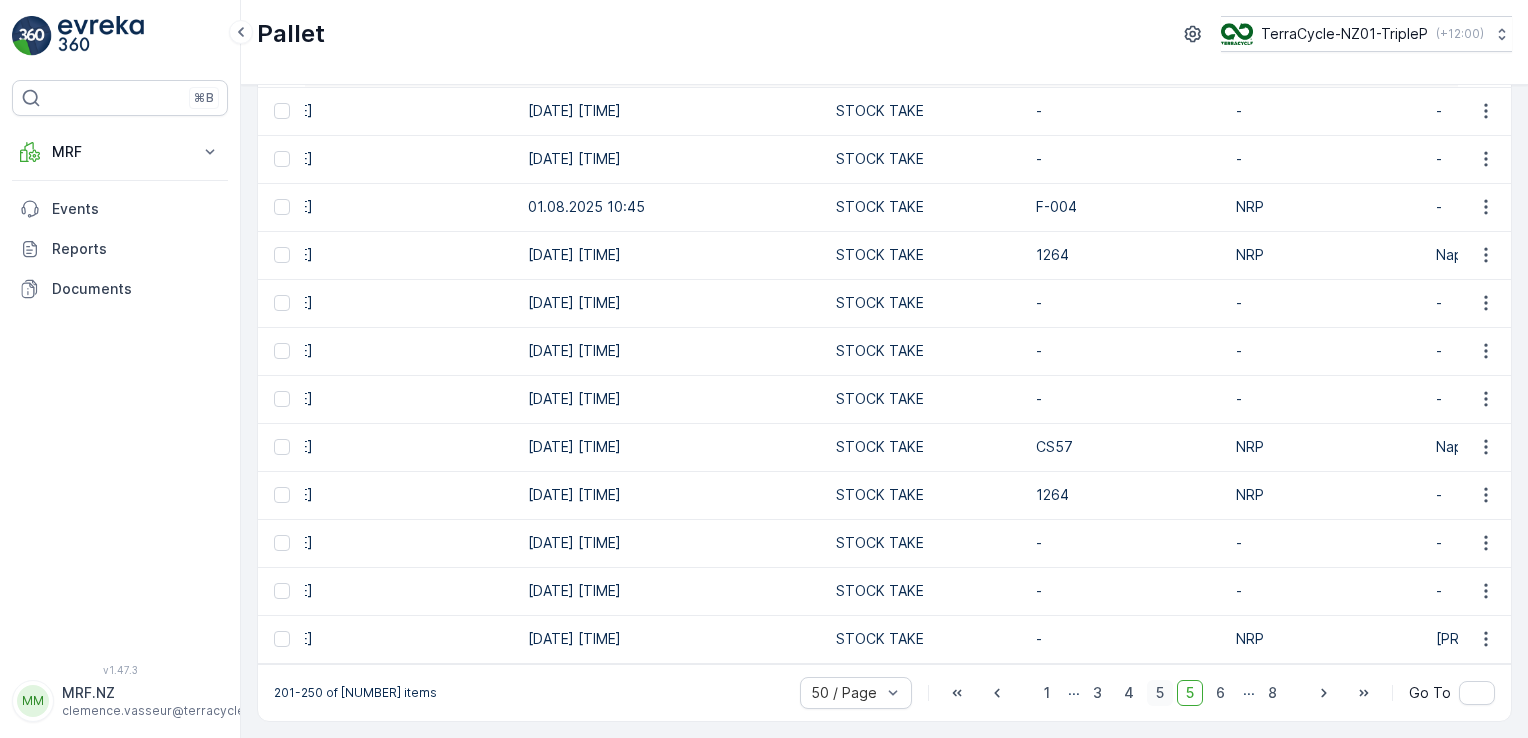 click on "5" at bounding box center (1160, 693) 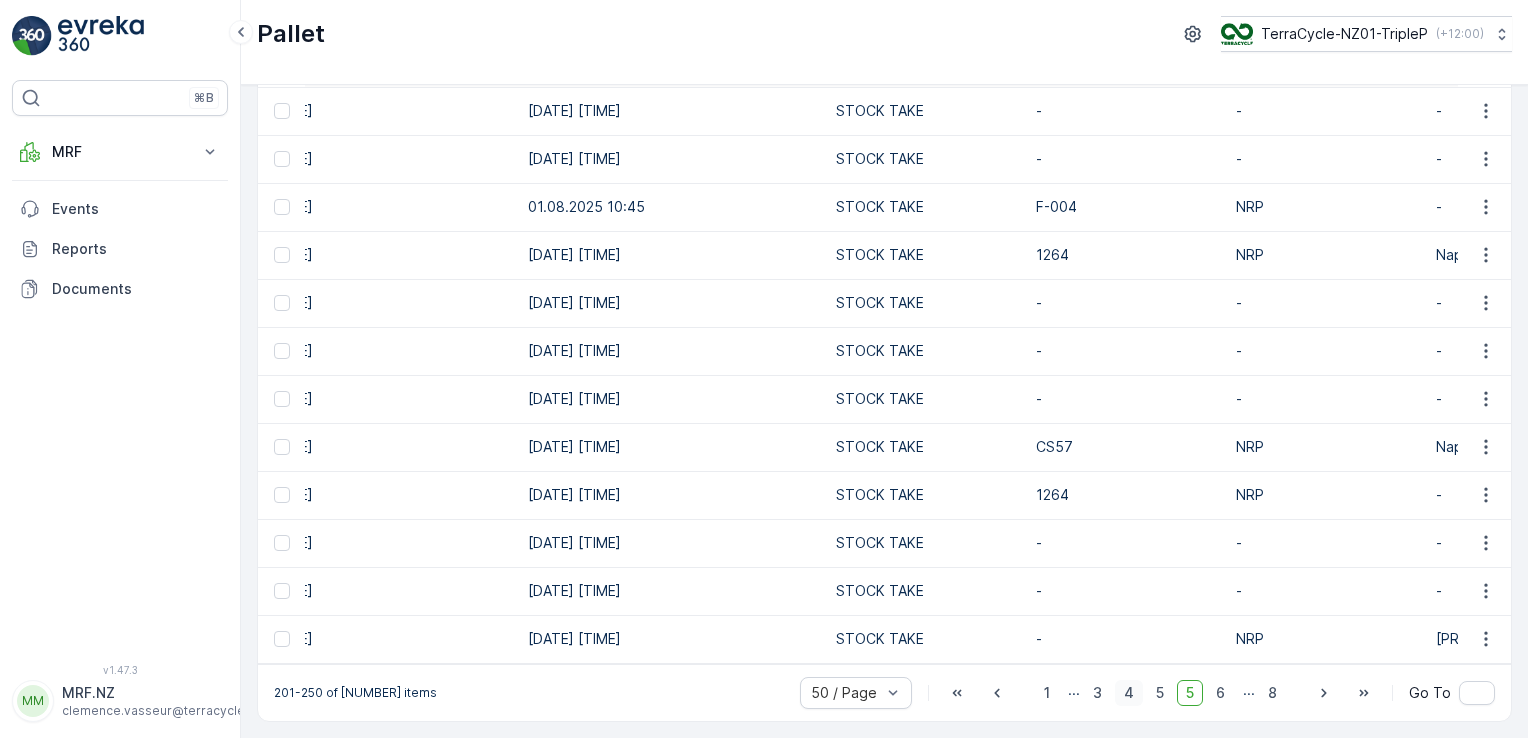 click on "4" at bounding box center (1129, 693) 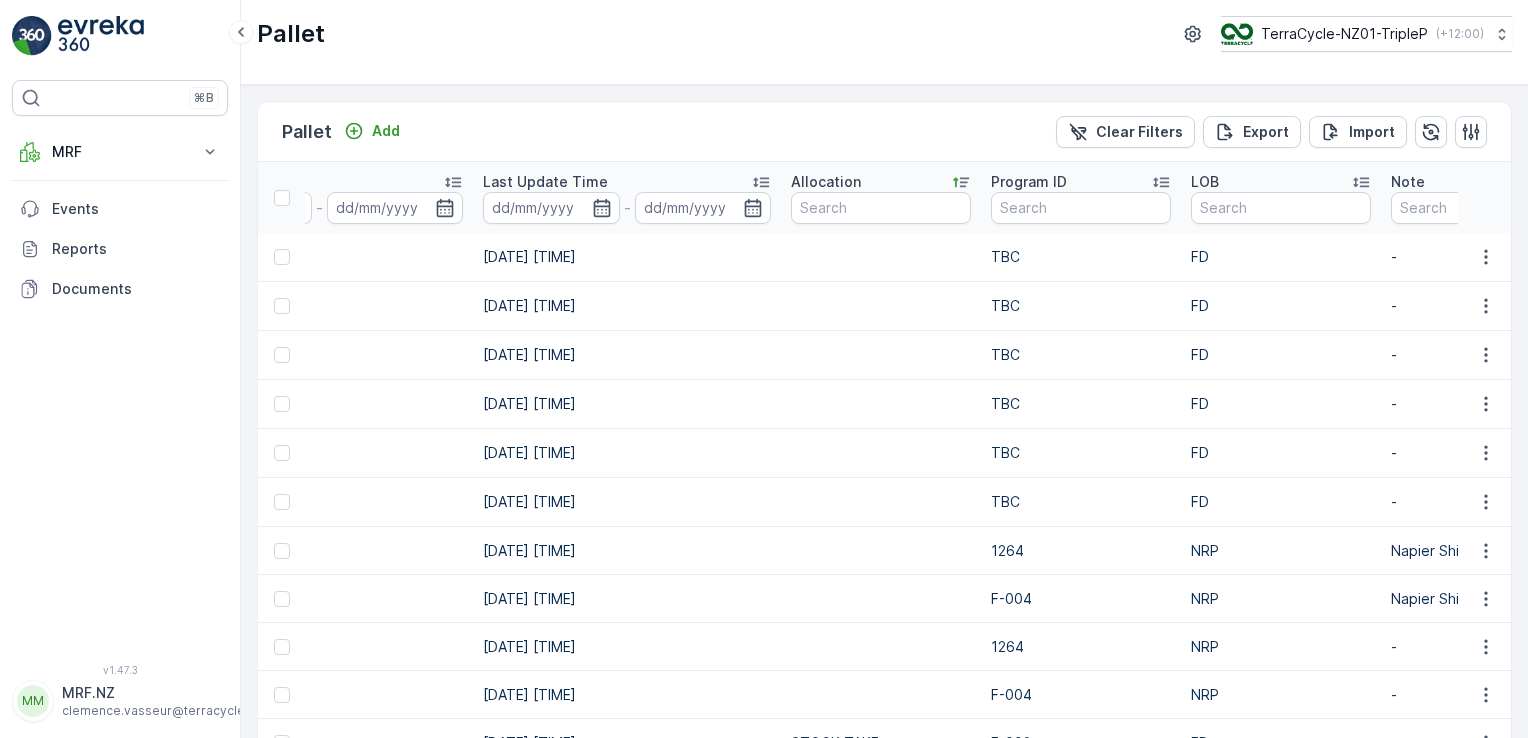 scroll, scrollTop: 200, scrollLeft: 0, axis: vertical 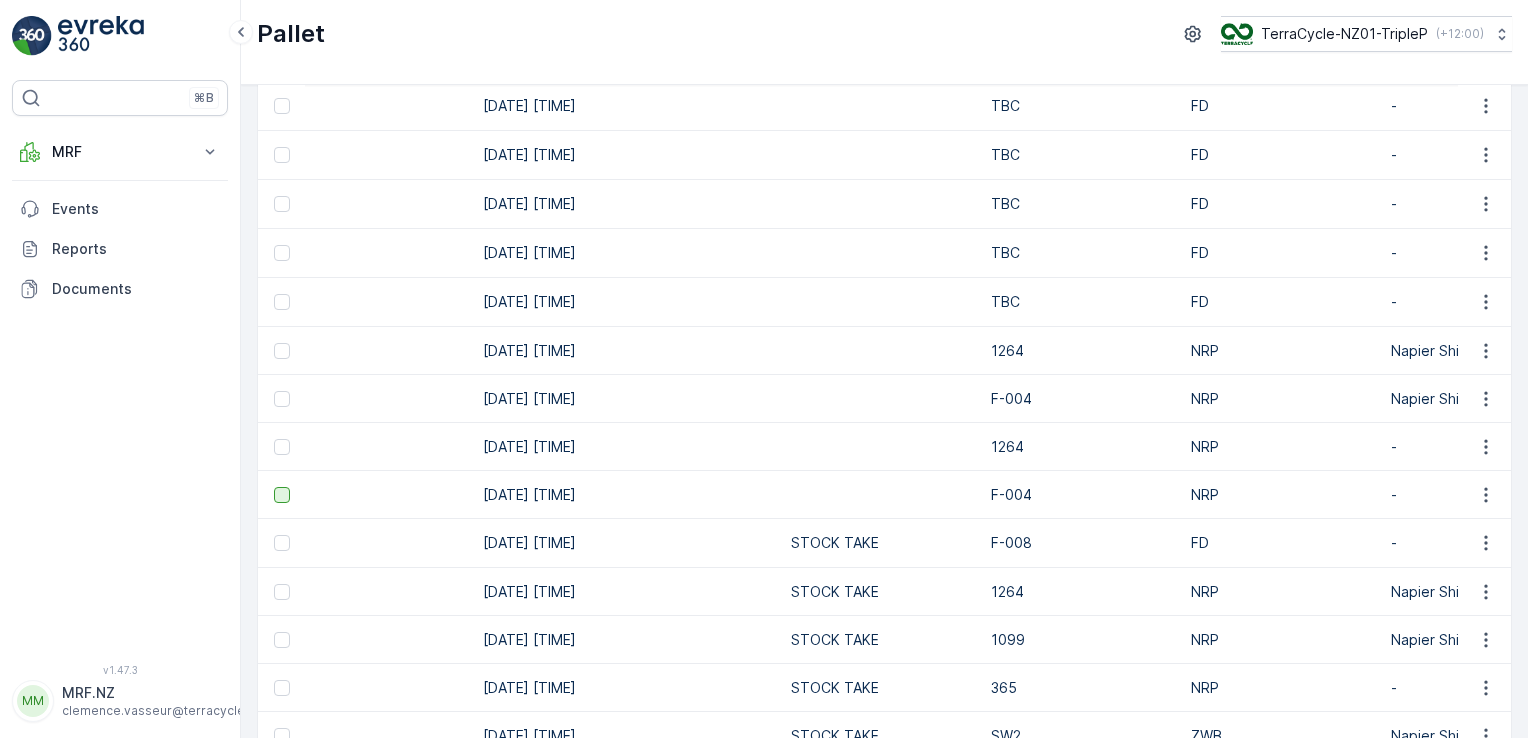 click at bounding box center [282, 495] 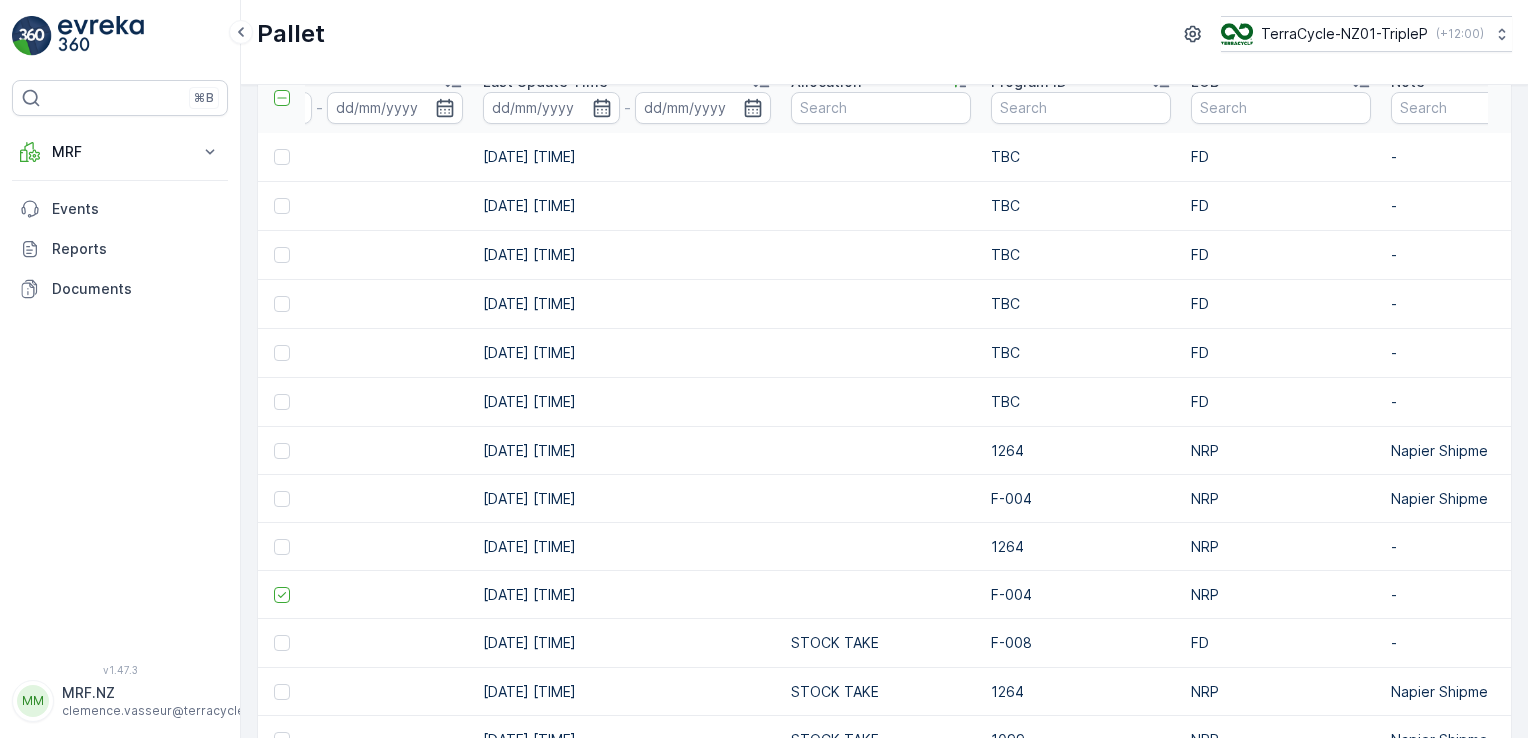 scroll, scrollTop: 0, scrollLeft: 0, axis: both 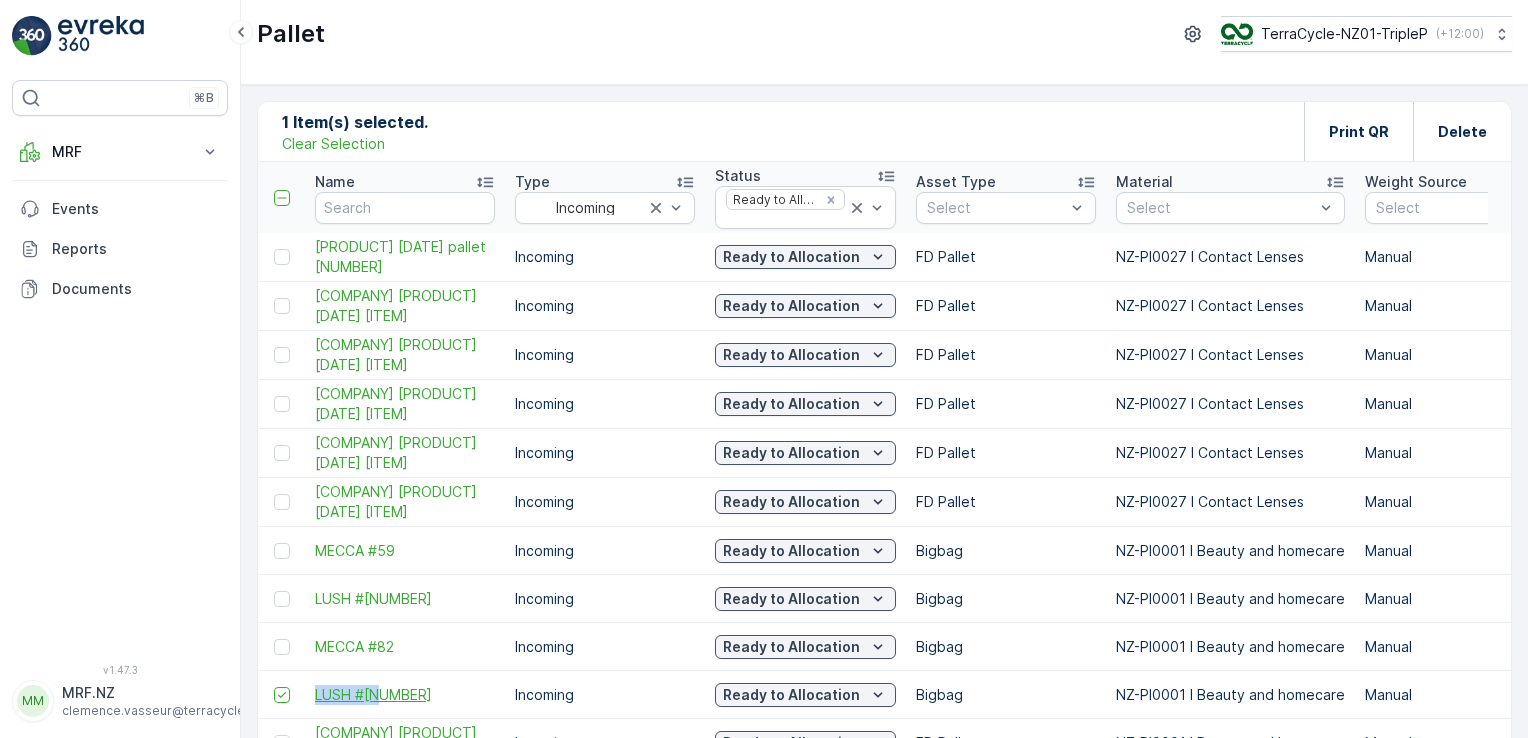 drag, startPoint x: 309, startPoint y: 675, endPoint x: 398, endPoint y: 694, distance: 91.00549 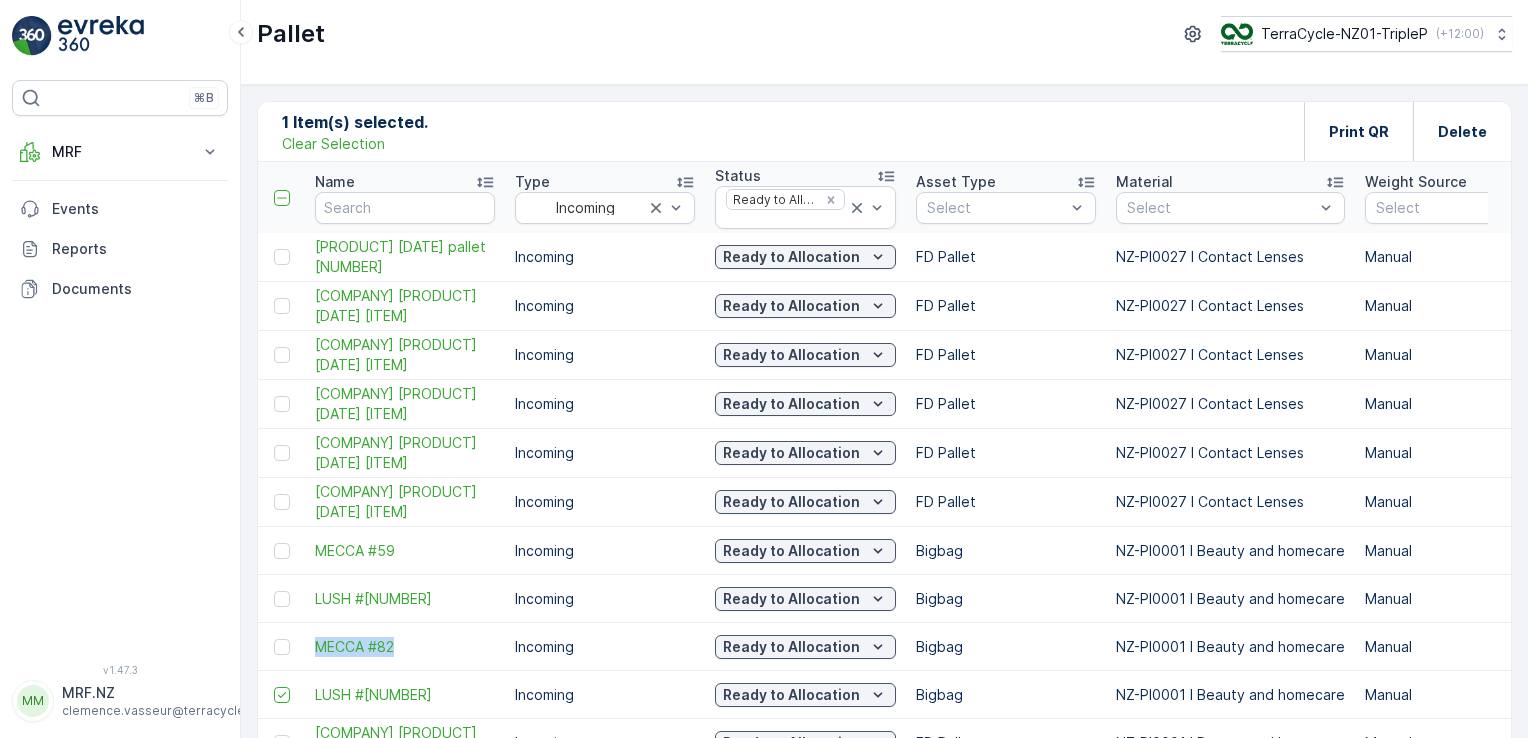 drag, startPoint x: 300, startPoint y: 635, endPoint x: 404, endPoint y: 632, distance: 104.04326 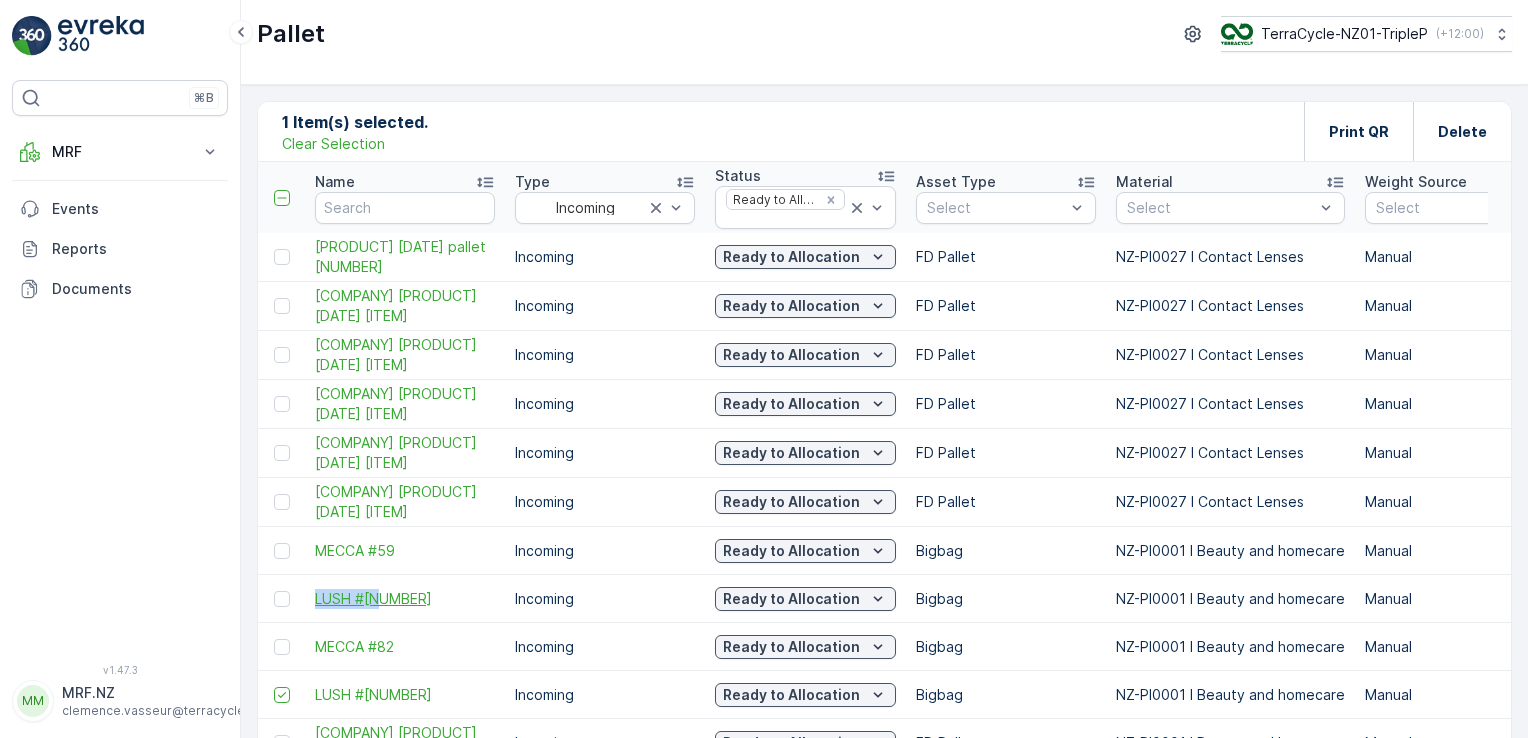 drag, startPoint x: 304, startPoint y: 594, endPoint x: 436, endPoint y: 586, distance: 132.2422 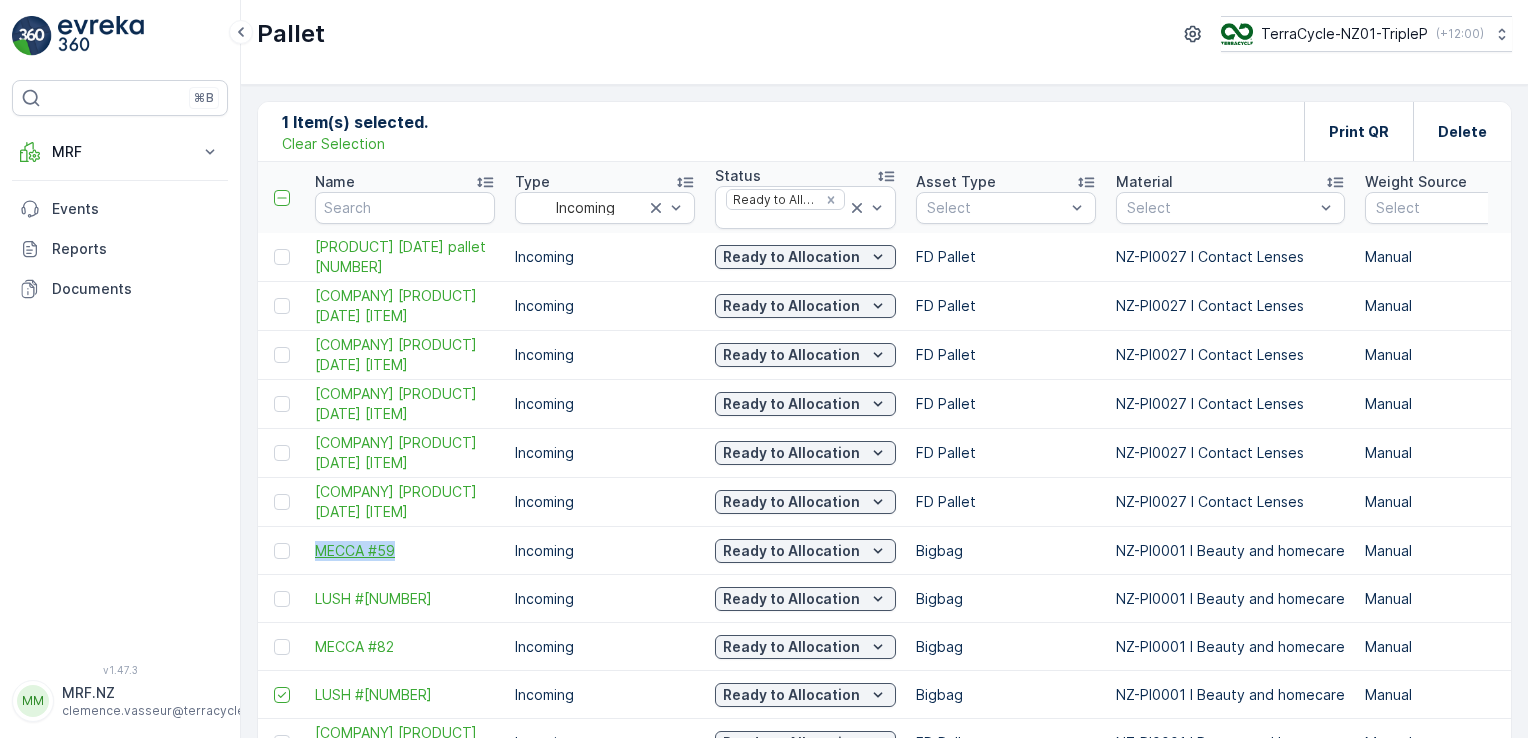 drag, startPoint x: 309, startPoint y: 543, endPoint x: 423, endPoint y: 552, distance: 114.35471 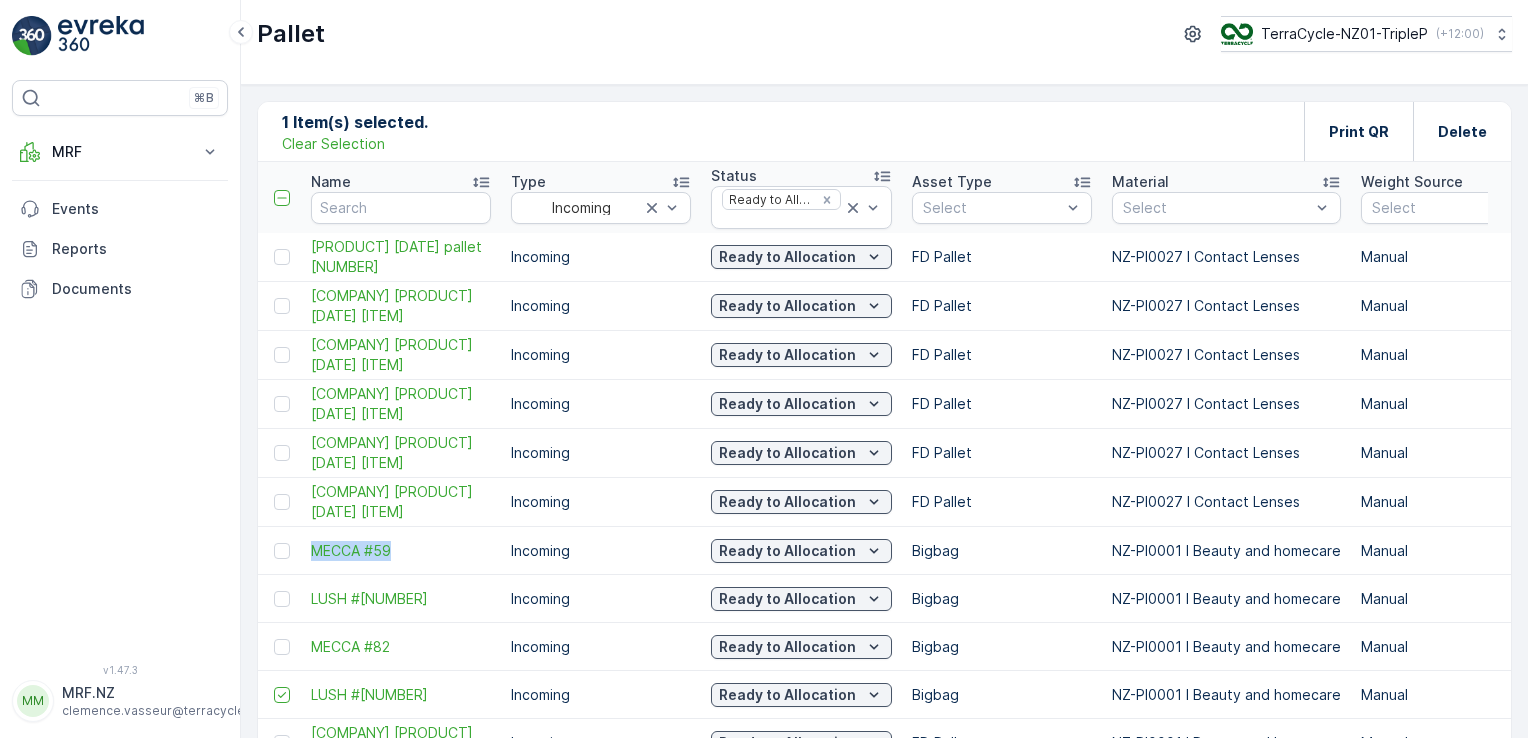 scroll, scrollTop: 0, scrollLeft: 0, axis: both 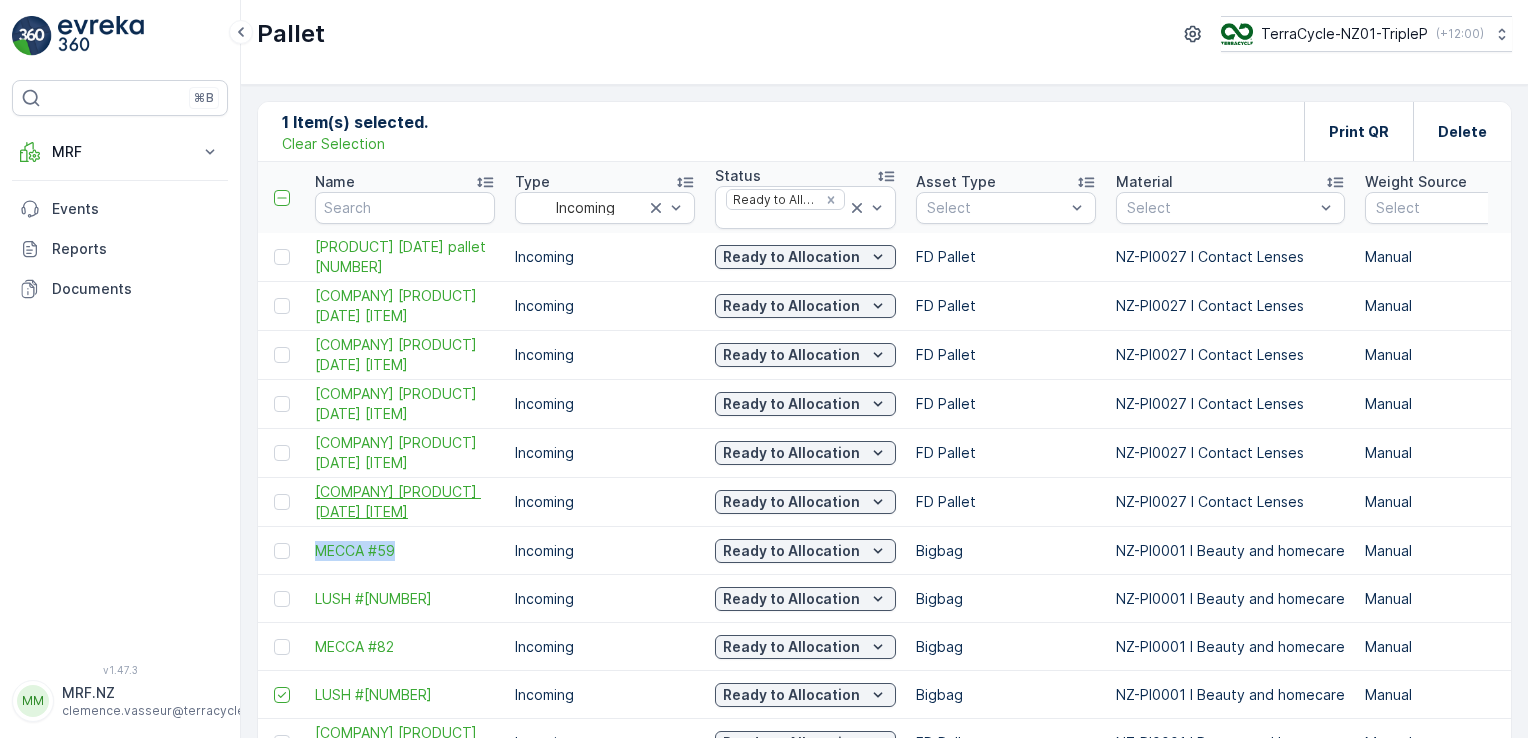 drag, startPoint x: 307, startPoint y: 485, endPoint x: 374, endPoint y: 509, distance: 71.168816 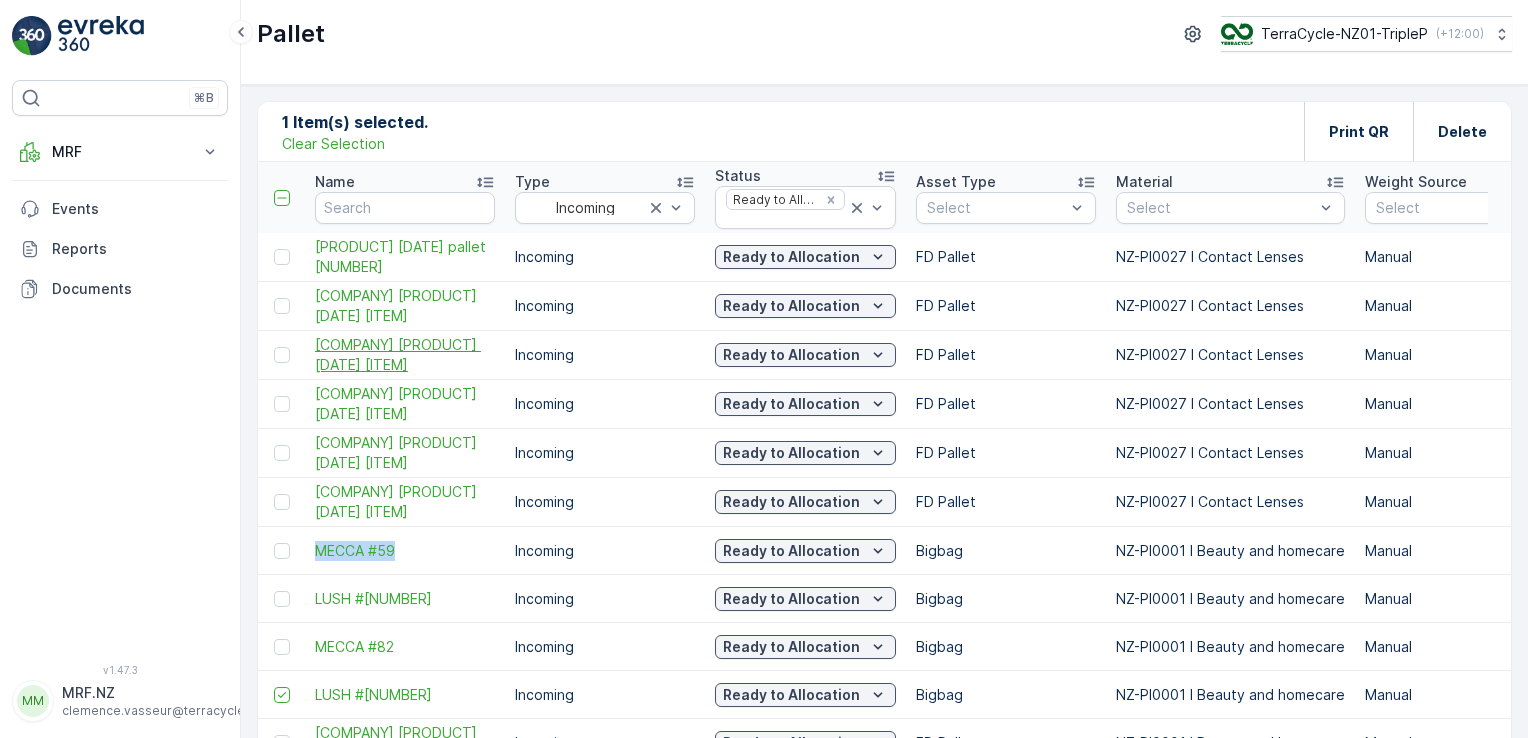 copy on "FD Radiant Health 24.10.24 pallet [NUMBER]" 